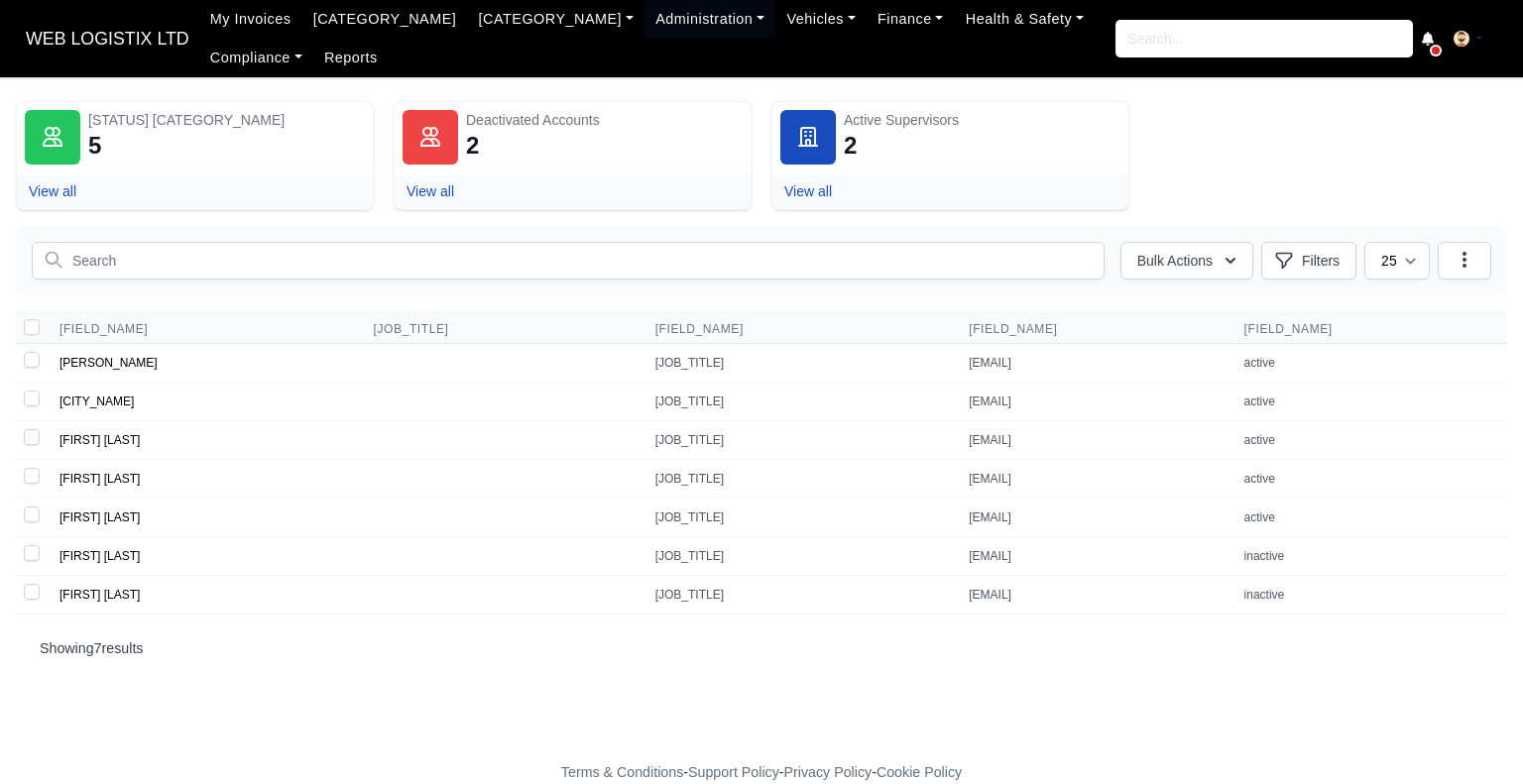 scroll, scrollTop: 0, scrollLeft: 0, axis: both 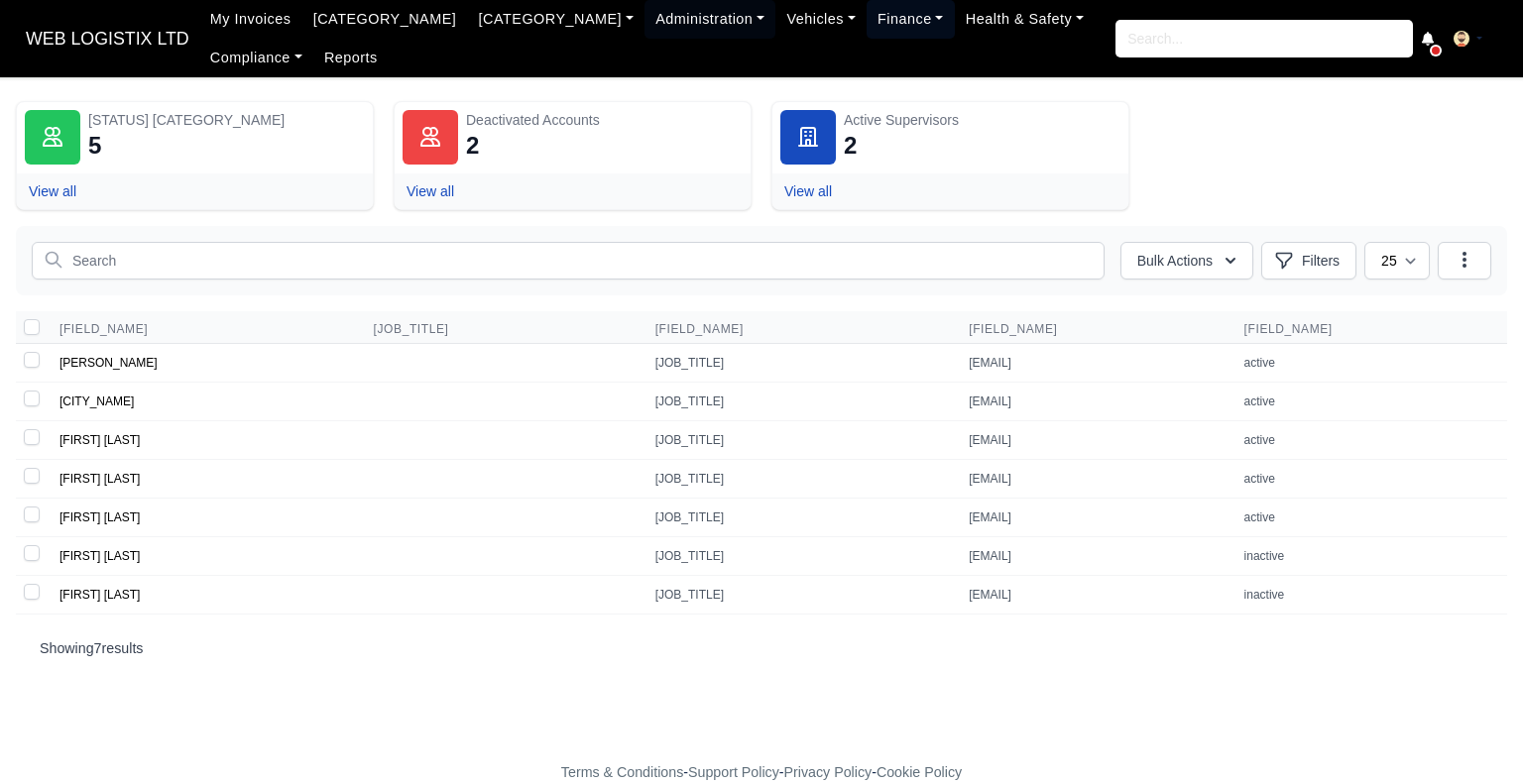 click on "Finance" at bounding box center [555, 19] 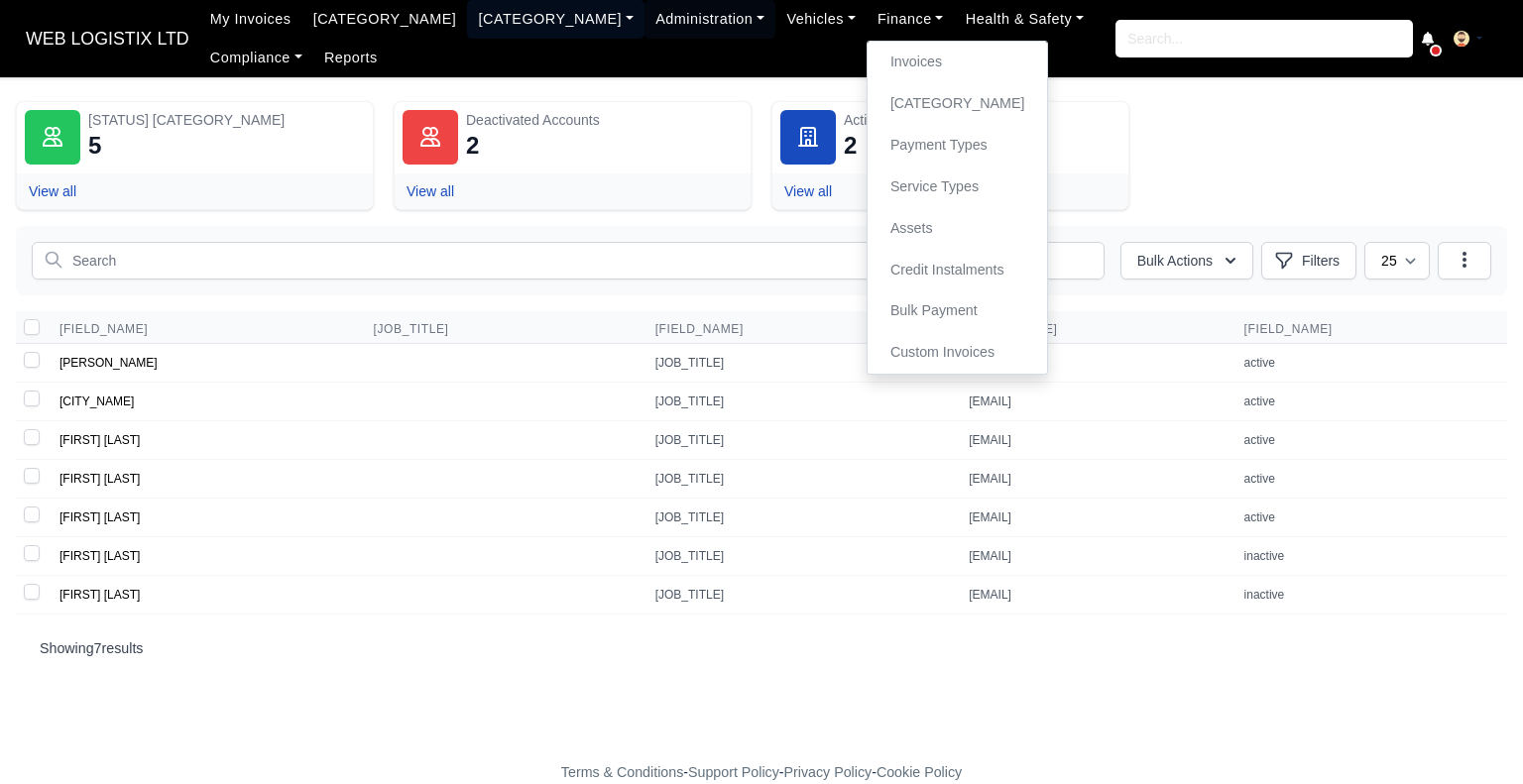 click on "Workforce" at bounding box center (555, 19) 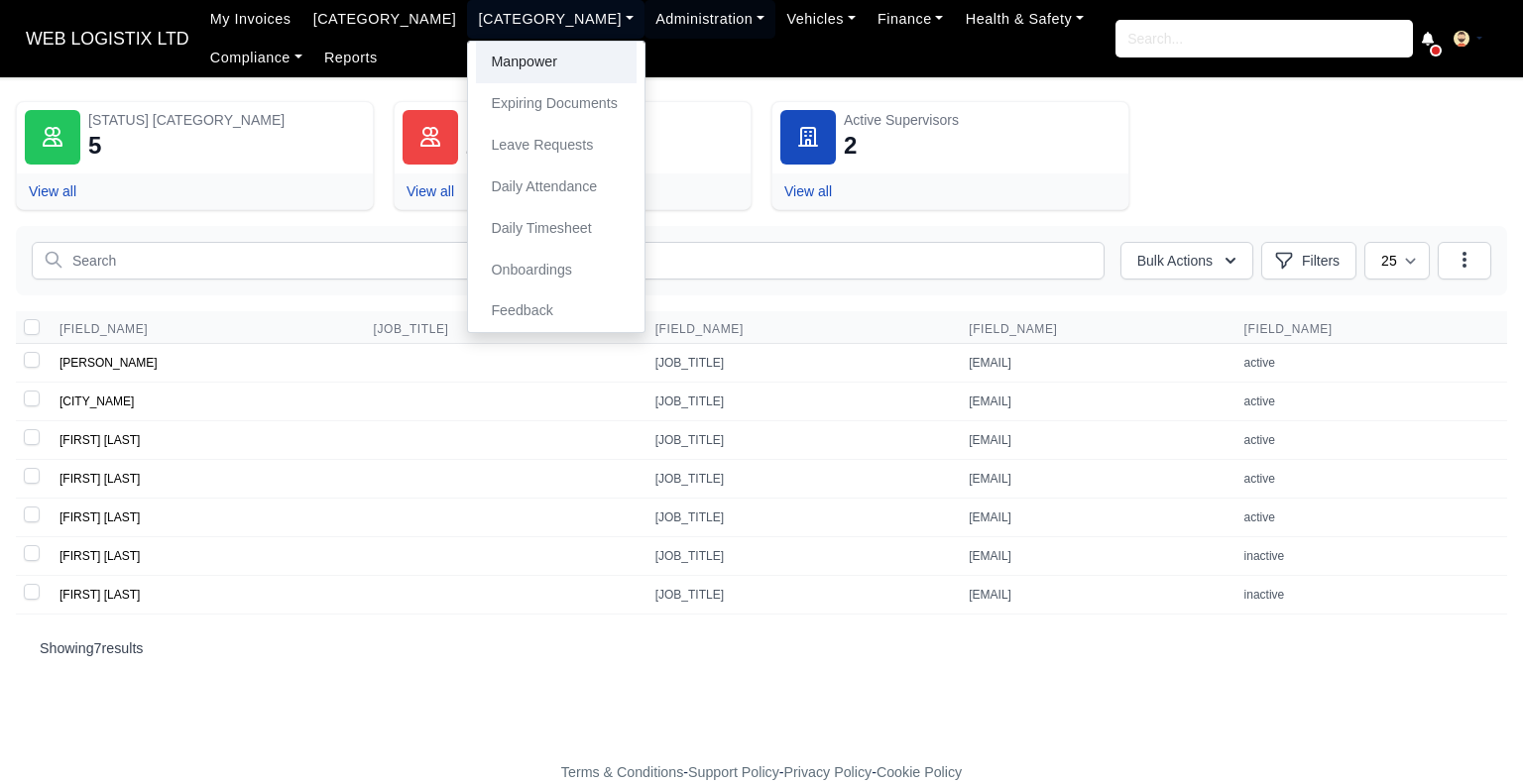 click on "Manpower" at bounding box center [556, 62] 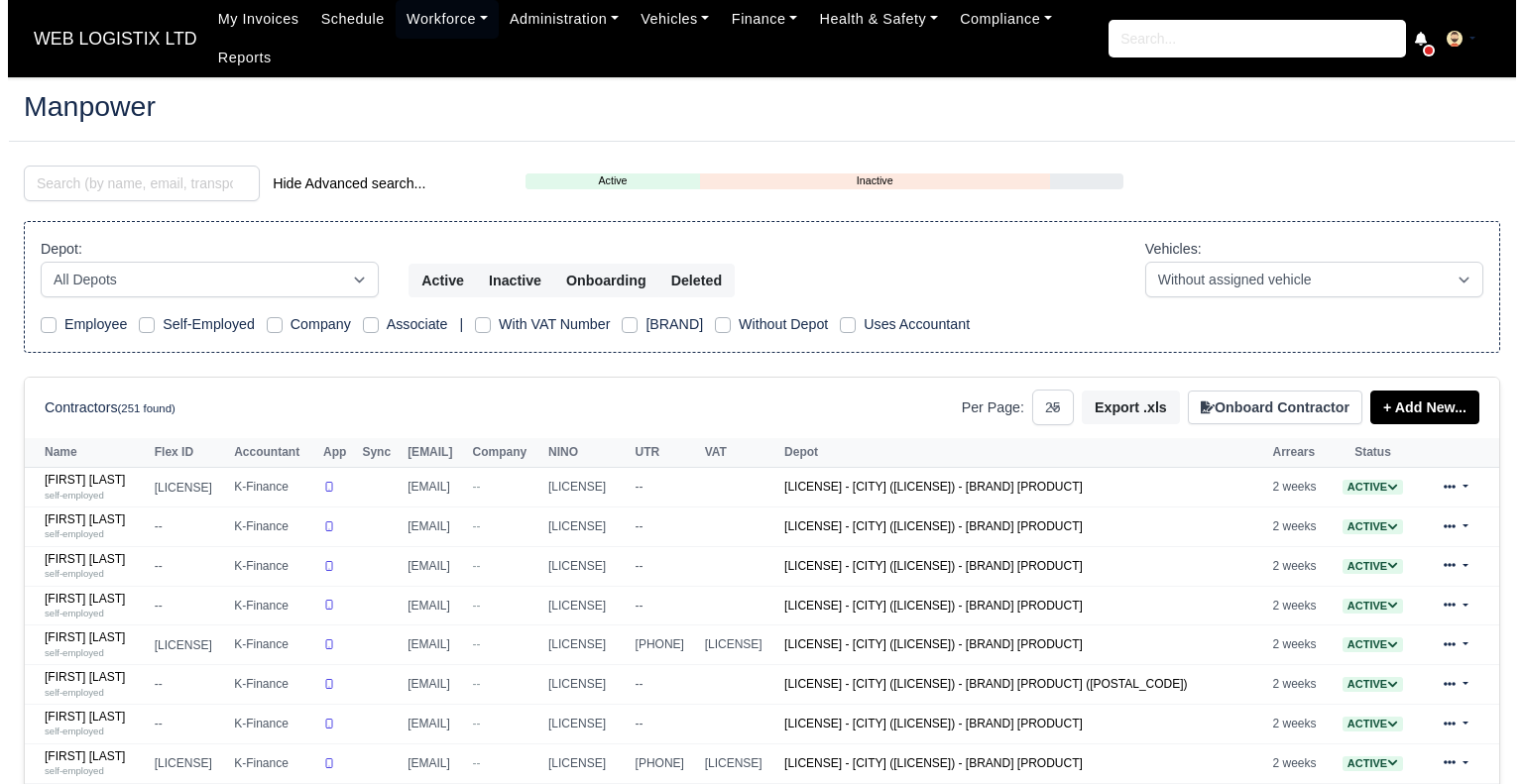 scroll, scrollTop: 0, scrollLeft: 0, axis: both 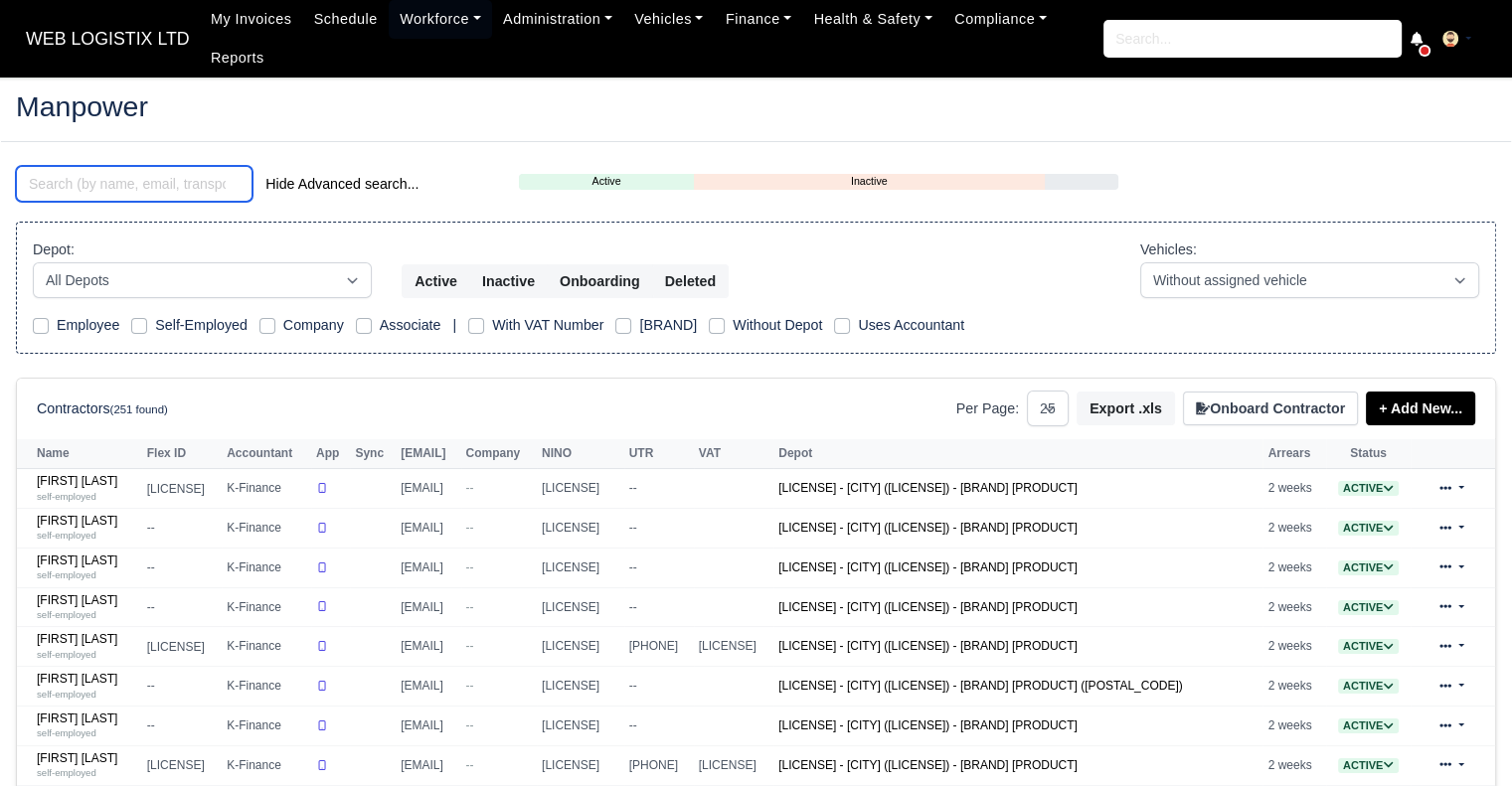 click at bounding box center (134, 184) 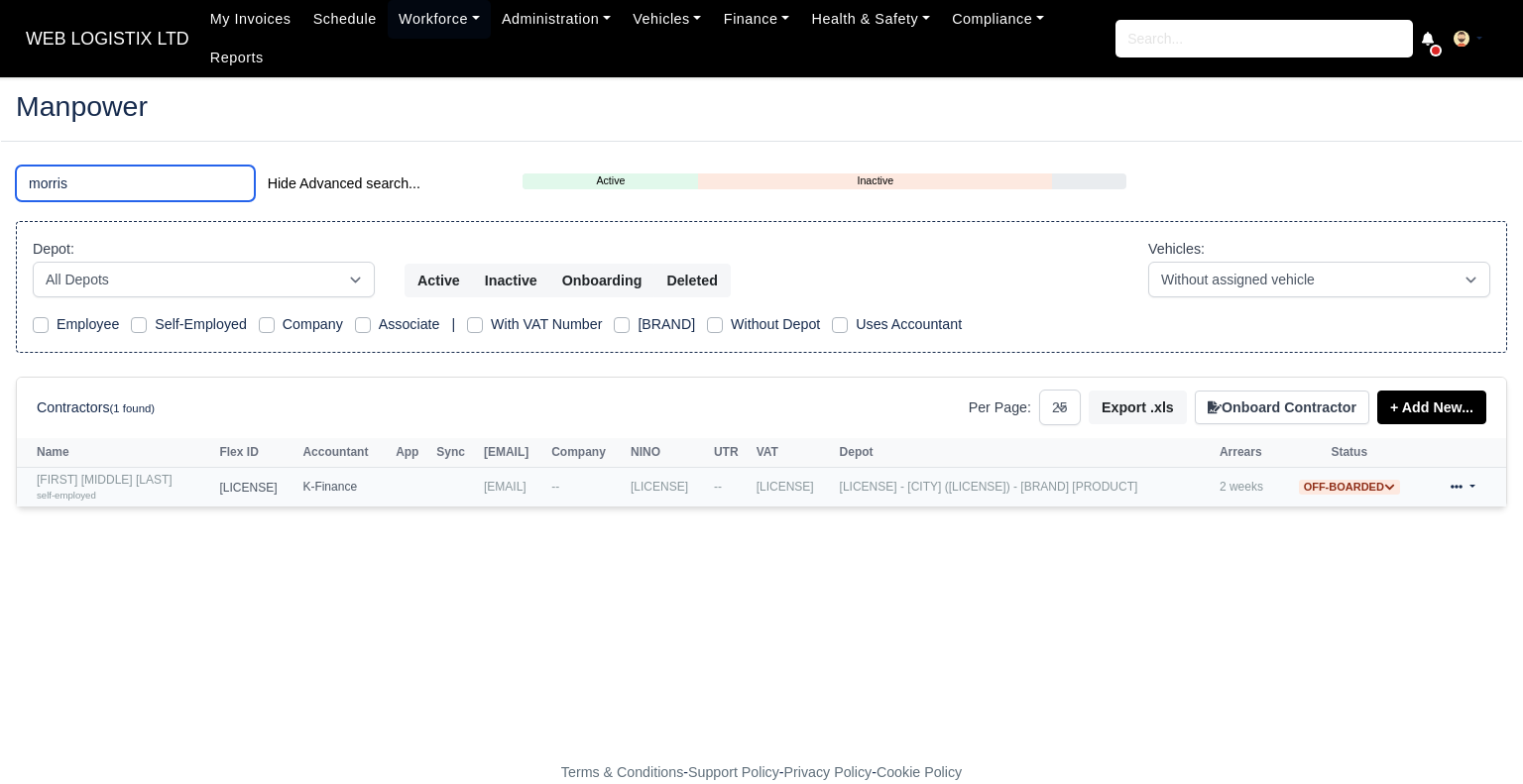type on "morris" 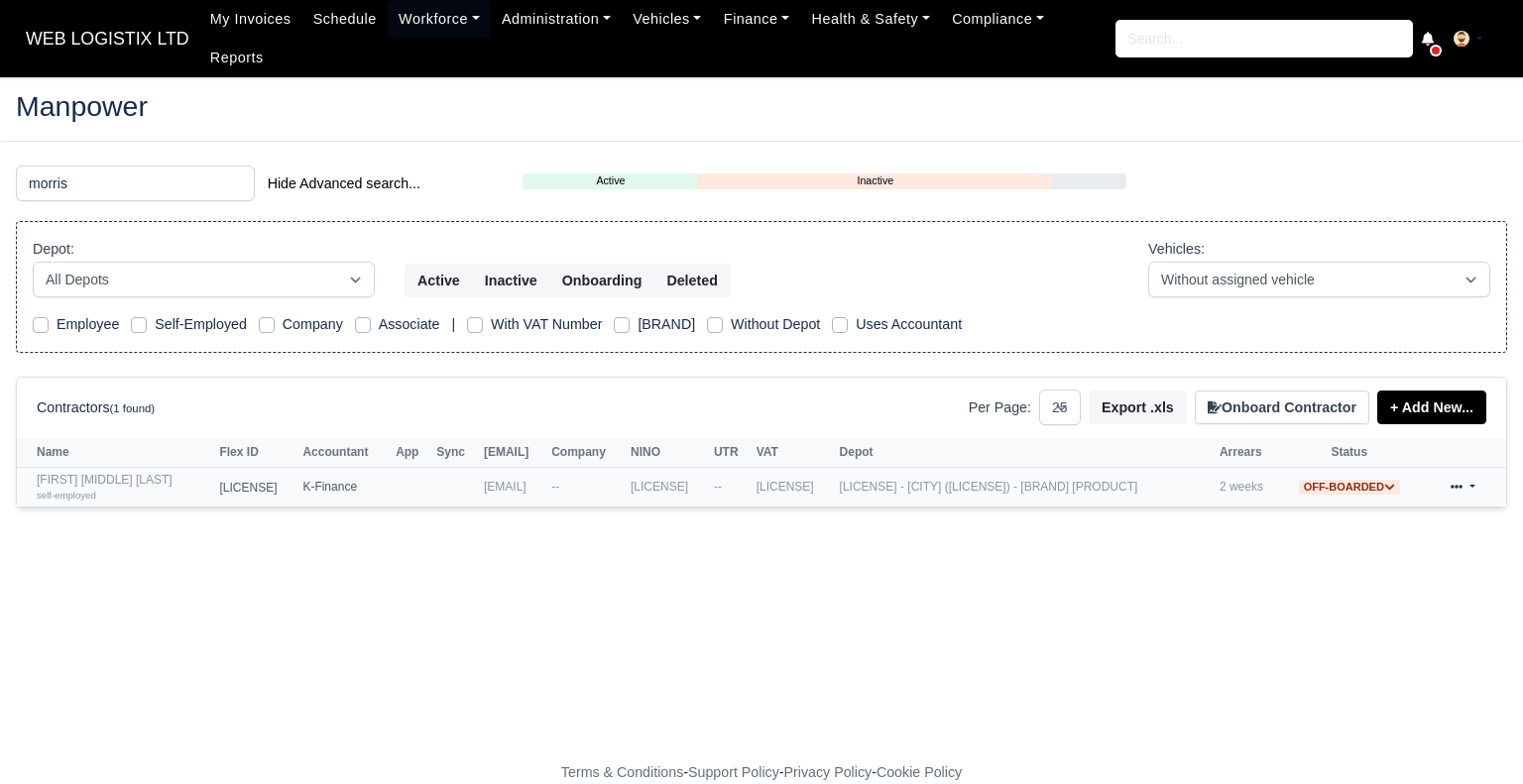click on "self-employed" at bounding box center [66, 495] 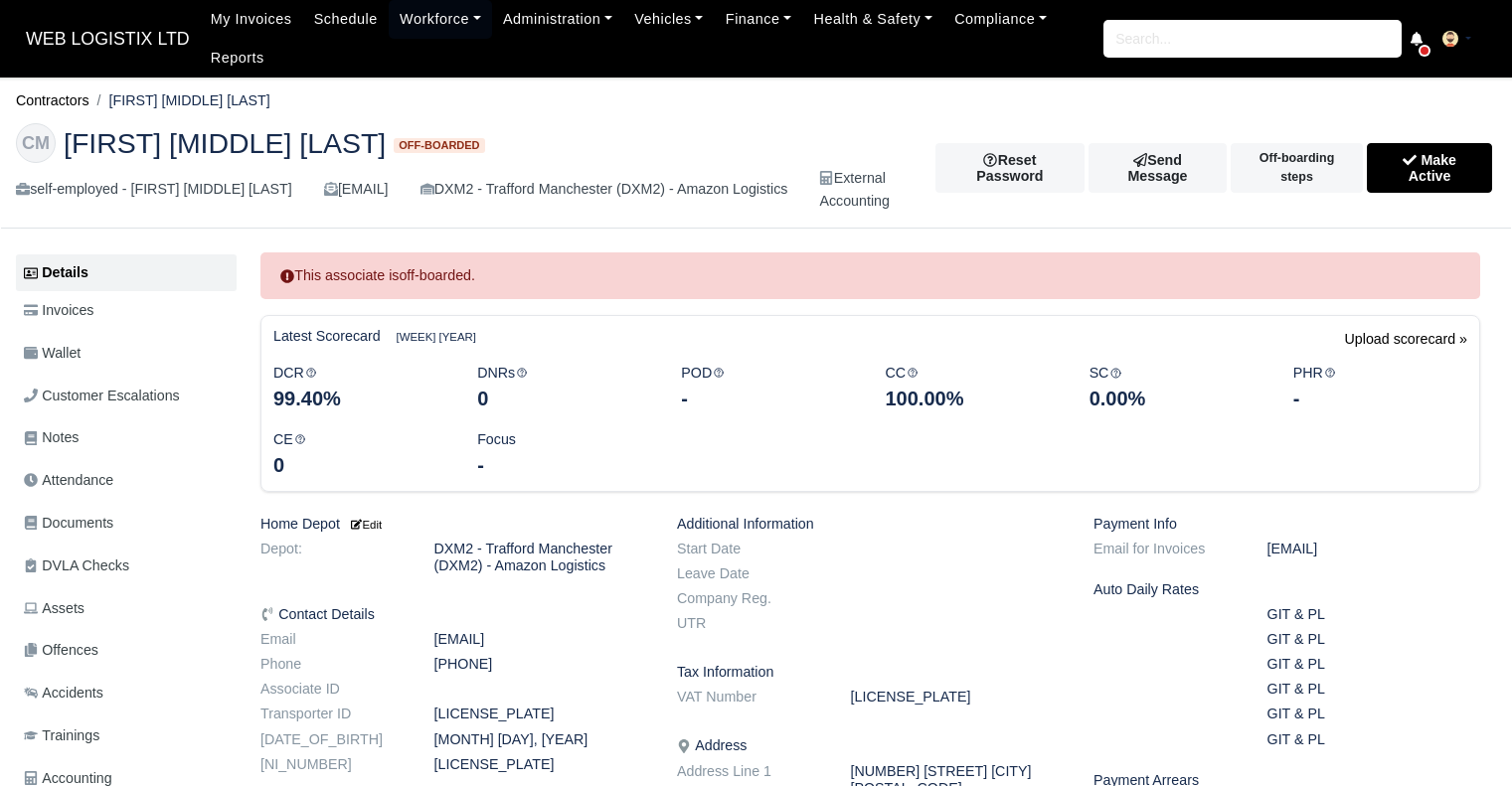 scroll, scrollTop: 0, scrollLeft: 0, axis: both 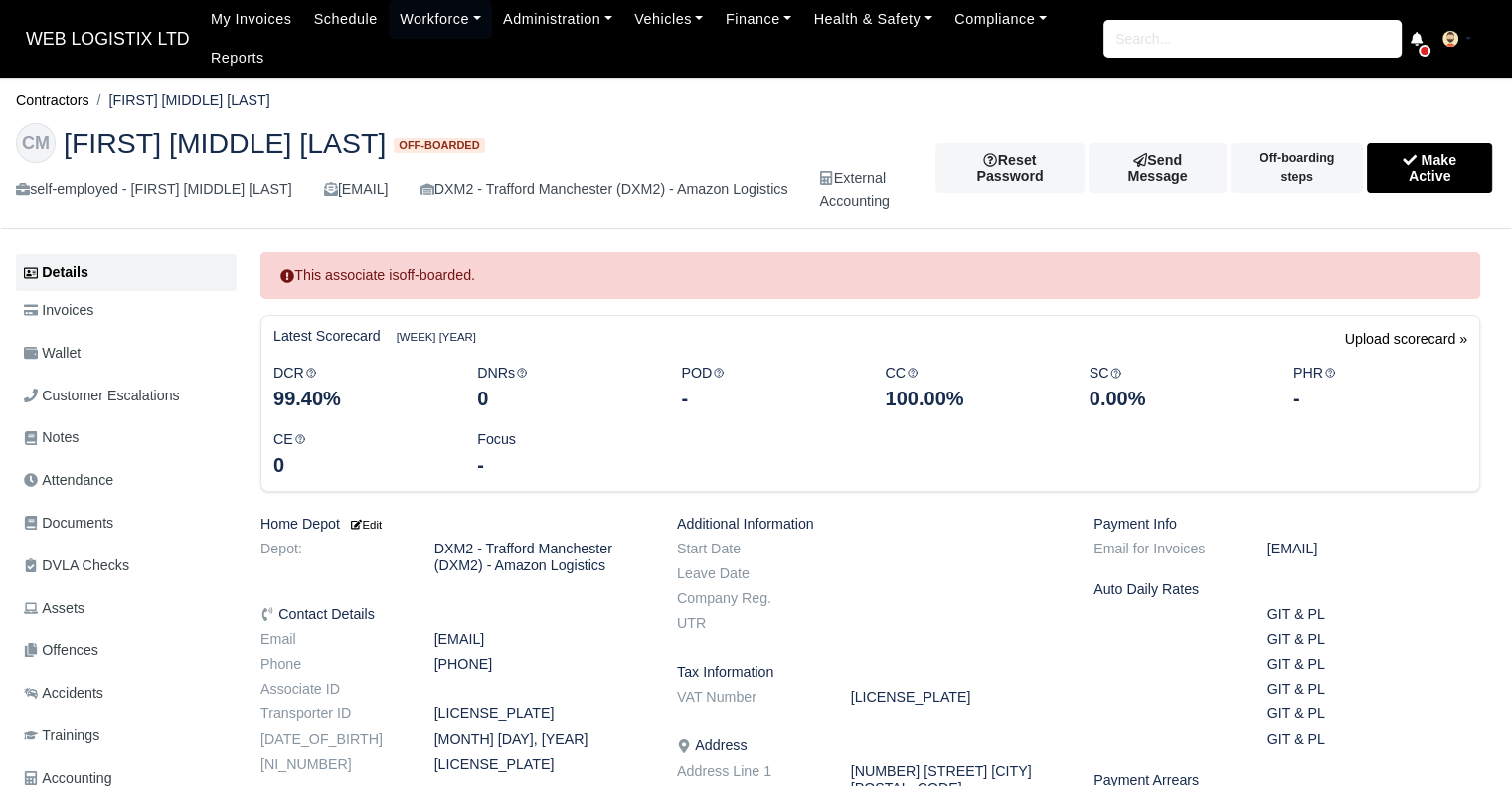 drag, startPoint x: 950, startPoint y: 697, endPoint x: 871, endPoint y: 703, distance: 79.22752 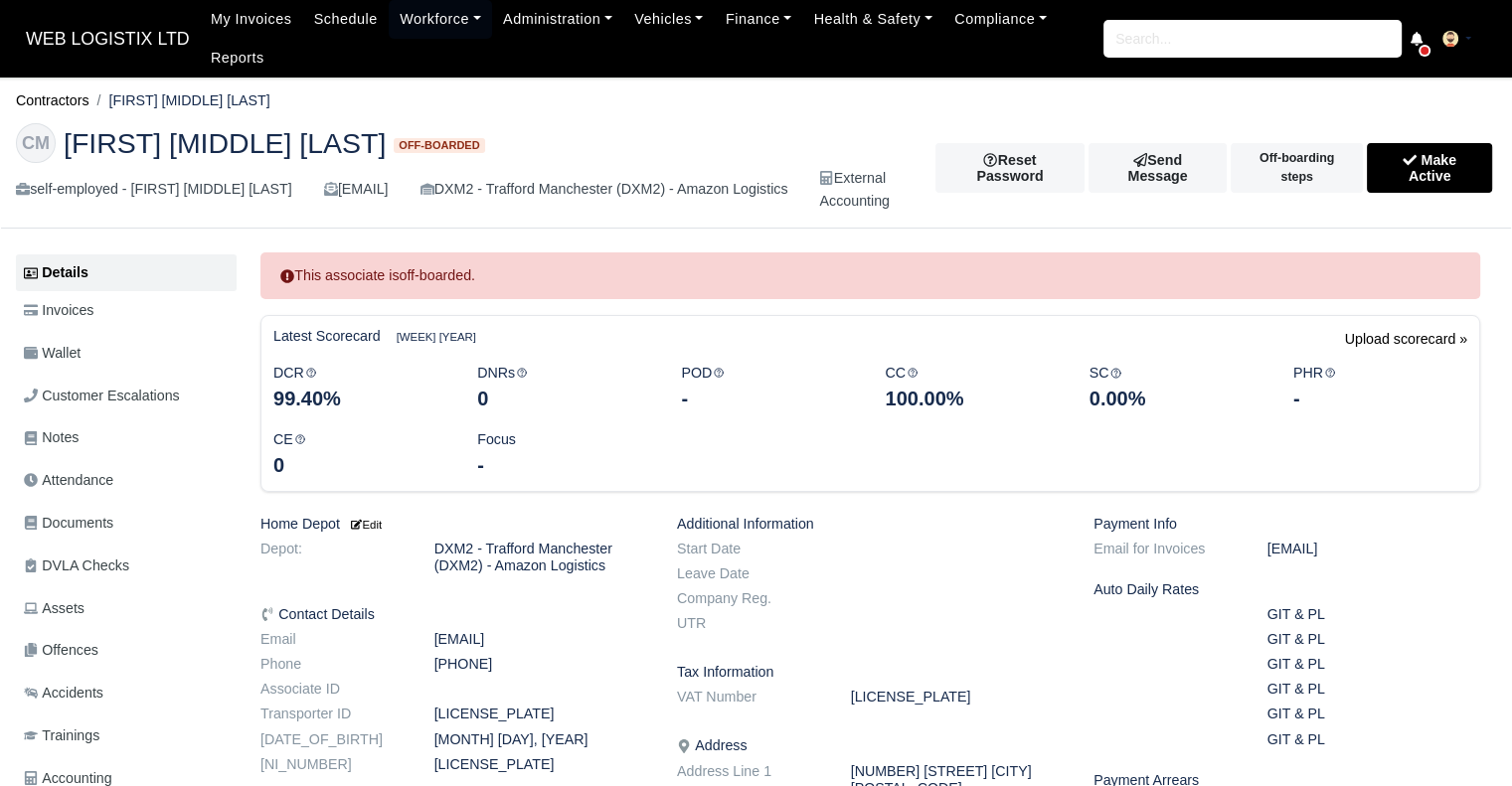 click on "[GB_NUMBER]" at bounding box center (541, 557) 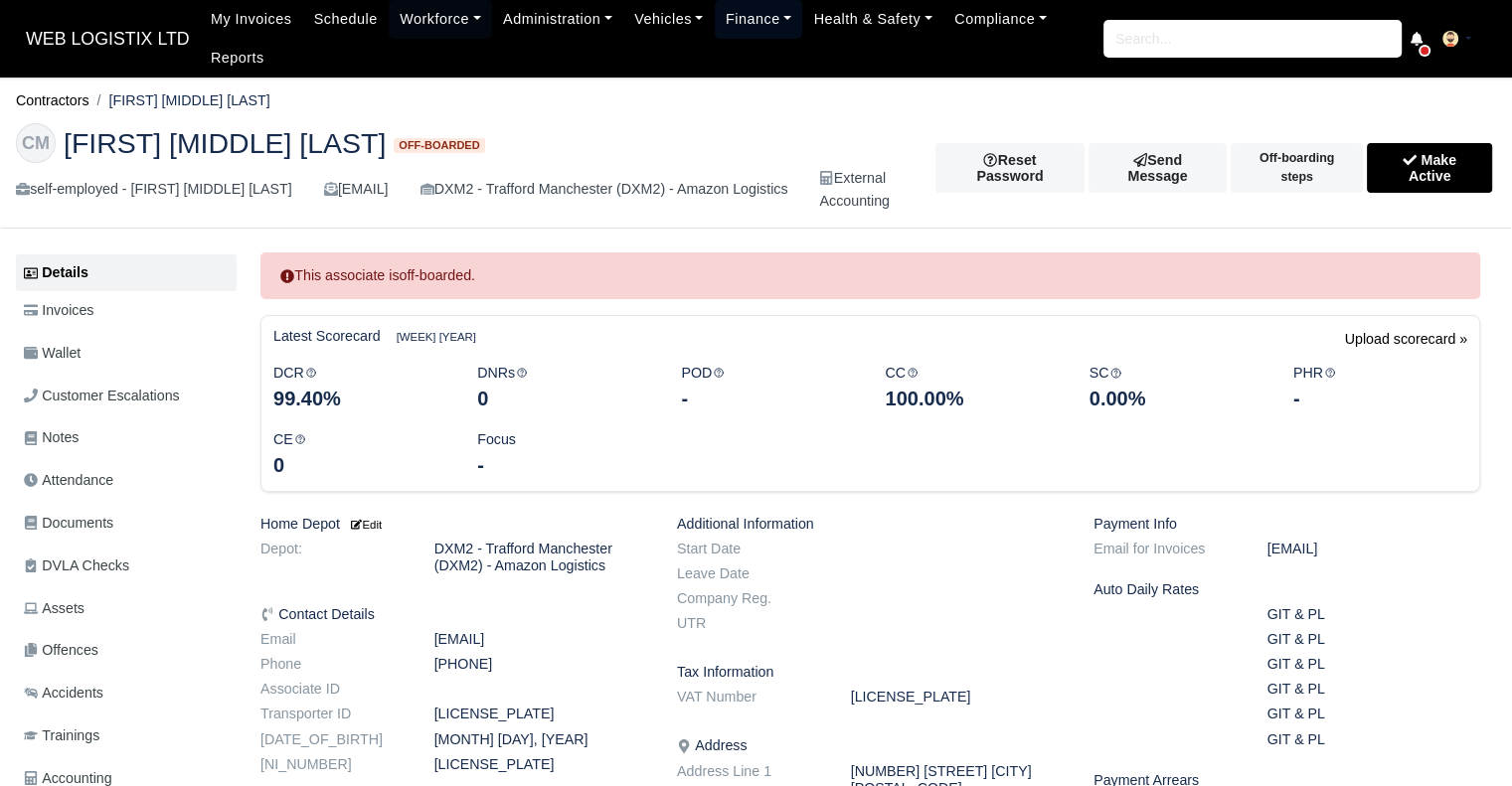 click on "Finance" at bounding box center (440, 19) 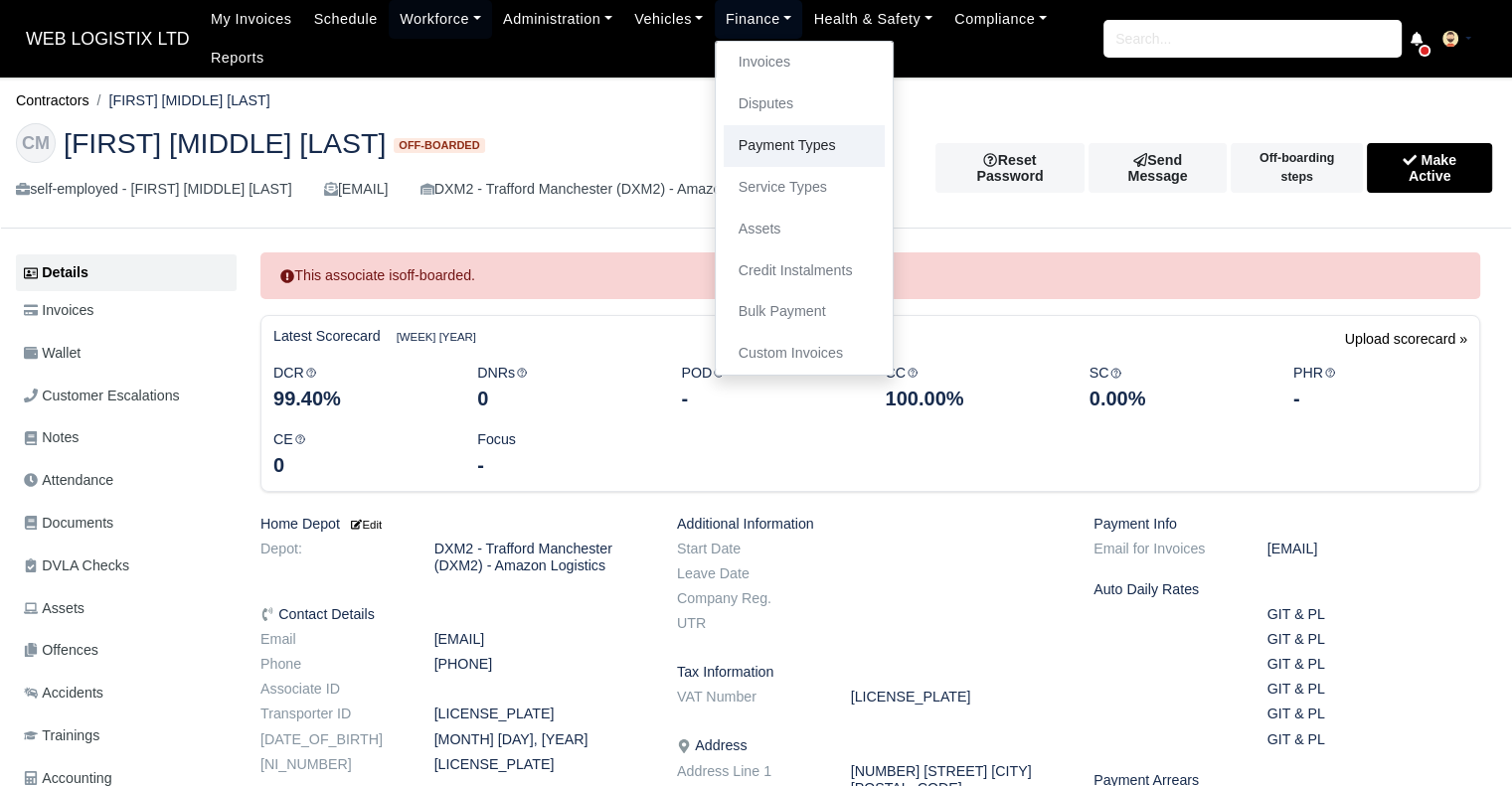 click on "Payment Types" at bounding box center [804, 146] 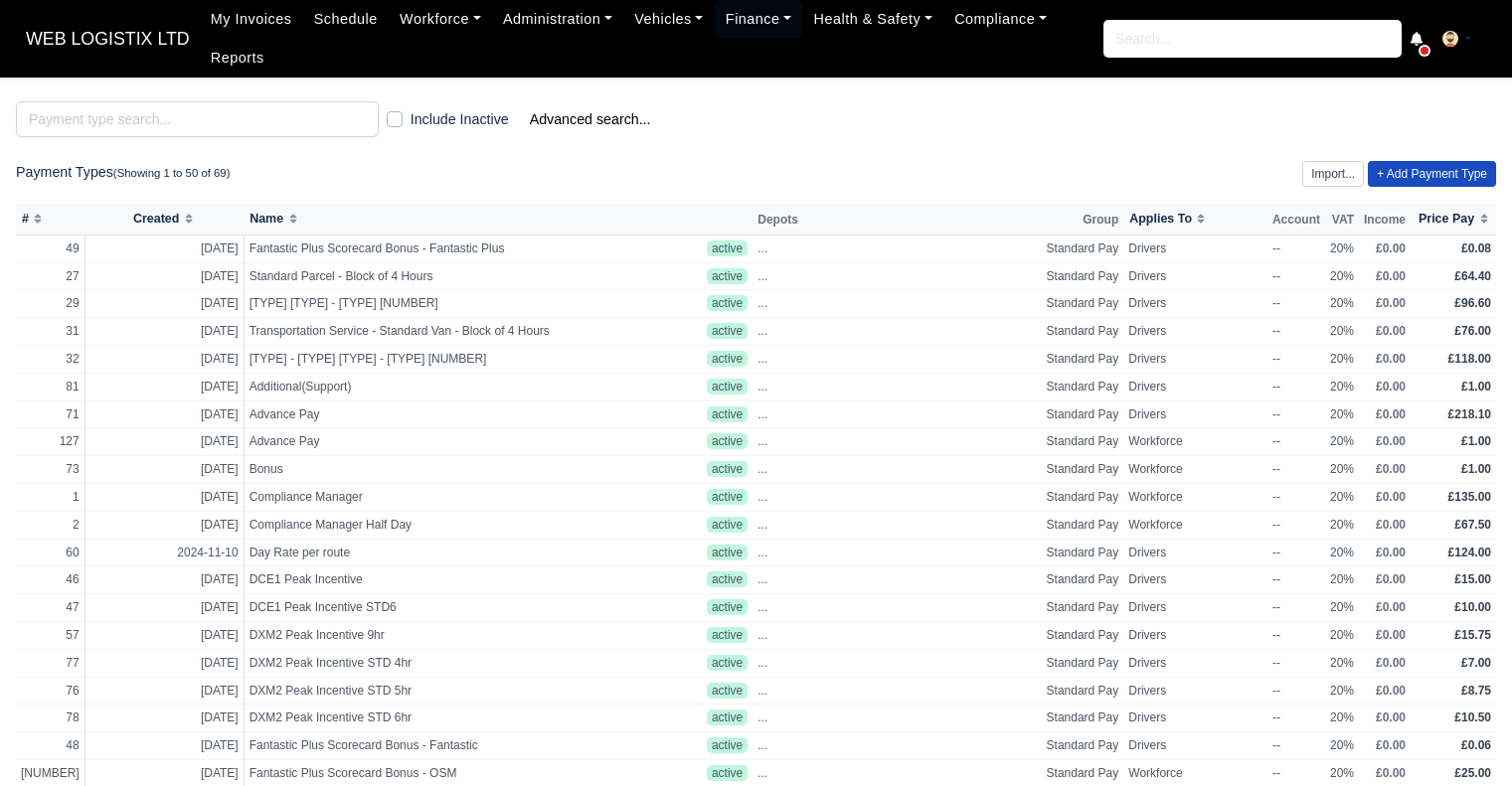 scroll, scrollTop: 0, scrollLeft: 0, axis: both 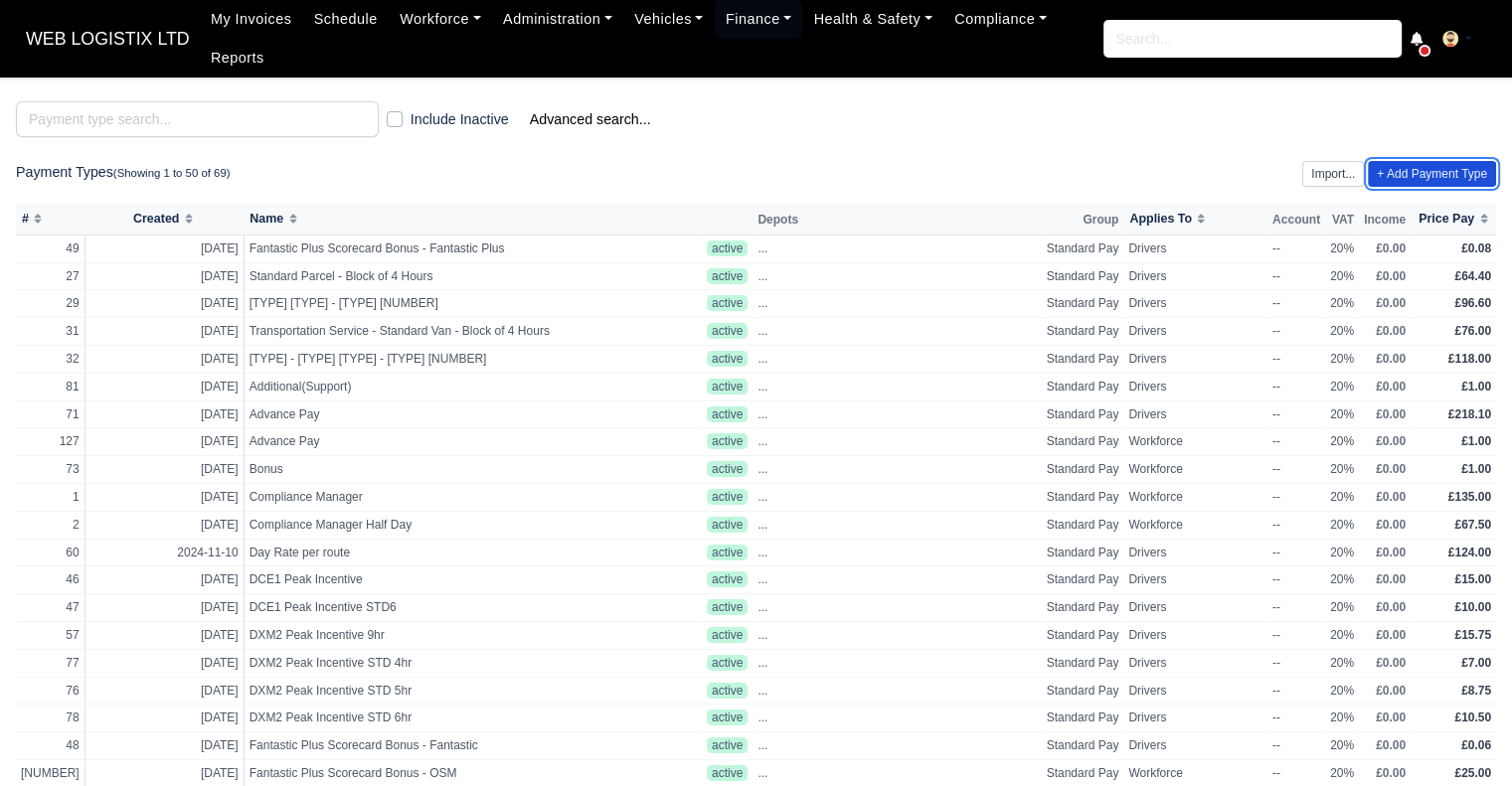 click on "+ Add Payment Type" at bounding box center (1431, 174) 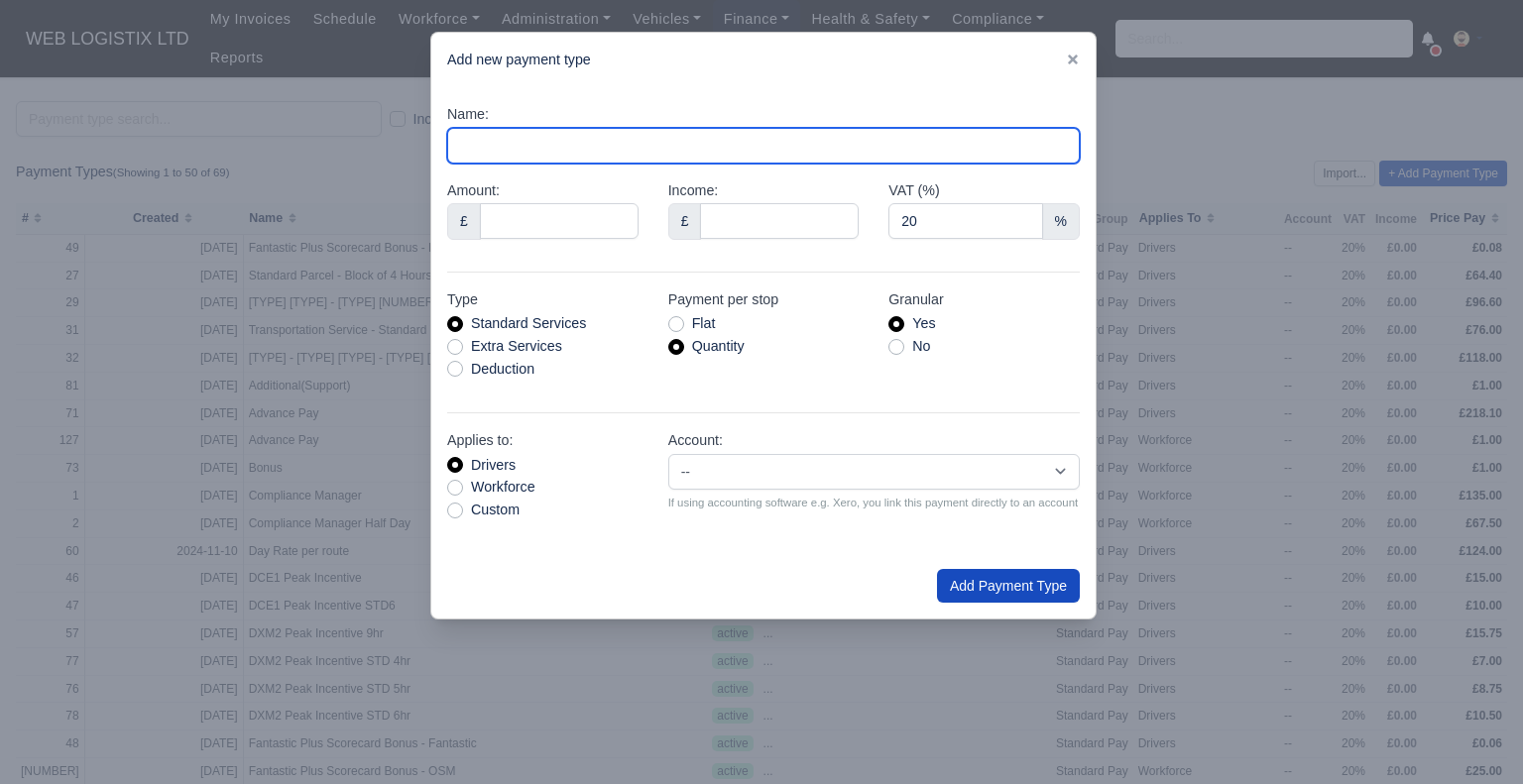 click on "Name:" at bounding box center (763, 146) 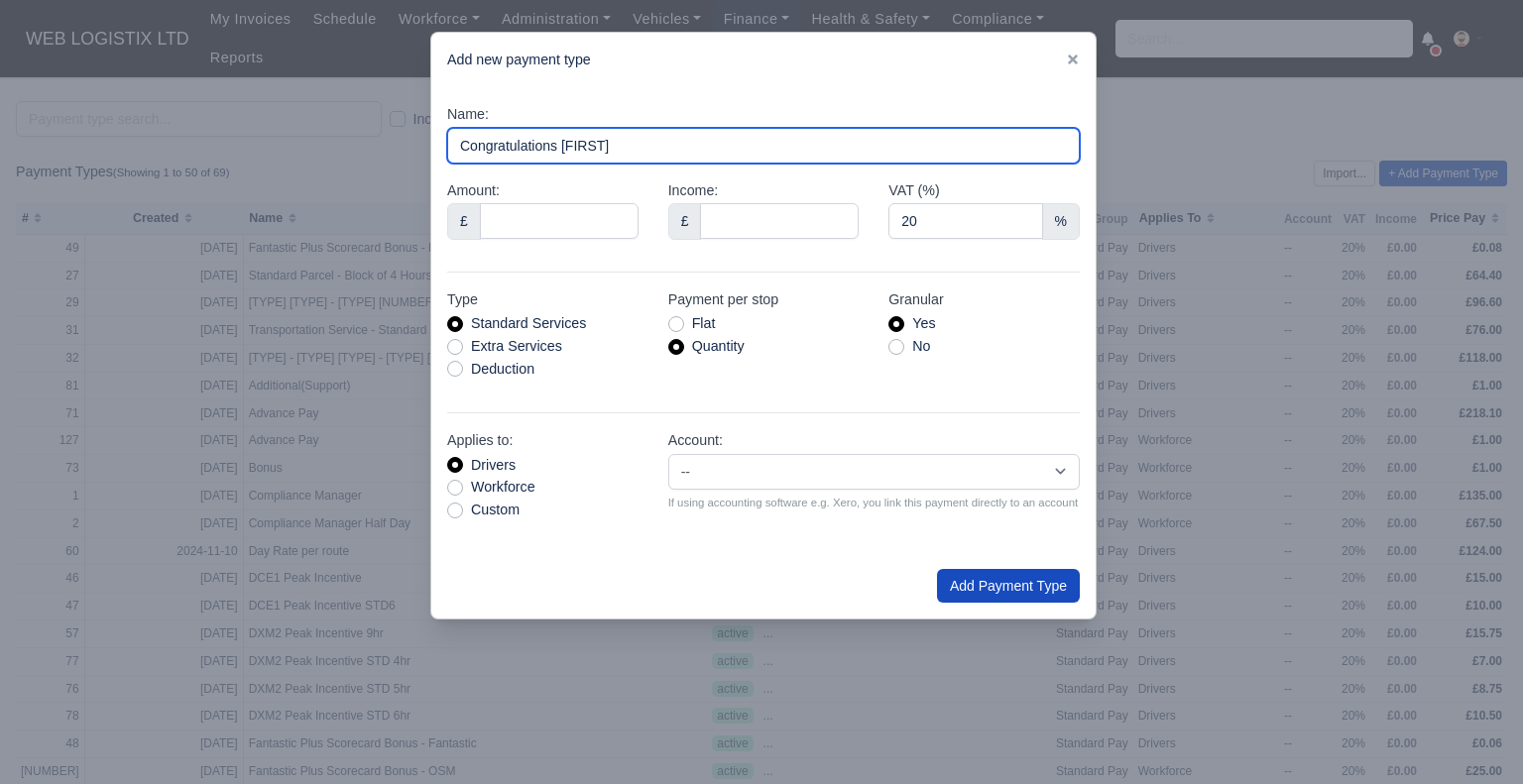 type on "Congratulations Char" 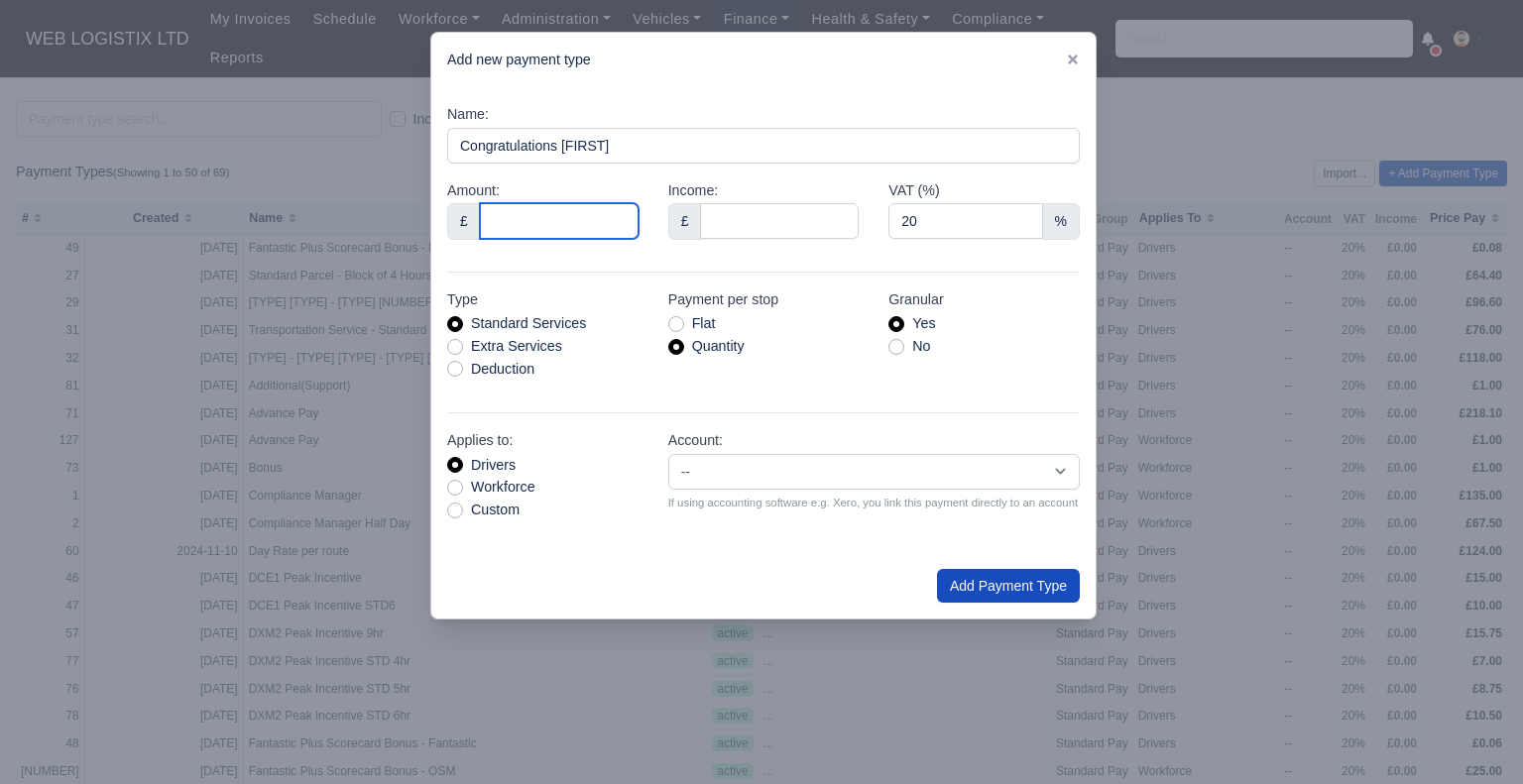 click on "Amount:" at bounding box center [559, 221] 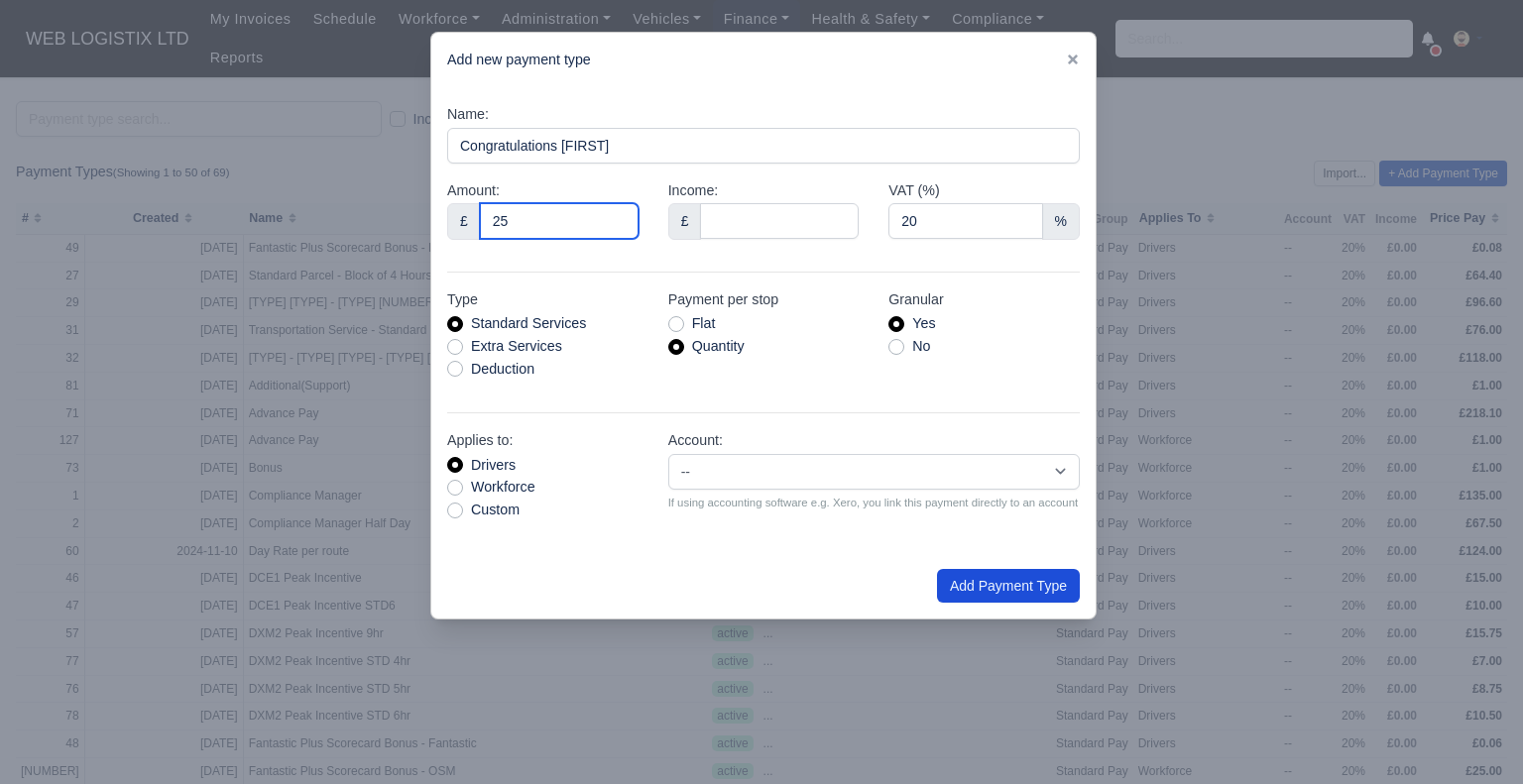 type on "25" 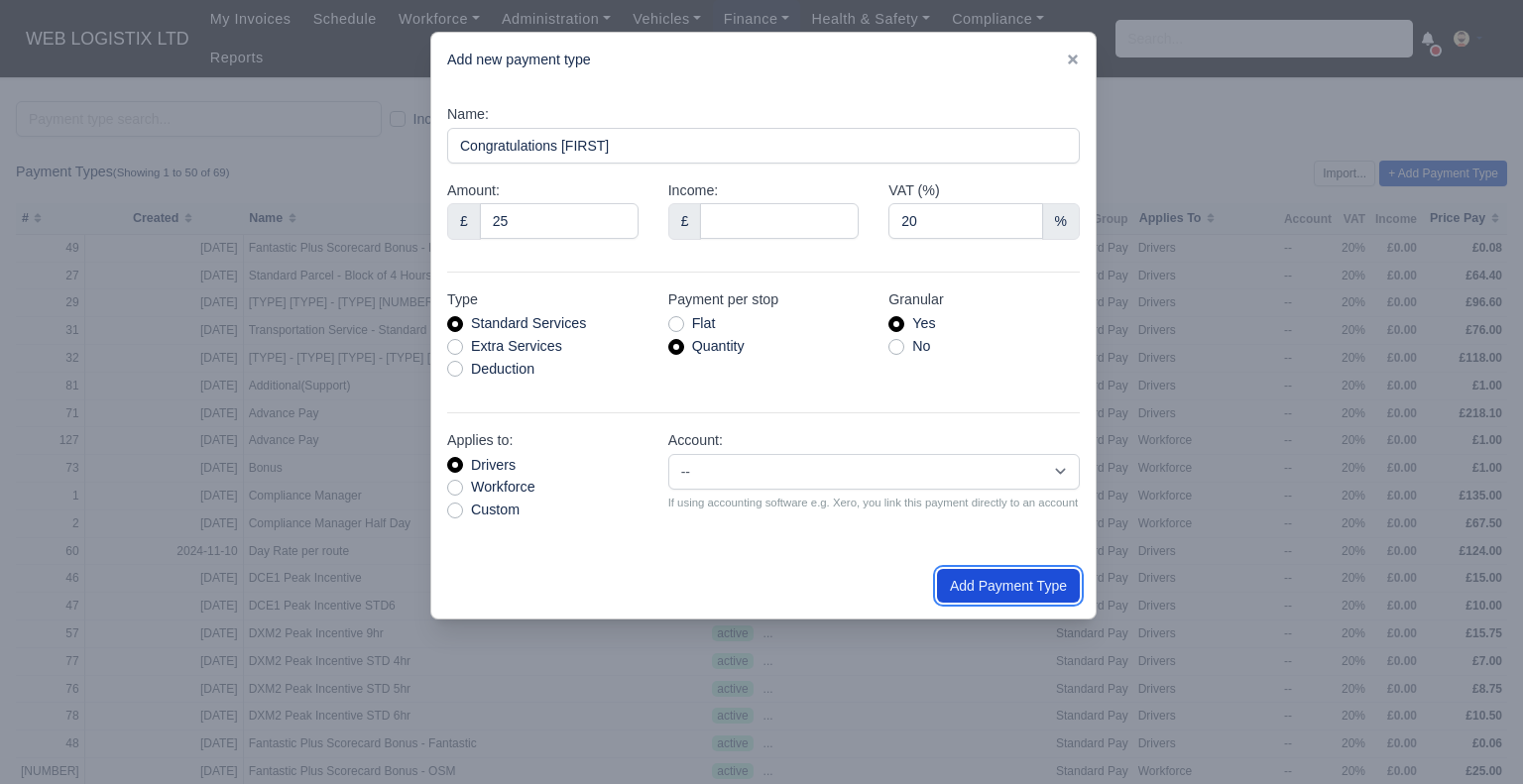 click on "Add Payment Type" at bounding box center (1008, 586) 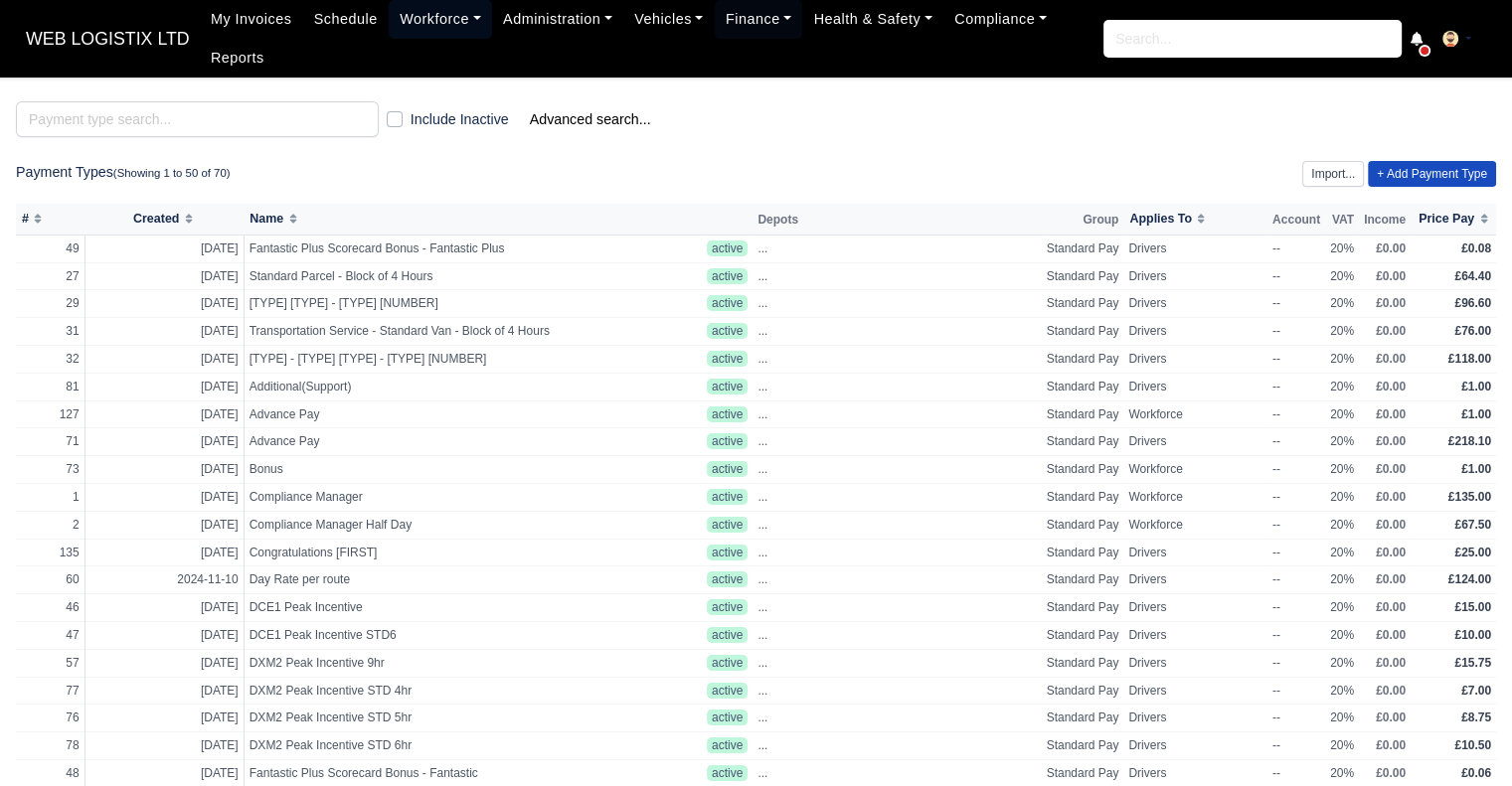 click on "Workforce" at bounding box center [440, 19] 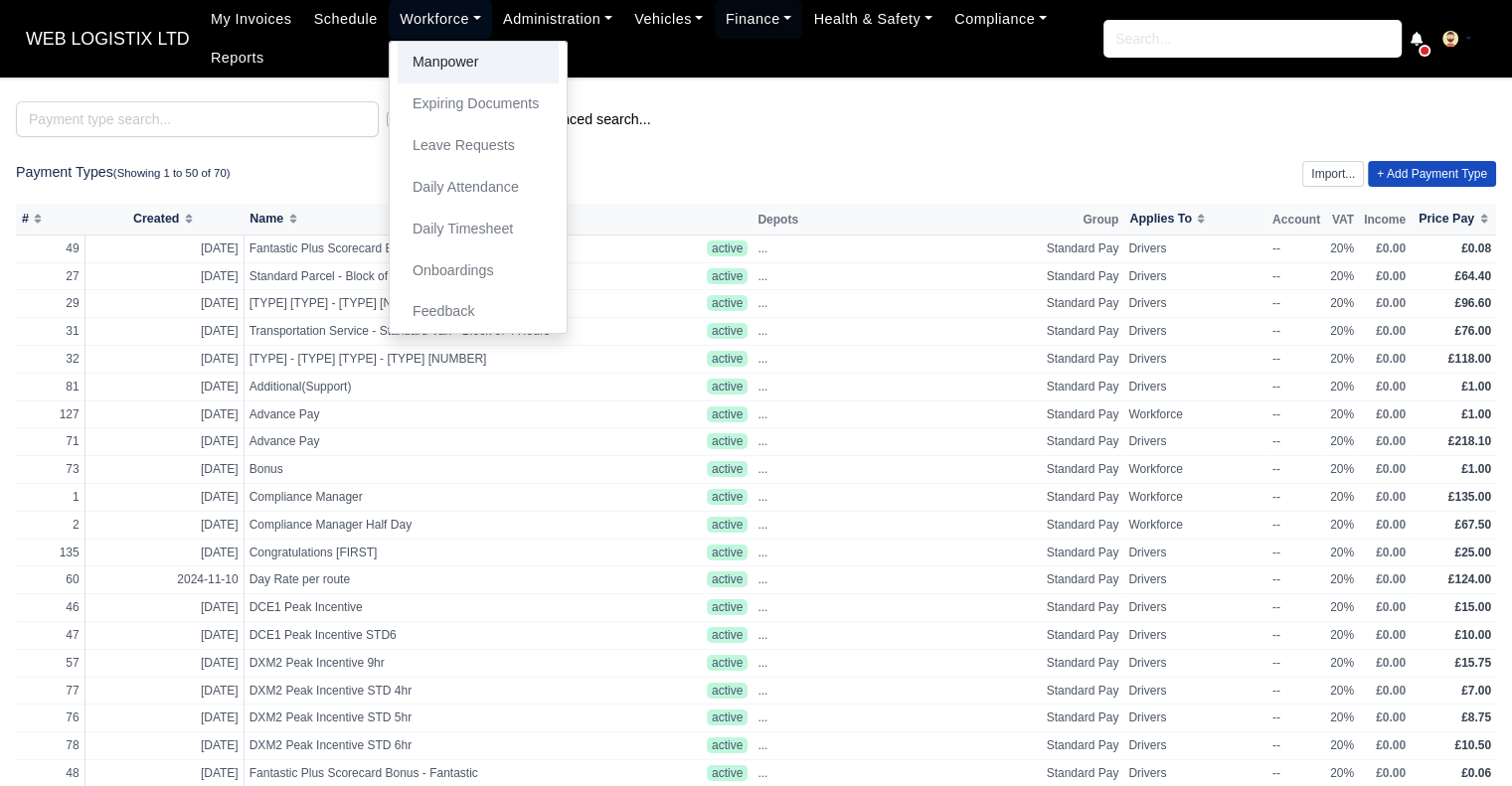 click on "Manpower" at bounding box center [478, 63] 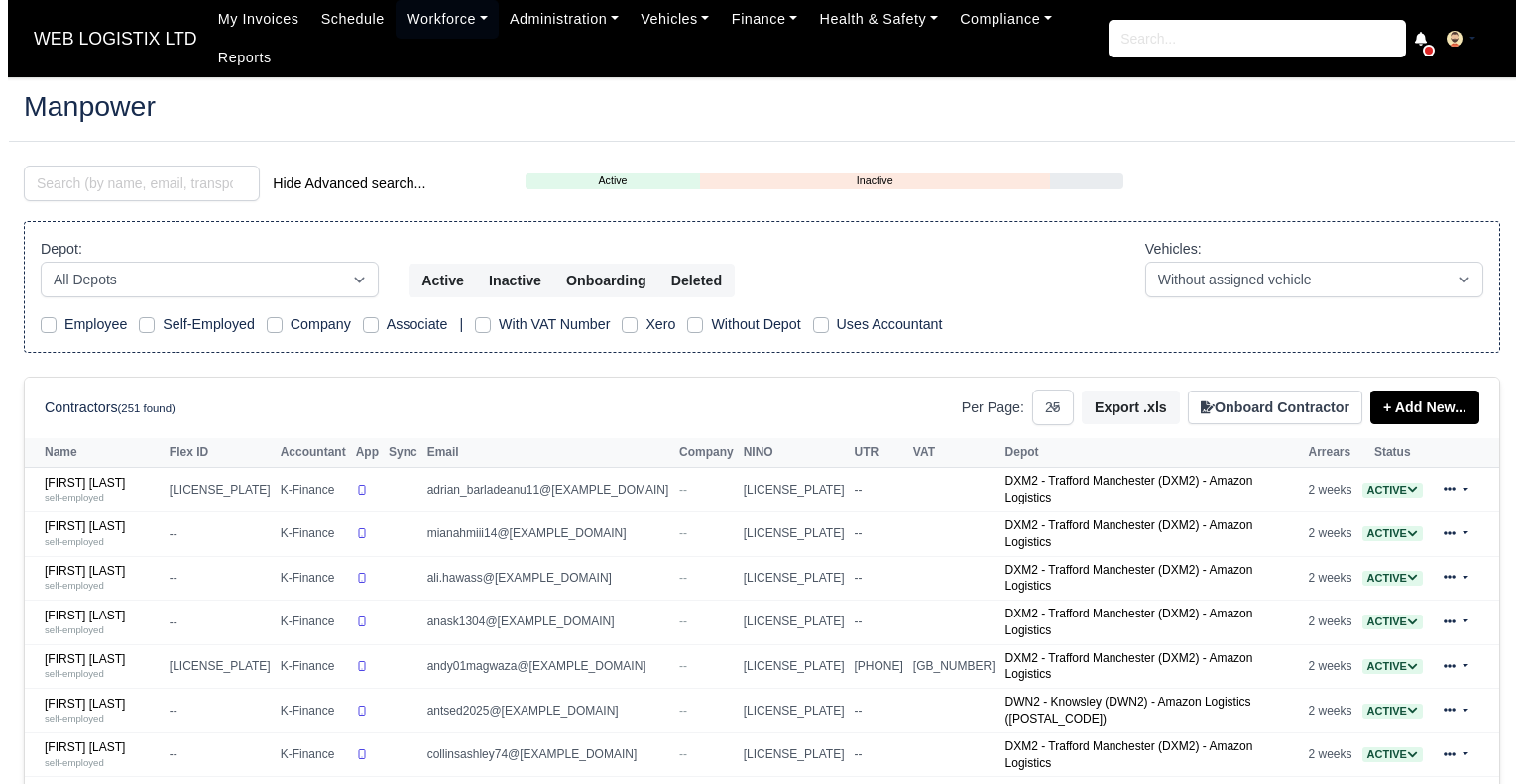 scroll, scrollTop: 0, scrollLeft: 0, axis: both 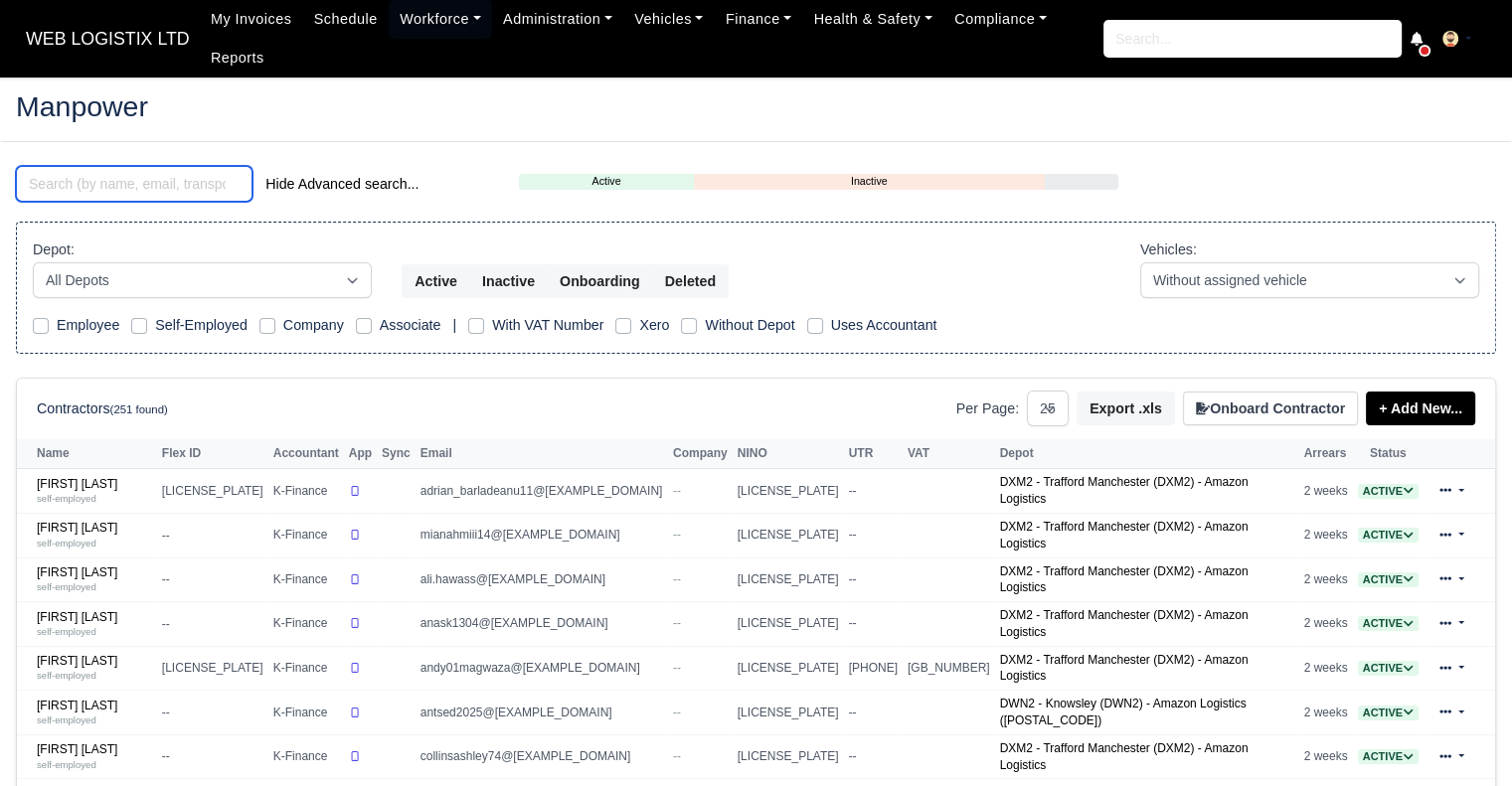 click at bounding box center [134, 184] 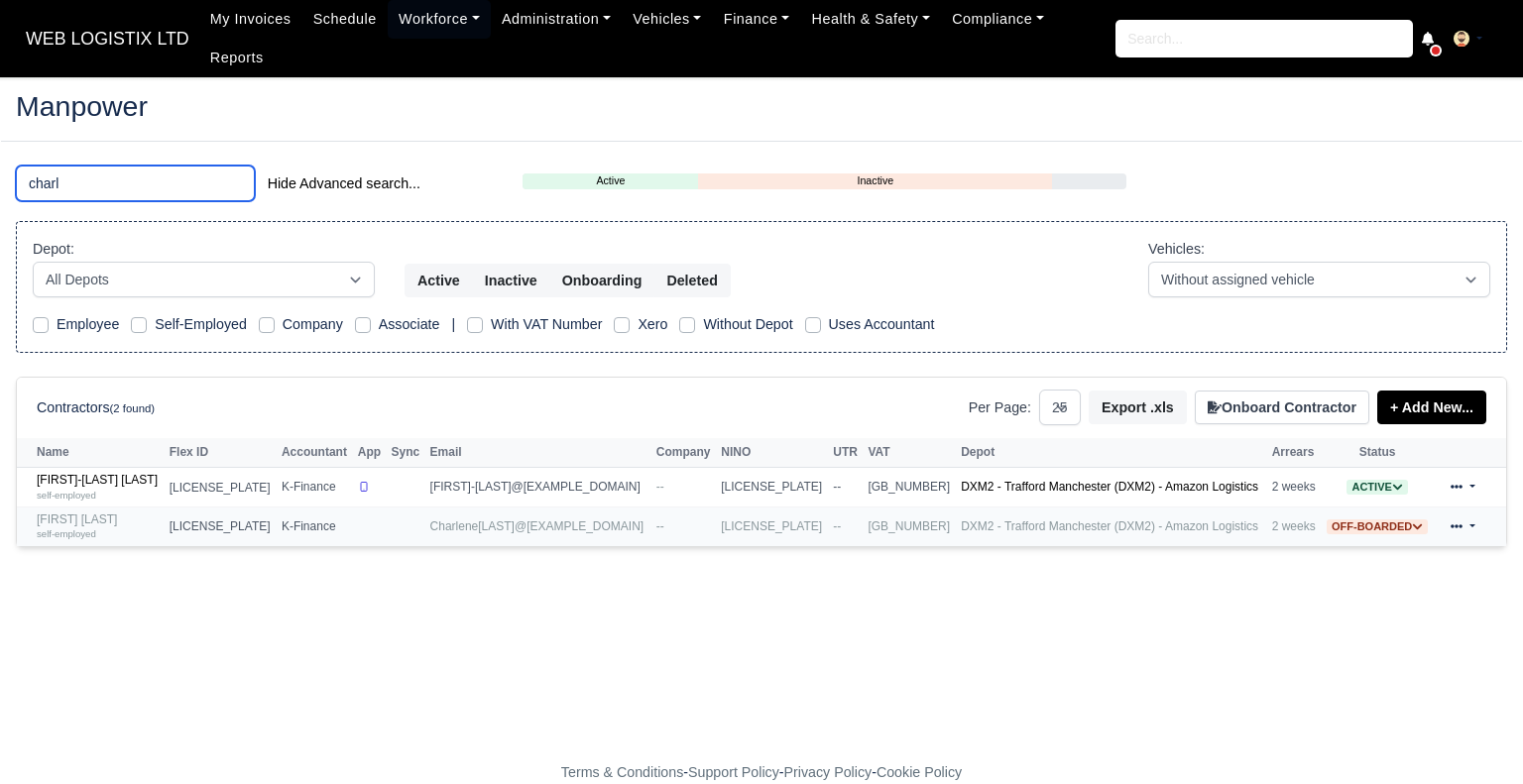 type on "charl" 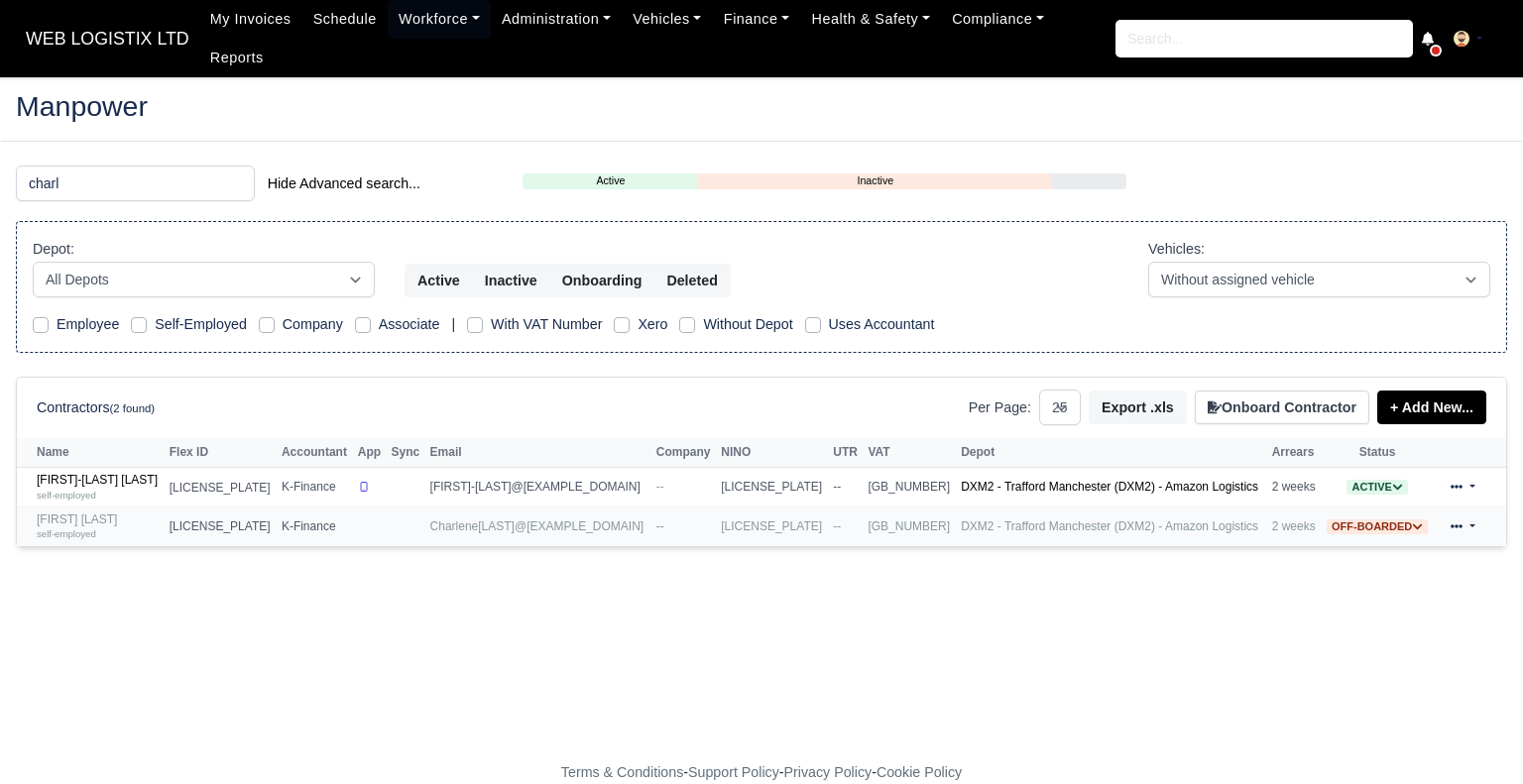 click on "self-employed" at bounding box center (98, 533) 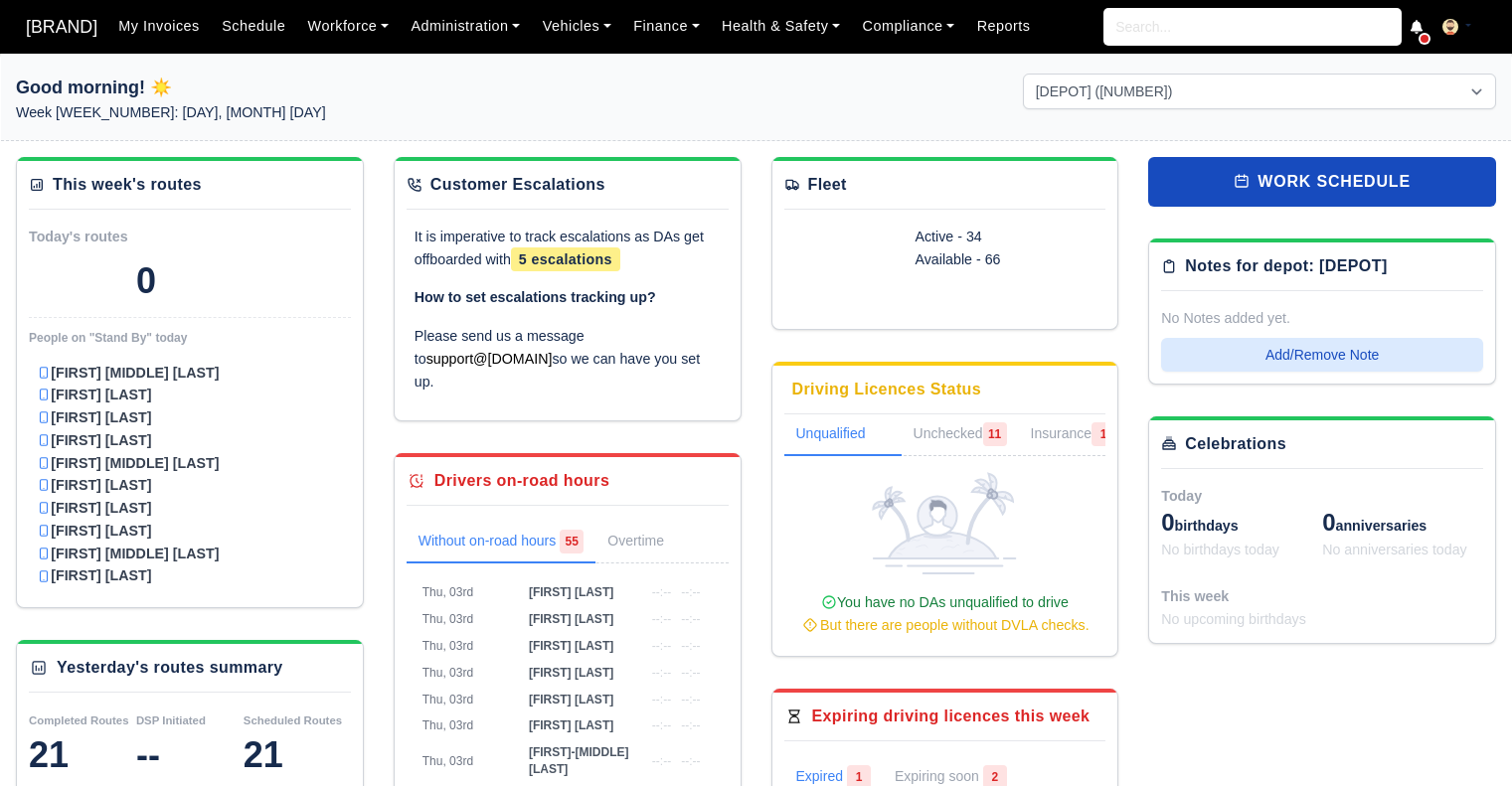 scroll, scrollTop: 0, scrollLeft: 0, axis: both 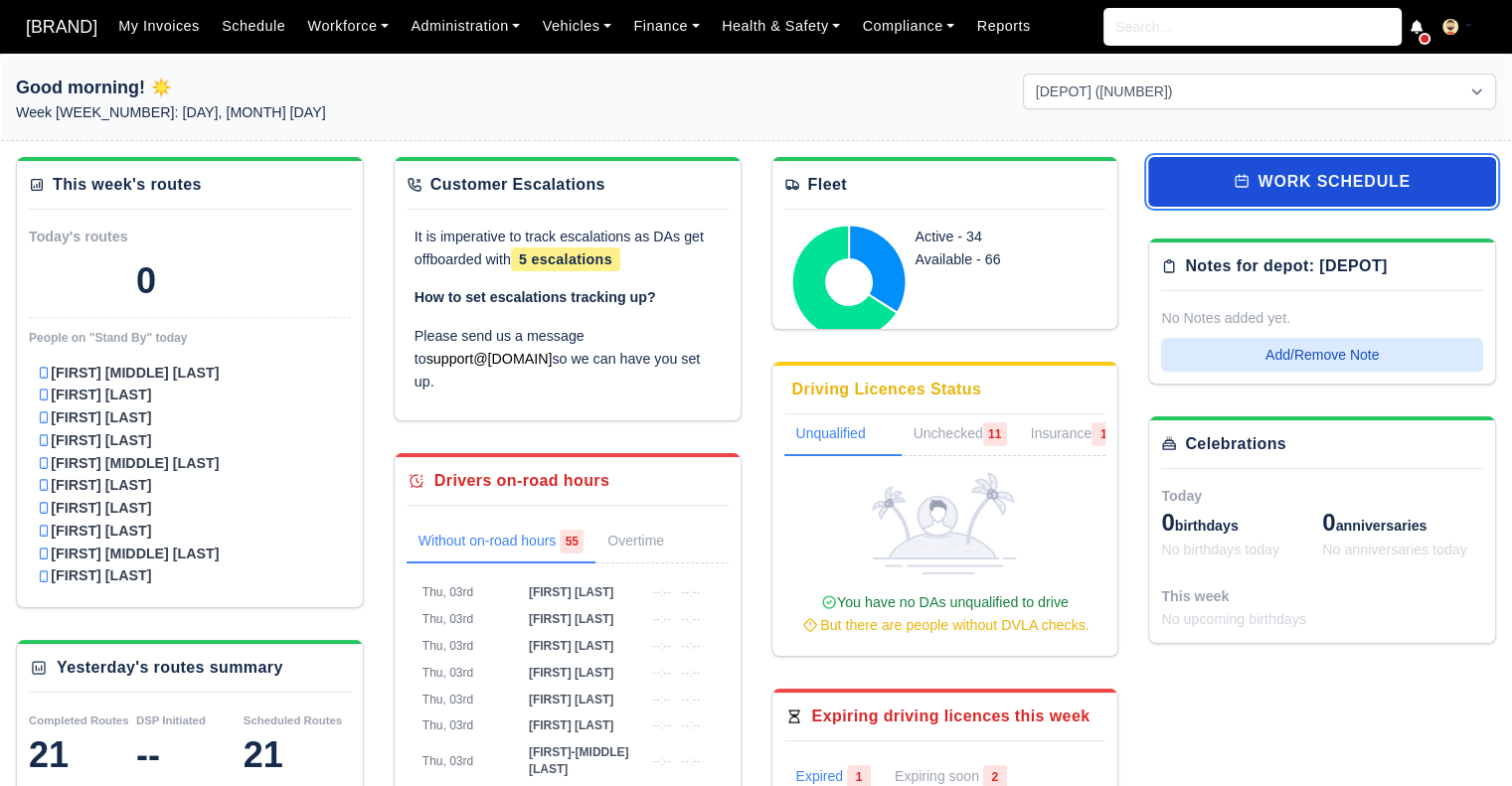 click on "work schedule" at bounding box center [1322, 182] 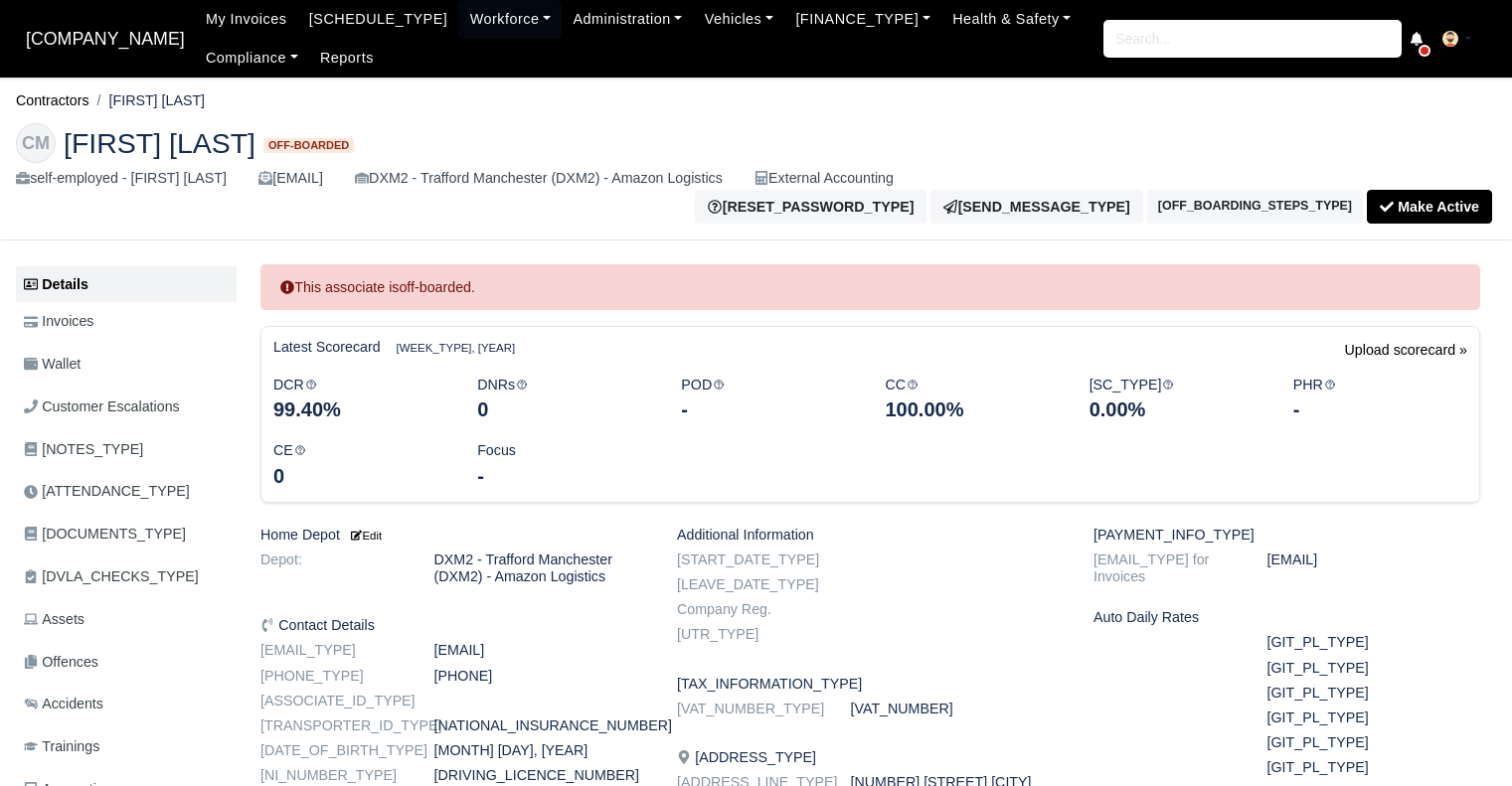 scroll, scrollTop: 0, scrollLeft: 0, axis: both 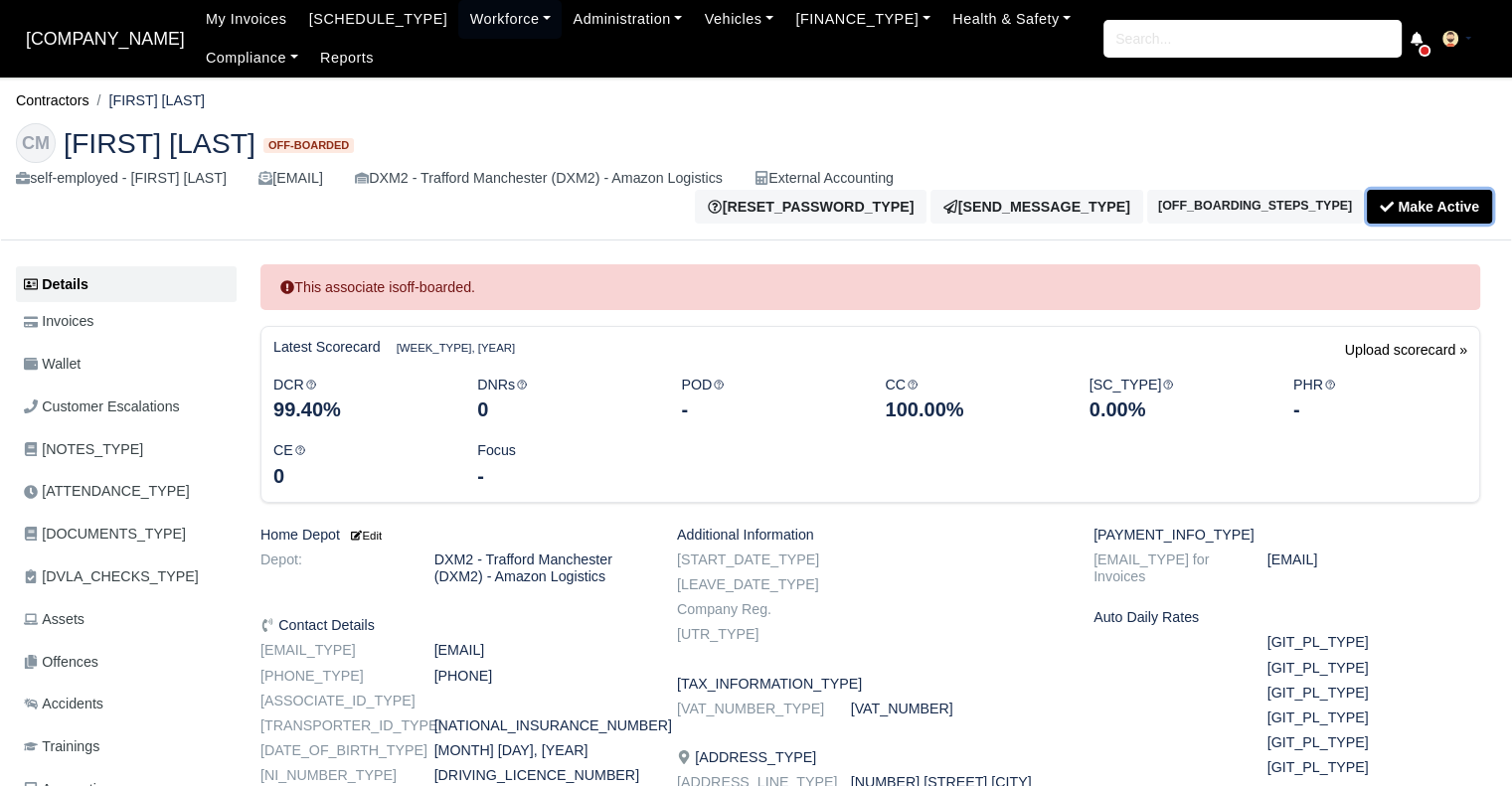 click on "Make Active" at bounding box center (1429, 207) 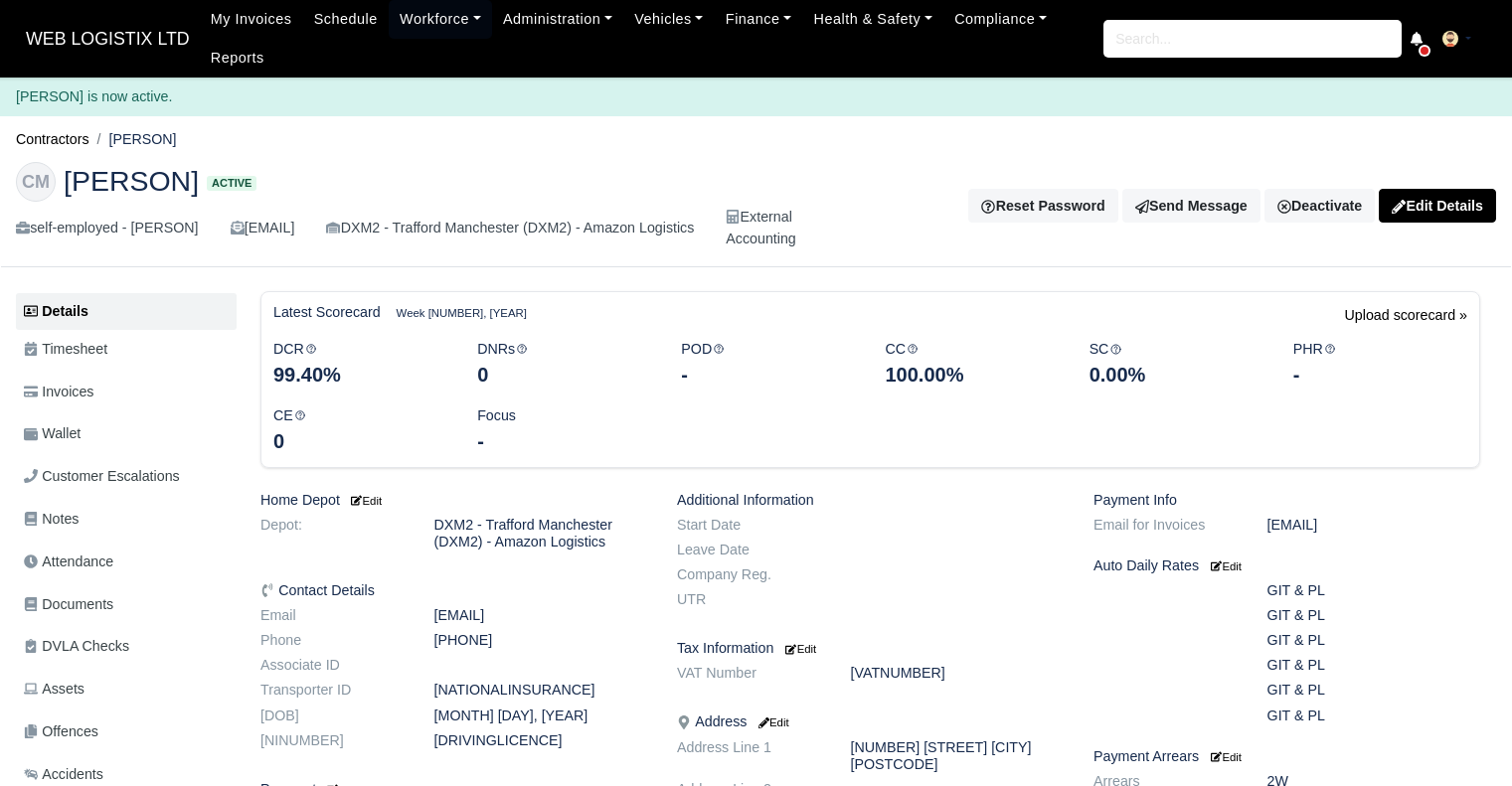 scroll, scrollTop: 0, scrollLeft: 0, axis: both 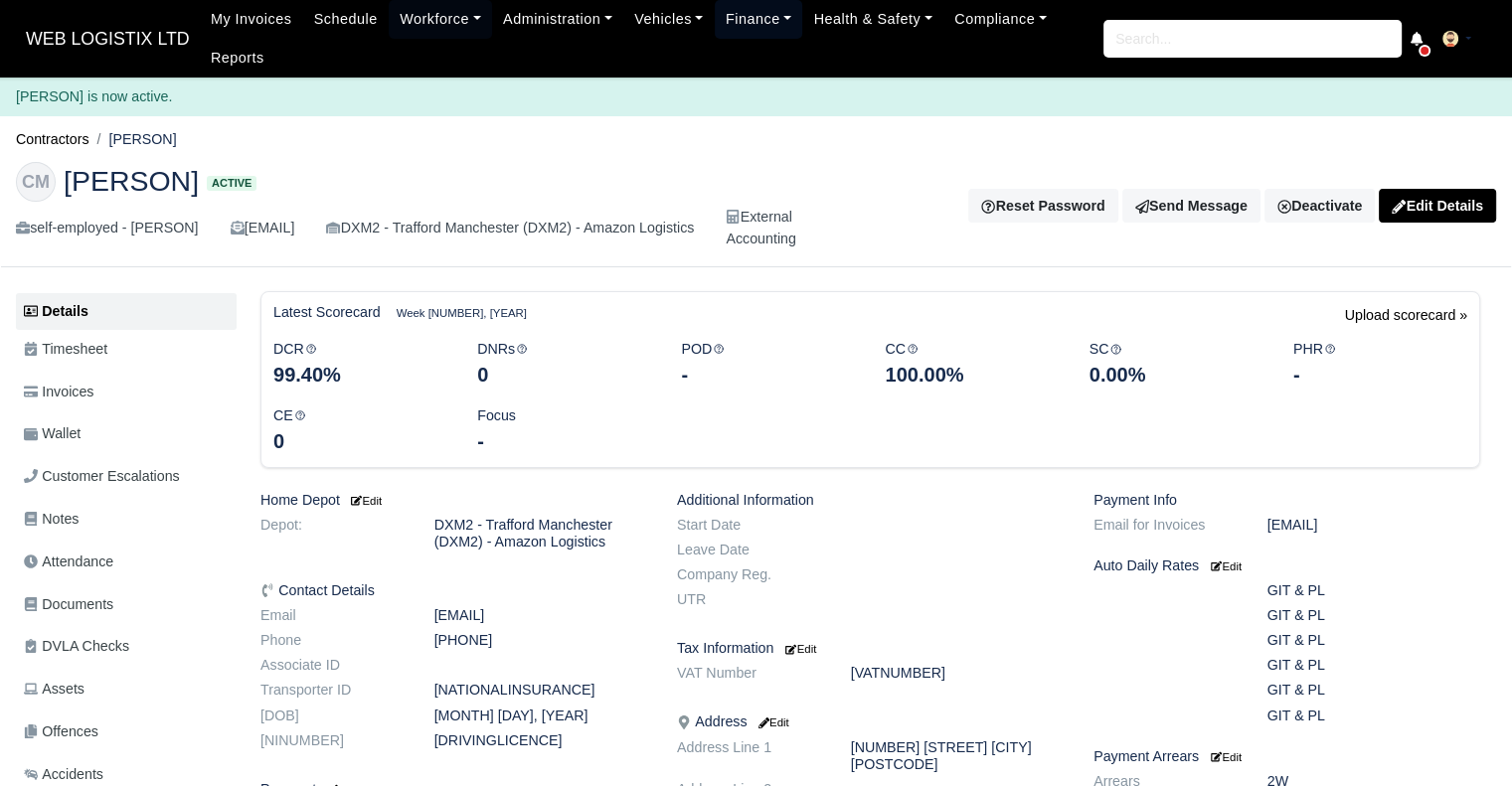 click on "Finance" at bounding box center [440, 19] 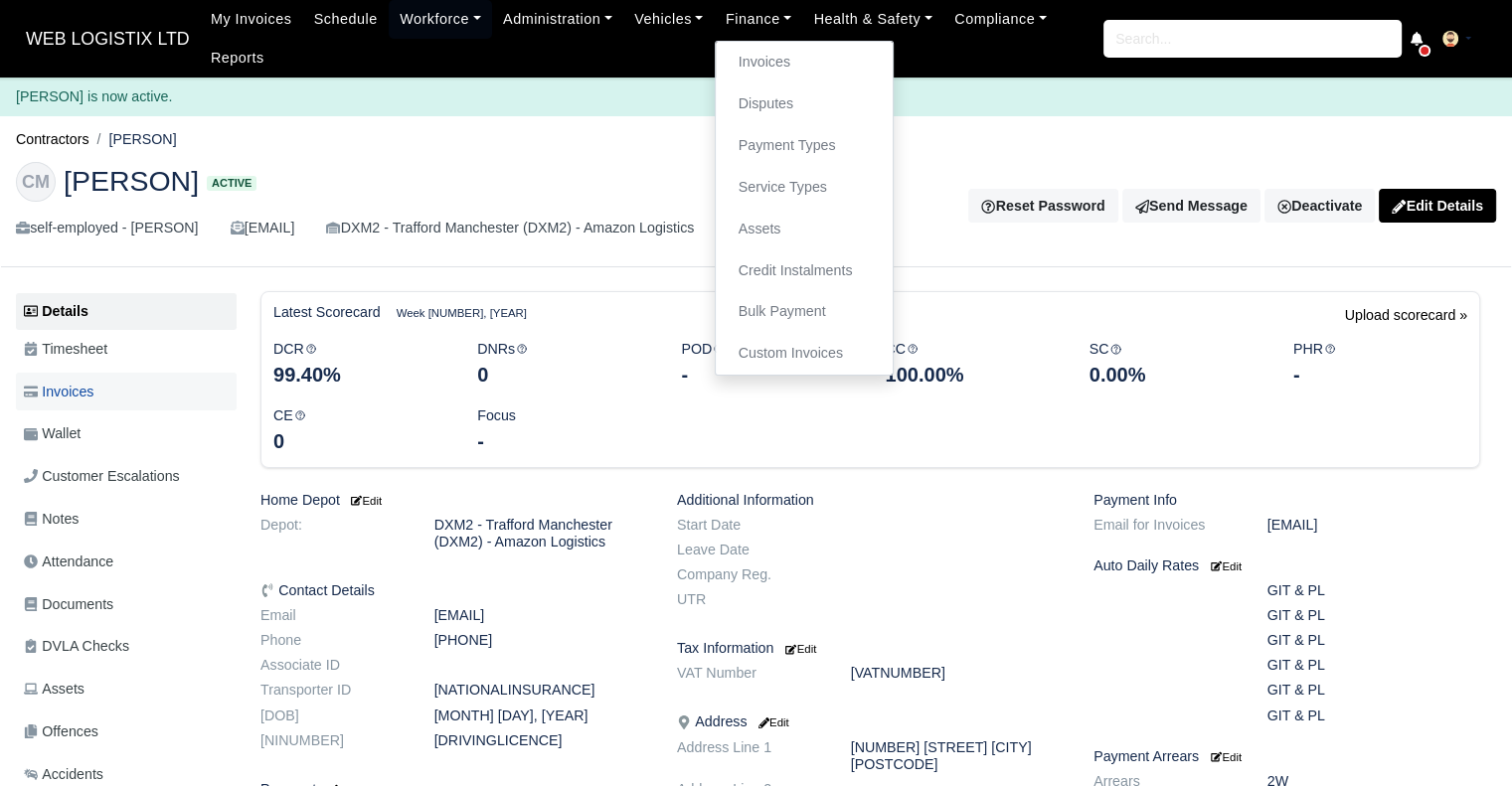 click on "Invoices" at bounding box center (59, 392) 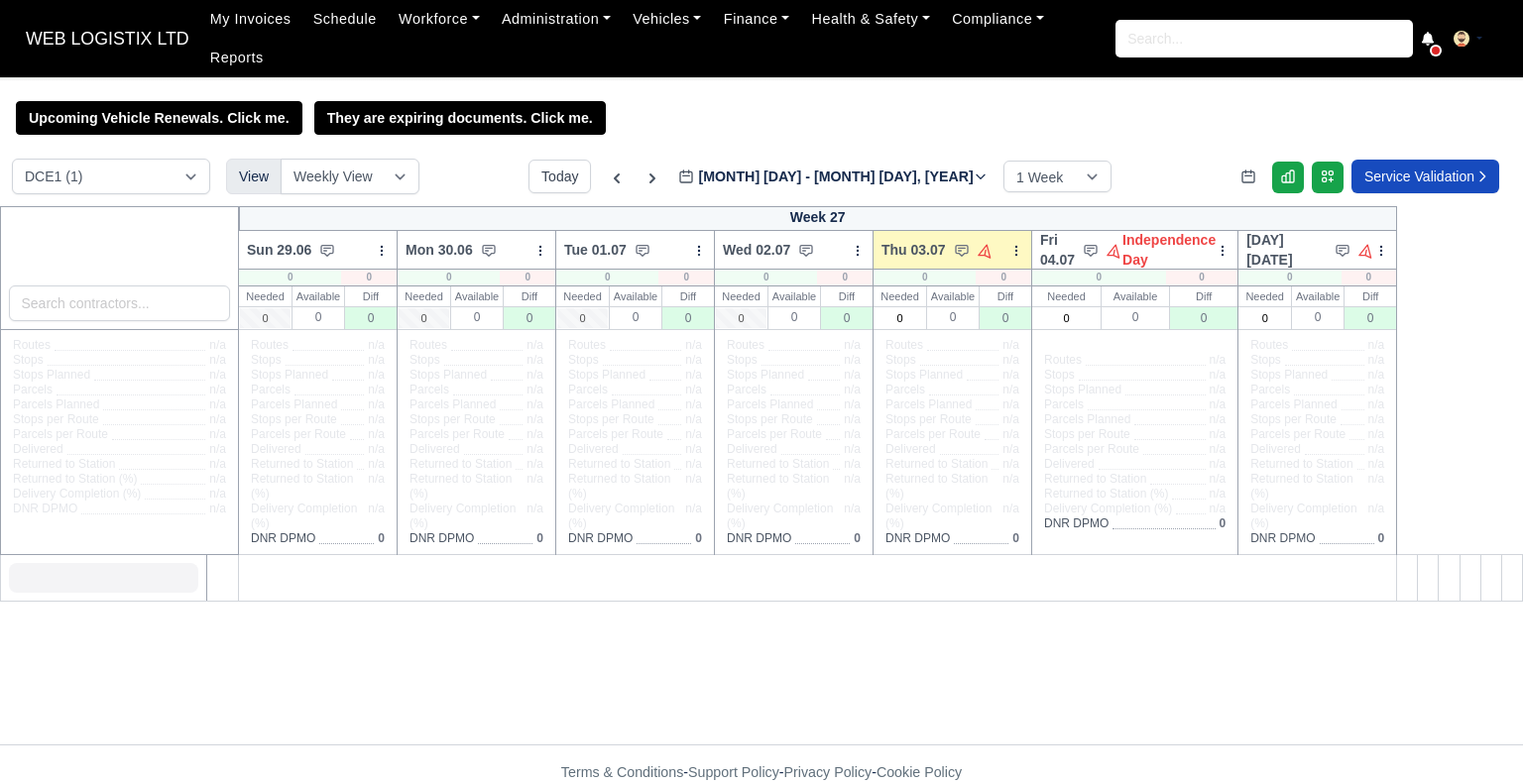 scroll, scrollTop: 0, scrollLeft: 0, axis: both 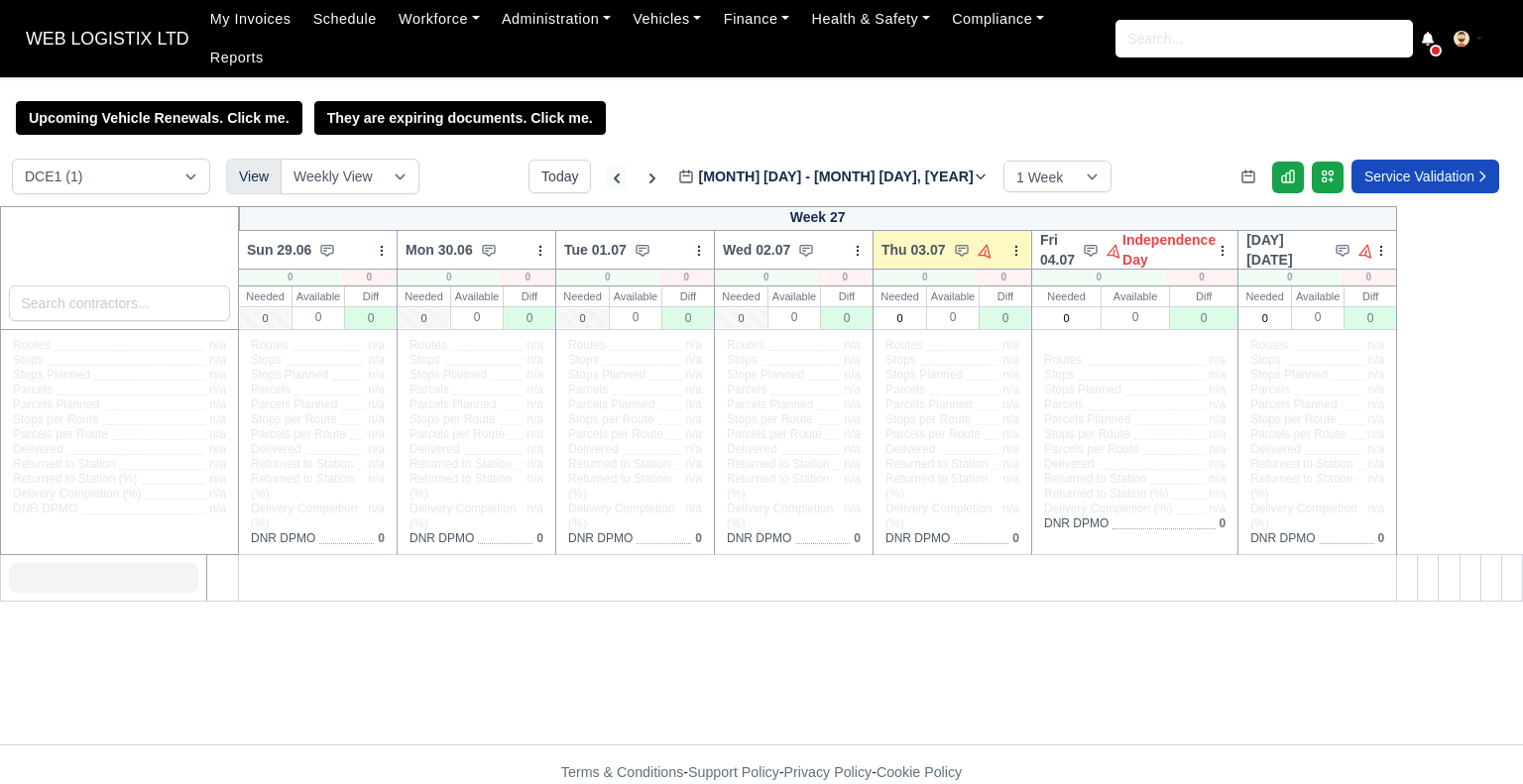 click at bounding box center (617, 178) 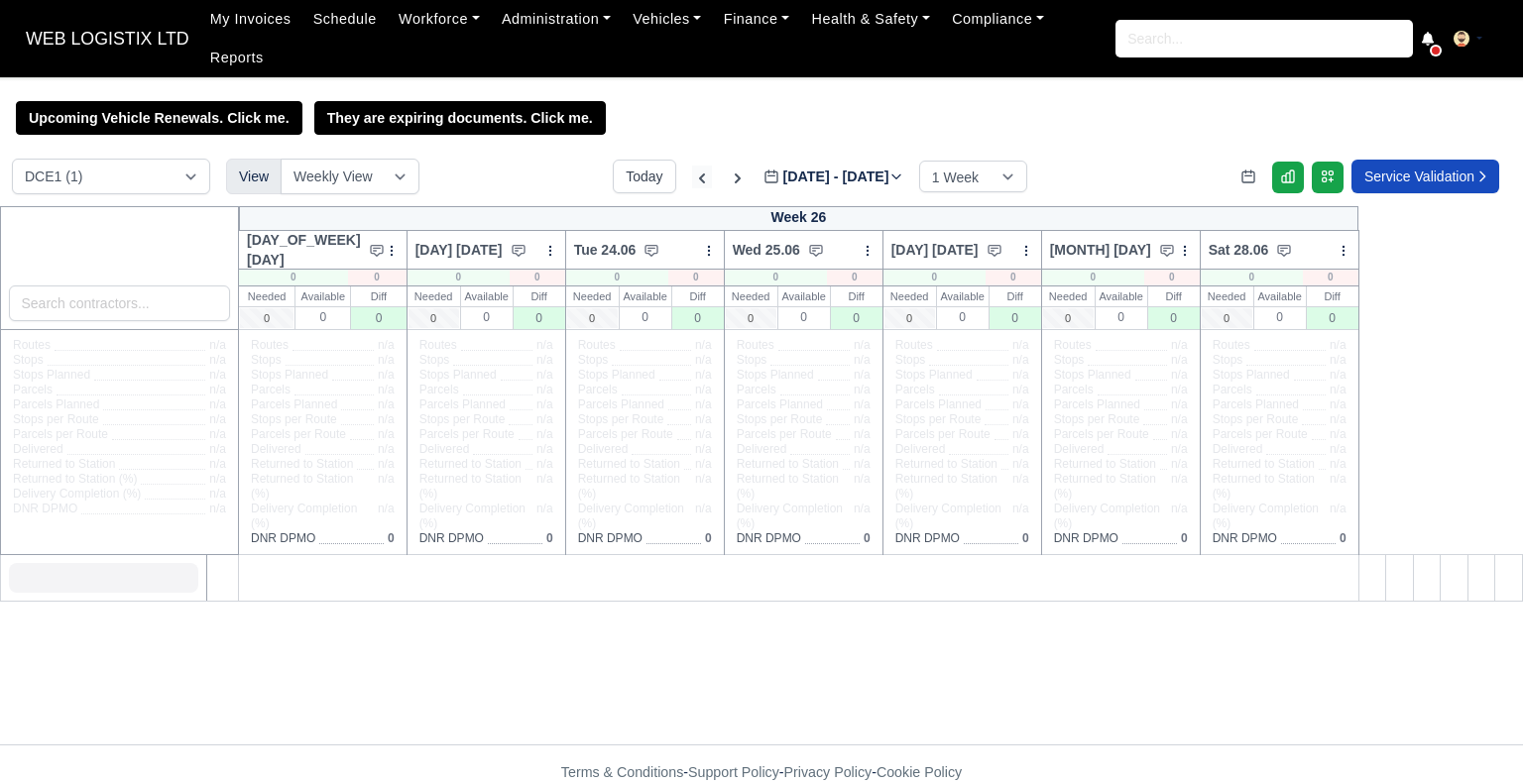click at bounding box center [702, 178] 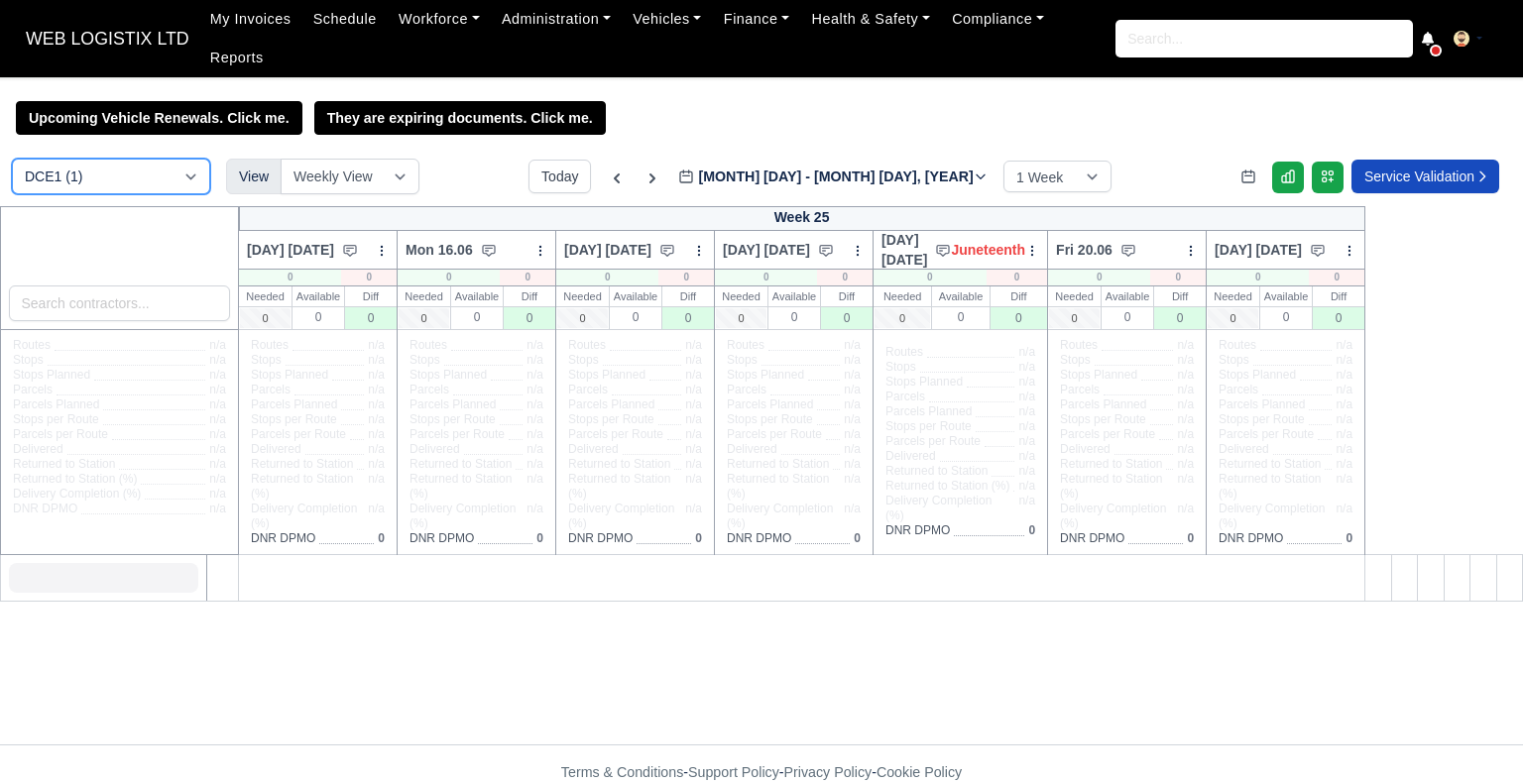 click on "DCE1 (1)
DWN2 (45)
DXM2 (58)" at bounding box center [111, 176] 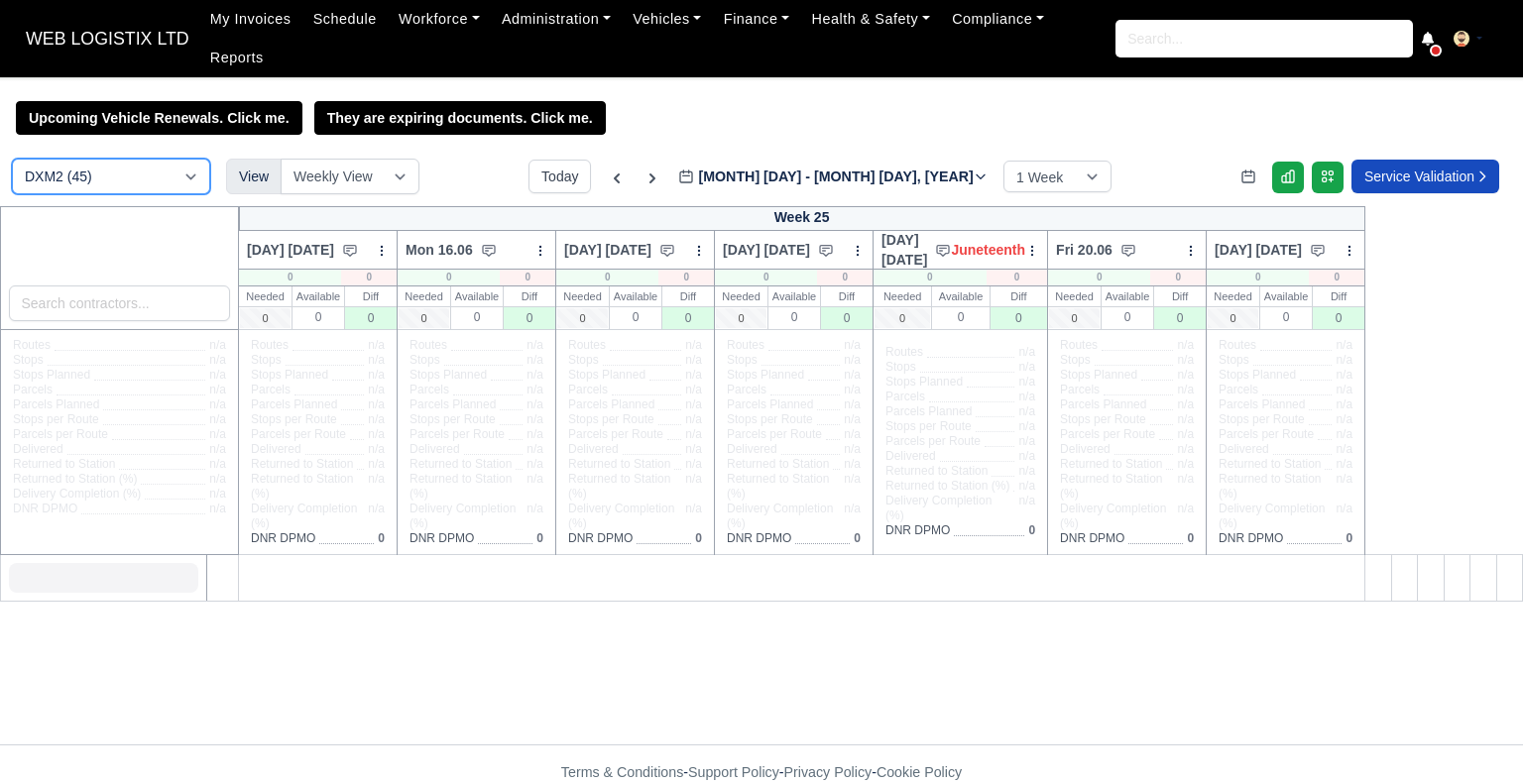 click on "DCE1 (1)
DWN2 (45)
DXM2 (58)" at bounding box center [111, 176] 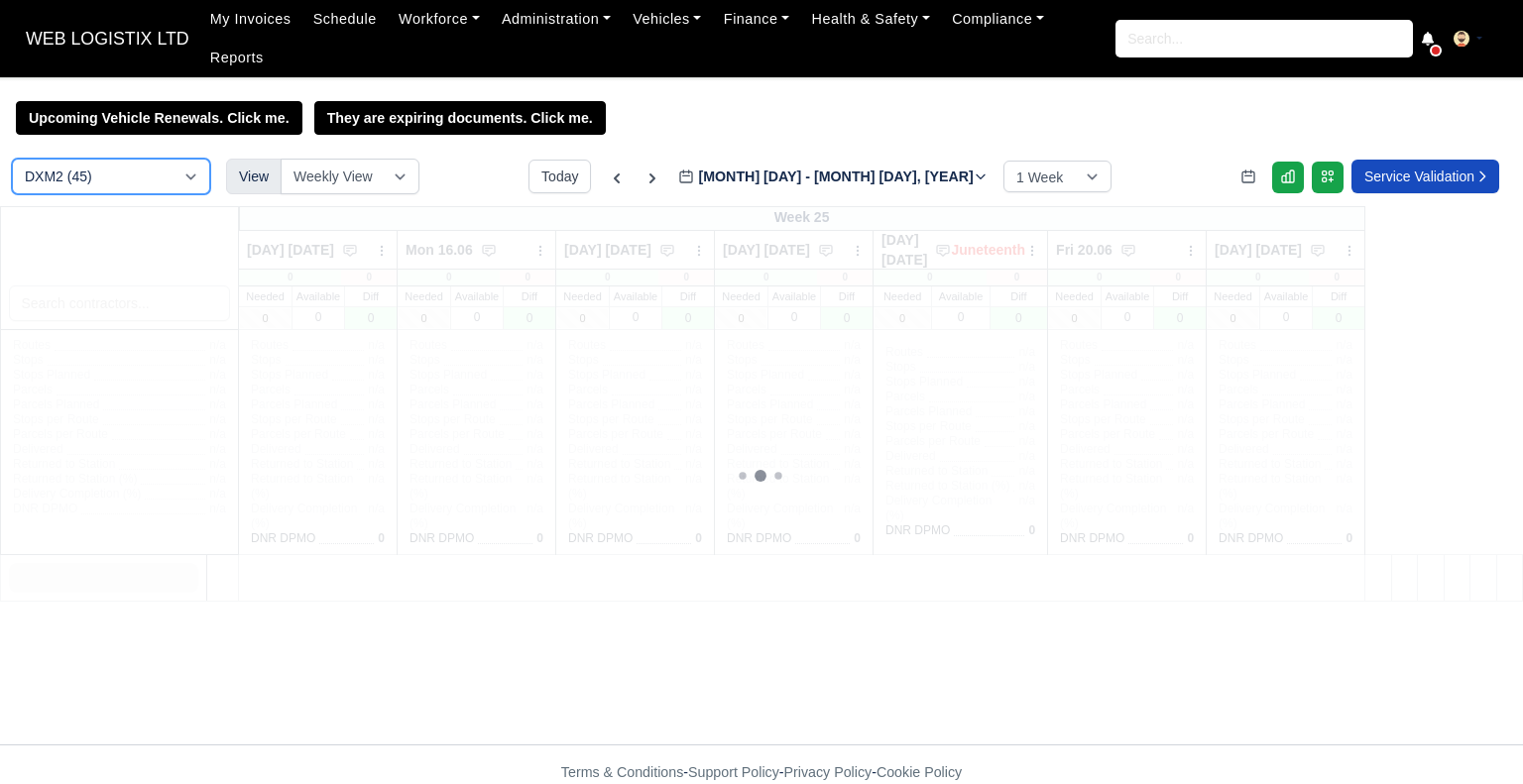 click on "DCE1 (1)
DWN2 (45)
DXM2 (58)" at bounding box center [111, 176] 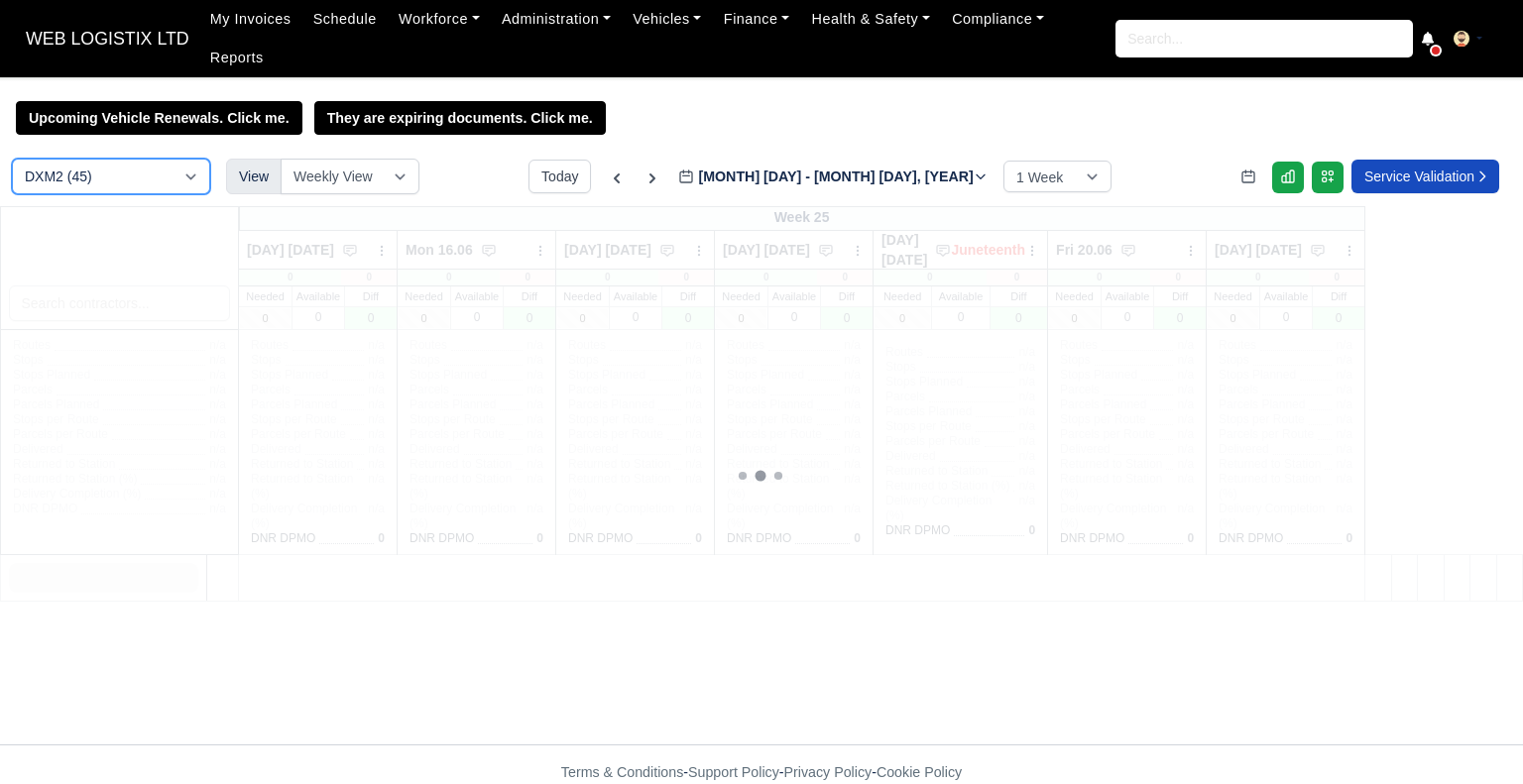 select on "3" 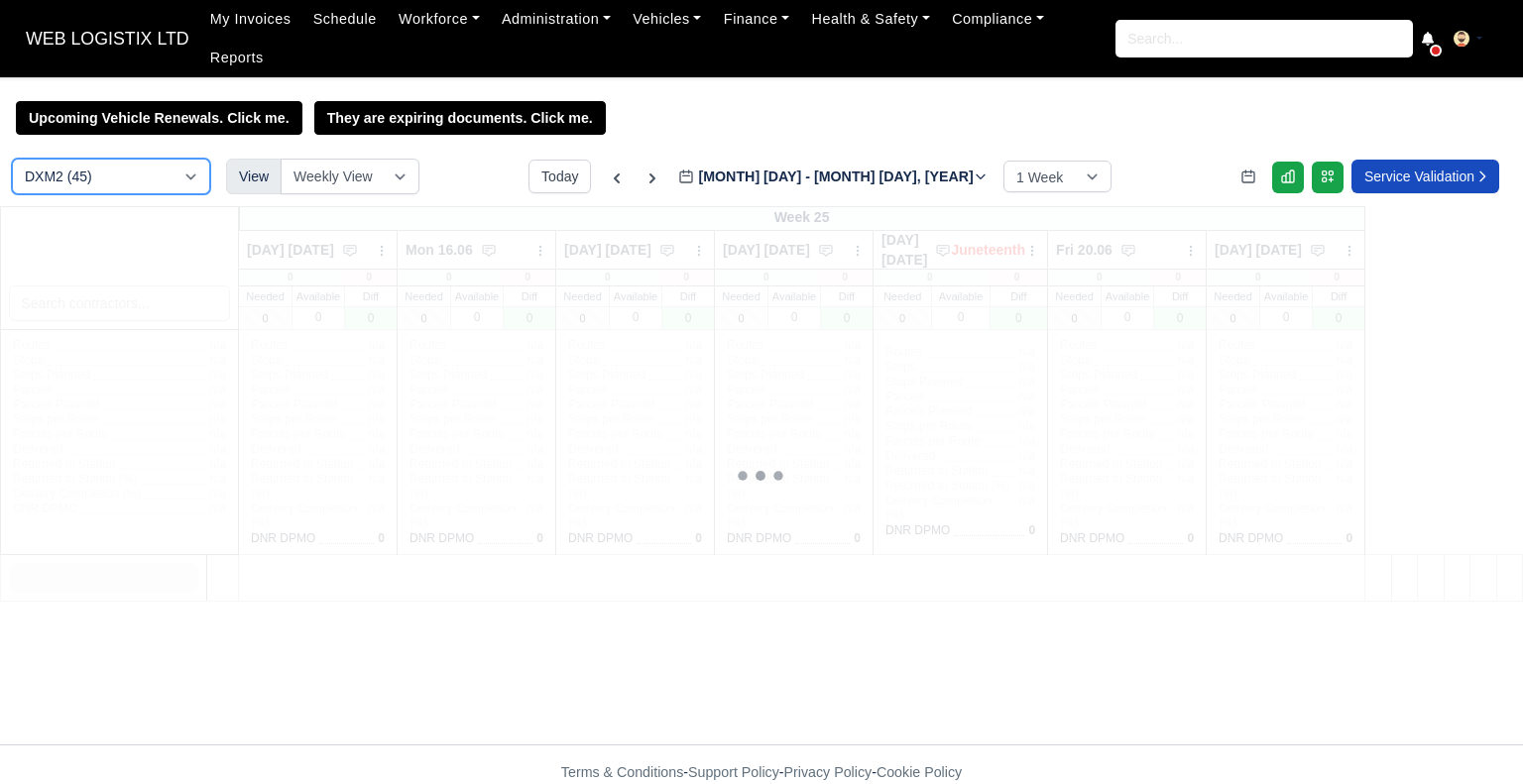 click on "DCE1 (1)
DWN2 (45)
DXM2 (58)" at bounding box center [111, 176] 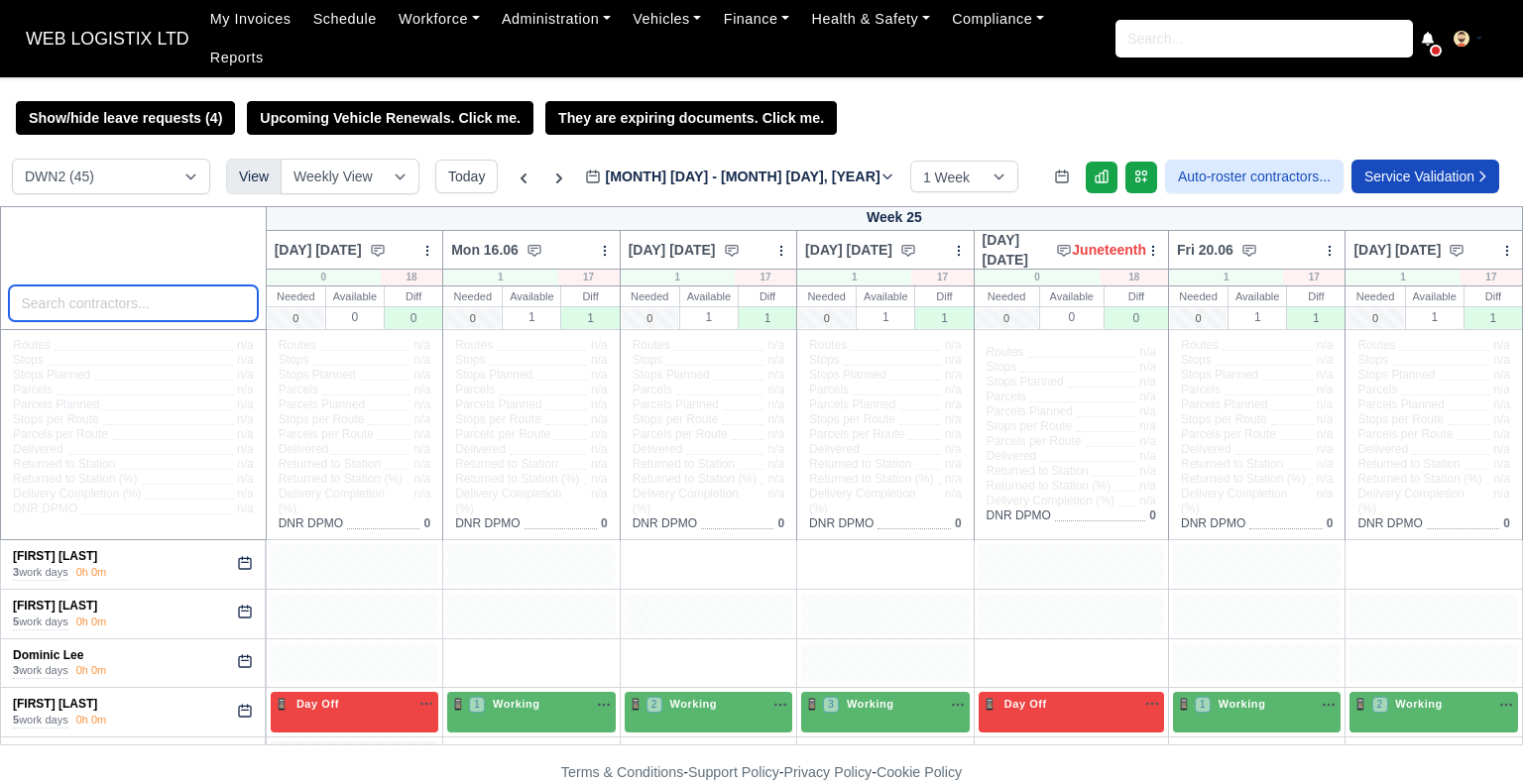 click at bounding box center [133, 303] 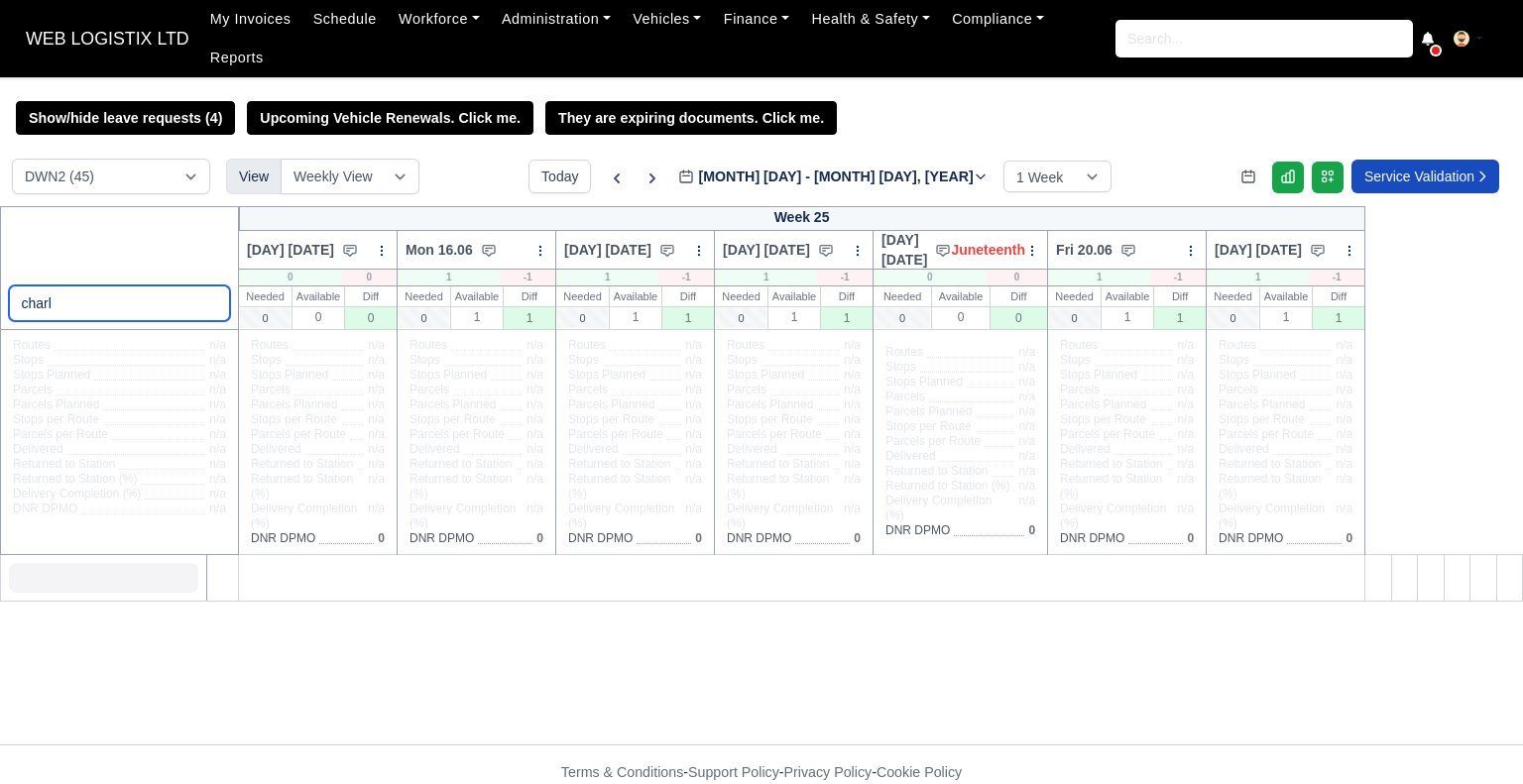 type on "charl" 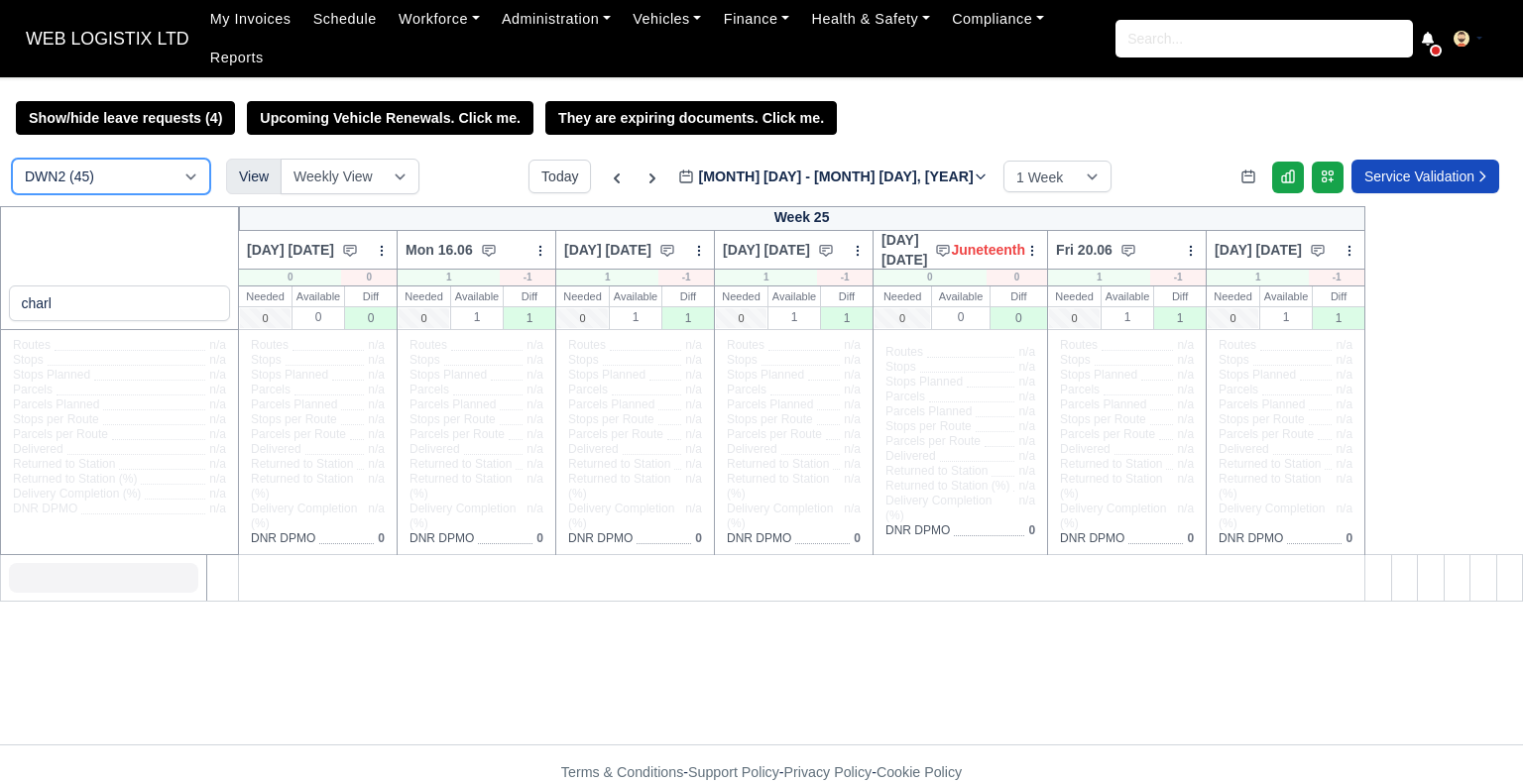 click on "DCE1 (1)
DWN2 (45)
DXM2 (58)" at bounding box center [111, 176] 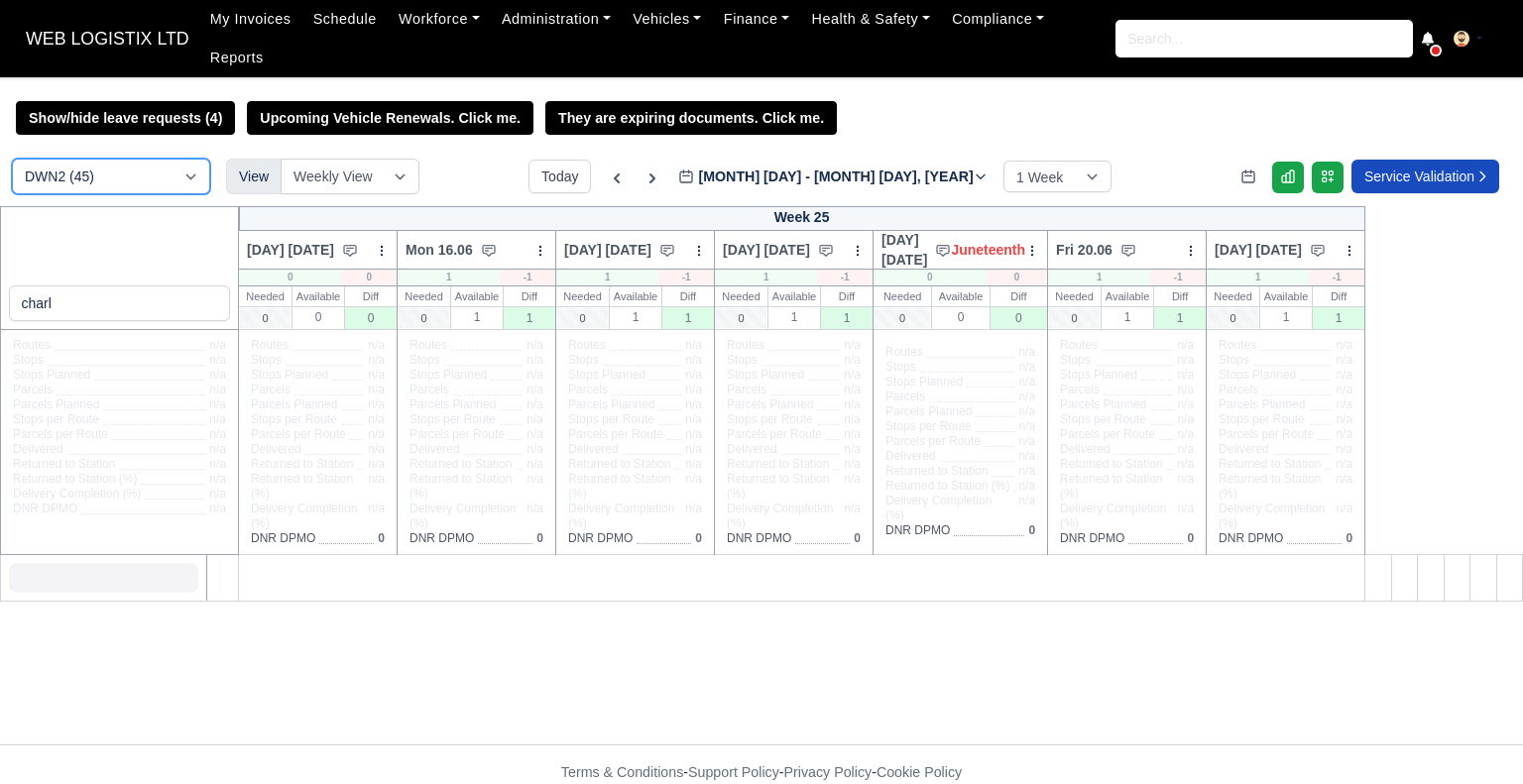 select on "1" 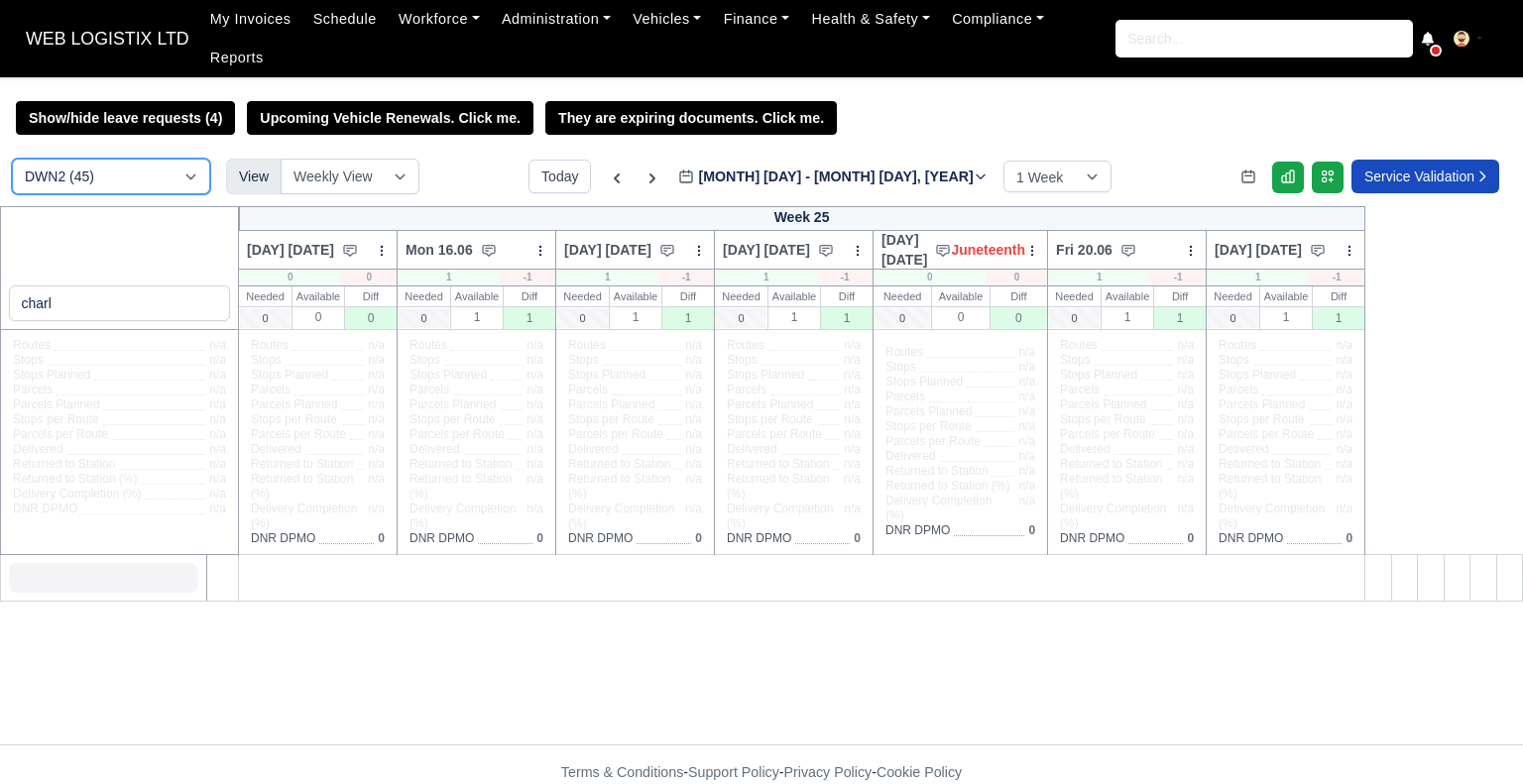 click on "DCE1 (1)
DWN2 (45)
DXM2 (58)" at bounding box center (111, 176) 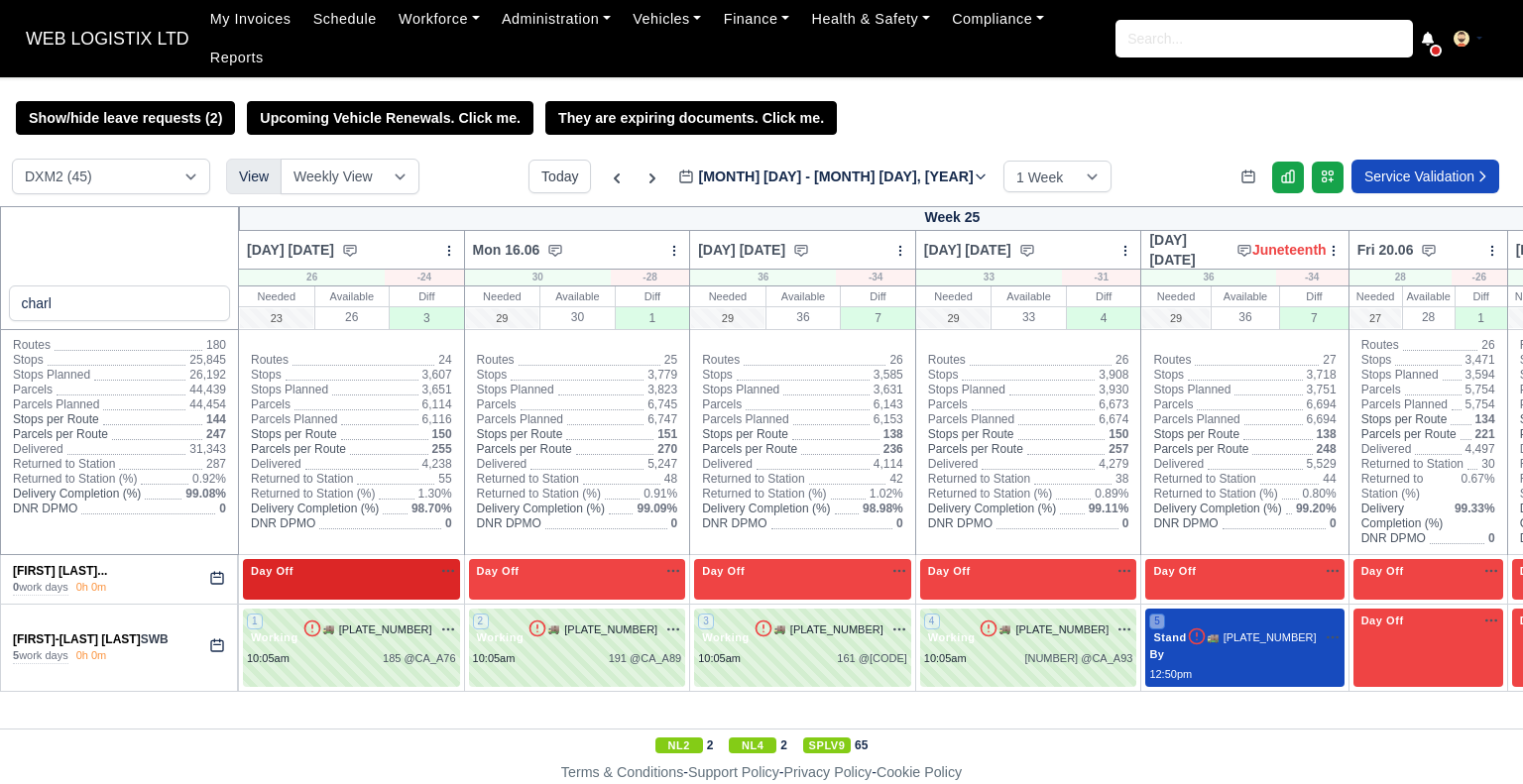 click on "Day Off
Available" at bounding box center (351, 571) 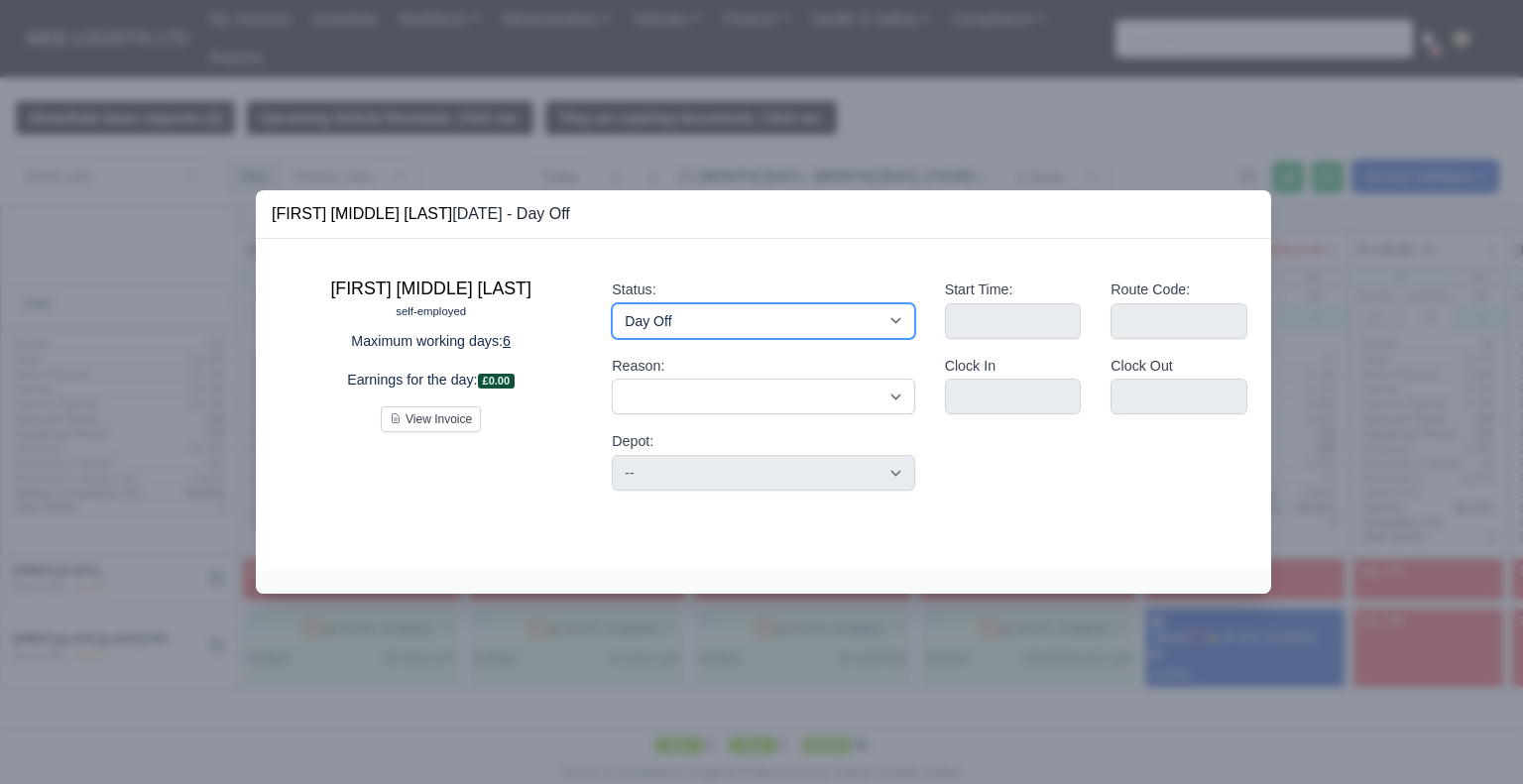 click on "Working
Day Off
Stand By
Holiday
Other Depot
In Office
OSM
Ridealong
Nursery 1
Nursery 2
Nursery 3
Nursery 4
Training
Debrief Route
Same Day Route
Driver Mate
MFN
Unasigned" at bounding box center [762, 321] 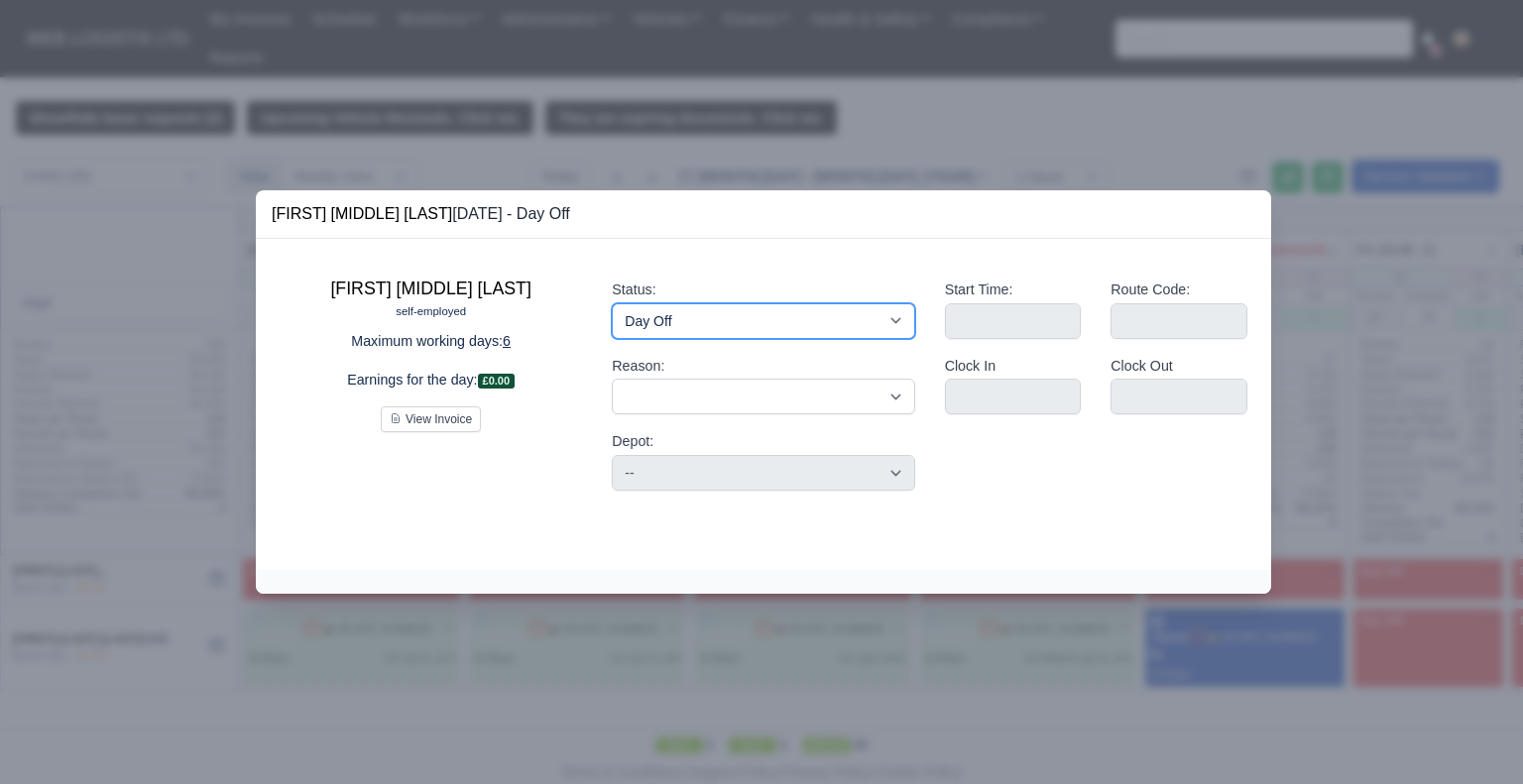 select on "Available" 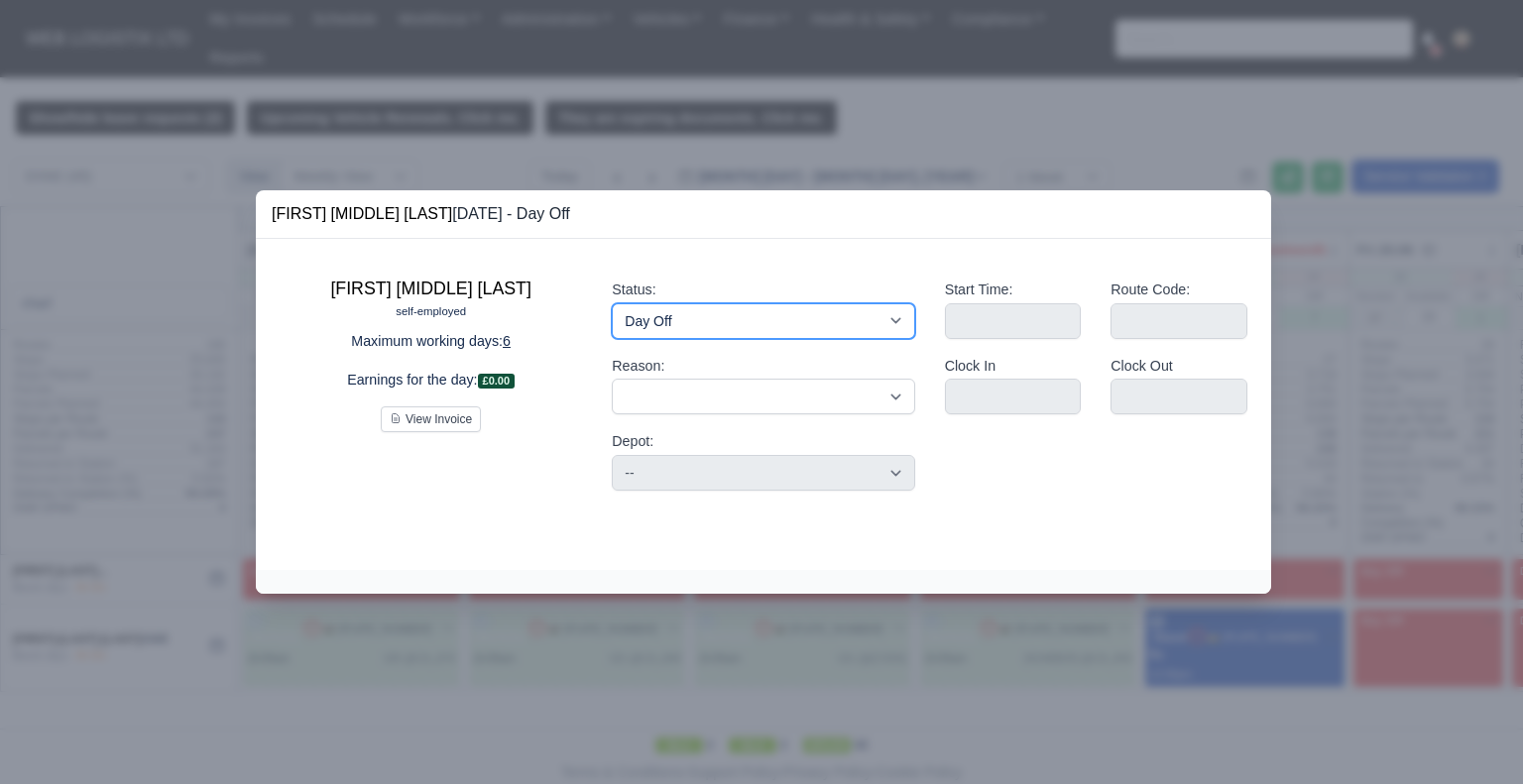 click on "Working
Day Off
Stand By
Holiday
Other Depot
In Office
OSM
Ridealong
Nursery 1
Nursery 2
Nursery 3
Nursery 4
Training
Debrief Route
Same Day Route
Driver Mate
MFN
Unasigned" at bounding box center (762, 321) 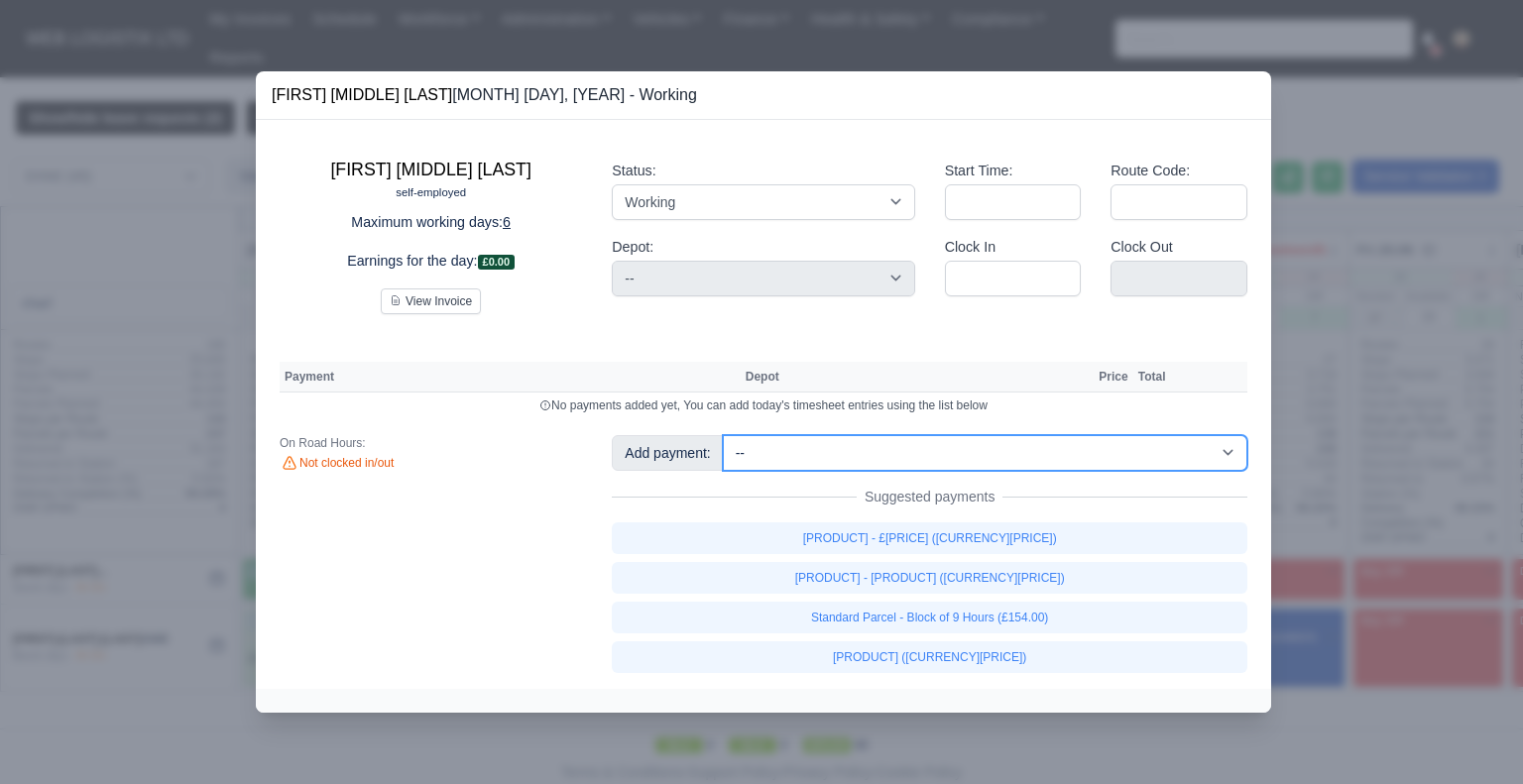 click on "--
Fantastic Plus Scorecard Bonus - Fantastic Plus (£0.08)
Standard Parcel - Block of 4 Hours (£64.40)
Standard Parcel - Block of 6 Hours (£96.60)
Transportation Service - Standard Van - Block of 4 Hours (£76.00)
Transportation Service - Standard Van - Block of 6 Hours (£118.00)
Additional(Support) (£1.00)
Advance Pay (£218.10)
Congratulations Char (£25.00)
Day Rate per route (£124.00)
DCE1 Peak Incentive (£15.00)
DCE1 Peak Incentive STD6 (£10.00)
DXM2 Peak Incentive 9hr (£15.75)
DXM2 Peak Incentive STD 4hr (£7.00)
DXM2 Peak Incentive STD 5hr (£8.75)
DXM2 Peak Incentive STD 6hr (£10.50)
Fantastic Plus Scorecard Bonus - Fantastic (£0.06)" at bounding box center [985, 453] 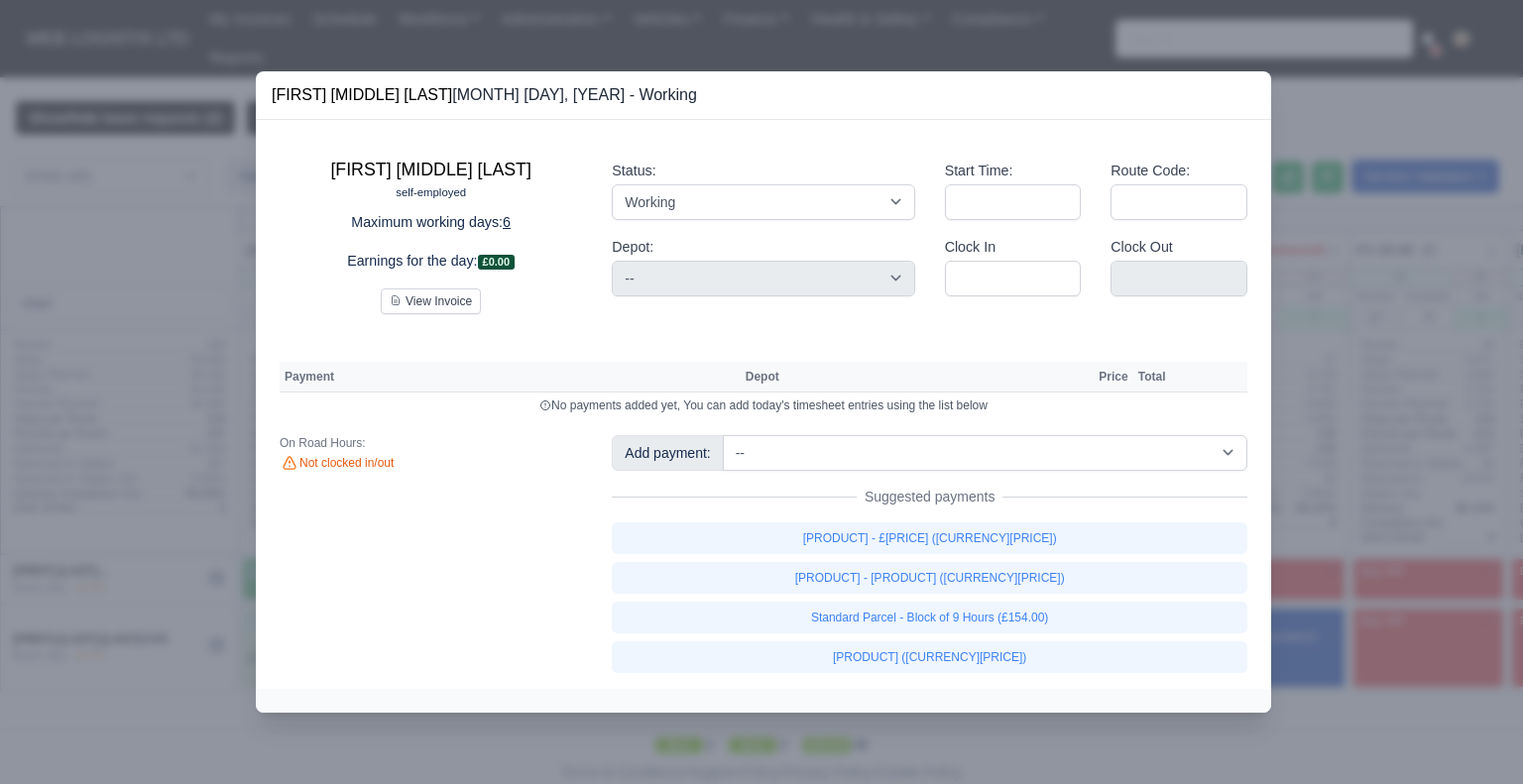 click at bounding box center [762, 392] 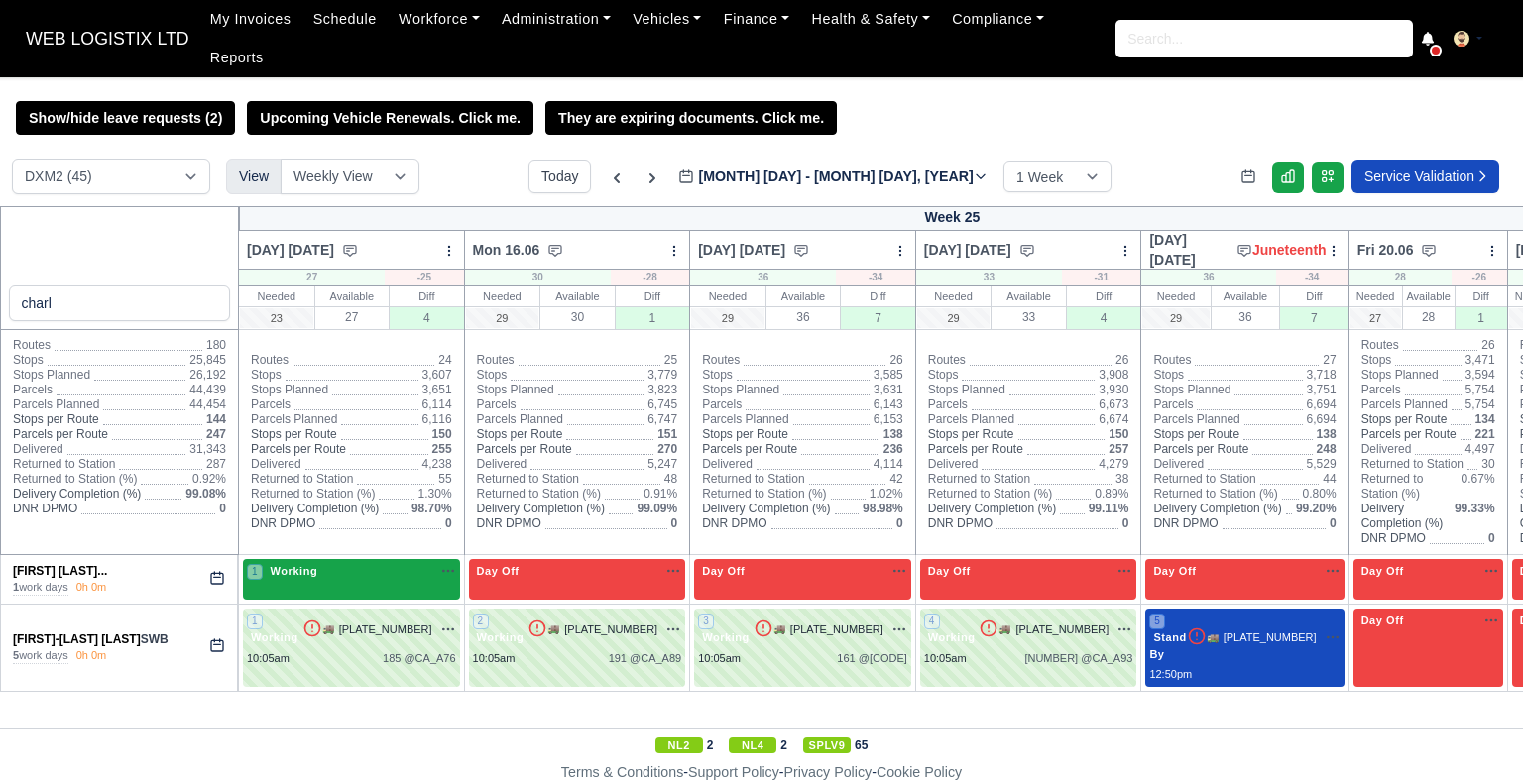 click on "1
Working" at bounding box center (351, 571) 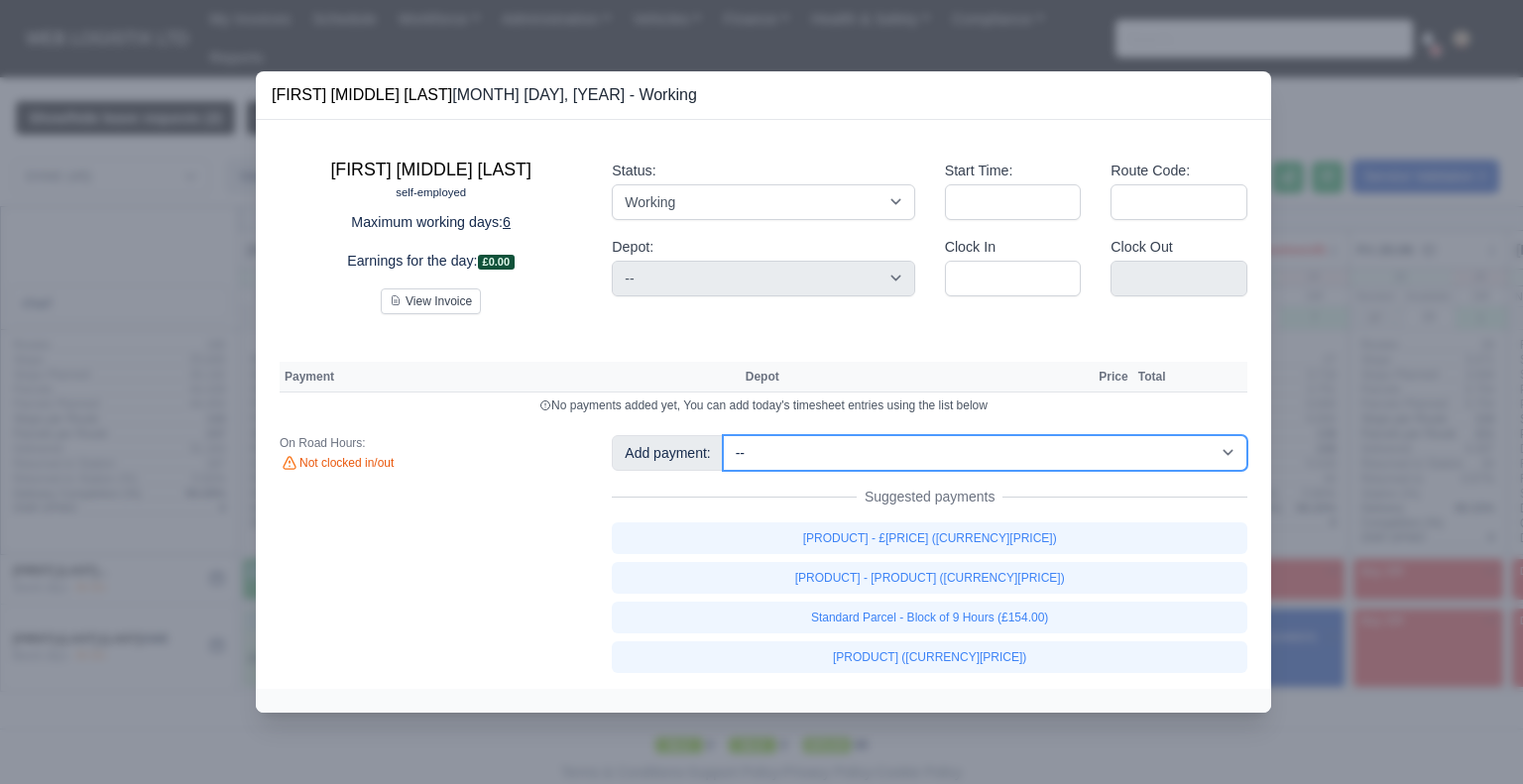 click on "--
Fantastic Plus Scorecard Bonus - Fantastic Plus (£0.08)
Standard Parcel - Block of 4 Hours (£64.40)
Standard Parcel - Block of 6 Hours (£96.60)
Transportation Service - Standard Van - Block of 4 Hours (£76.00)
Transportation Service - Standard Van - Block of 6 Hours (£118.00)
Additional(Support) (£1.00)
Advance Pay (£218.10)
Congratulations Char (£250.00)
Day Rate per route (£124.00)
DCE1 Peak Incentive (£15.00)
DCE1 Peak Incentive STD6 (£10.00)
DXM2 Peak Incentive 9hr (£15.75)
DXM2 Peak Incentive STD 4hr (£7.00)
DXM2 Peak Incentive STD 5hr (£8.75)
DXM2 Peak Incentive STD 6hr (£10.50)
Fantastic Plus Scorecard Bonus - Fantastic (£0.06)" at bounding box center [985, 453] 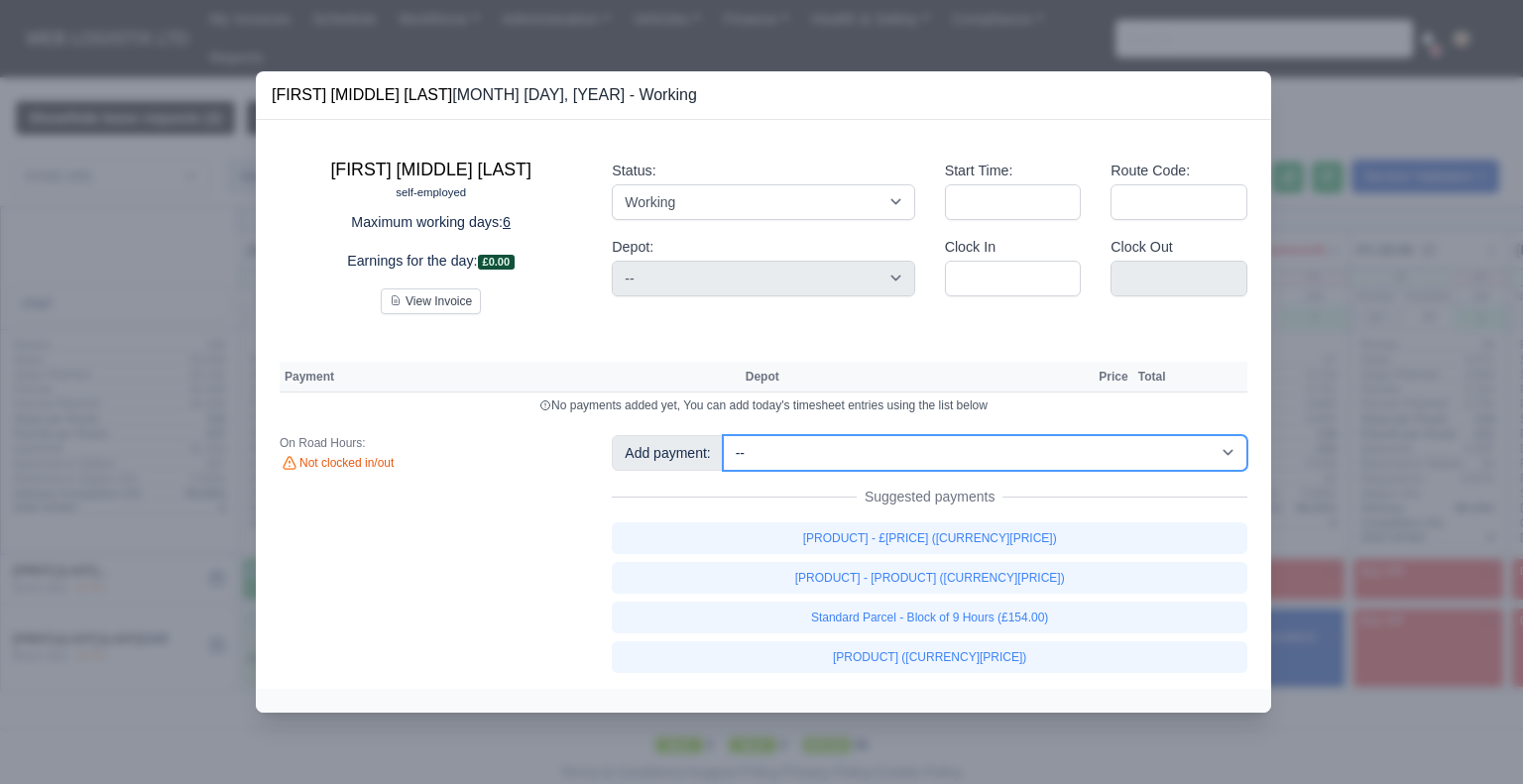 select on "135" 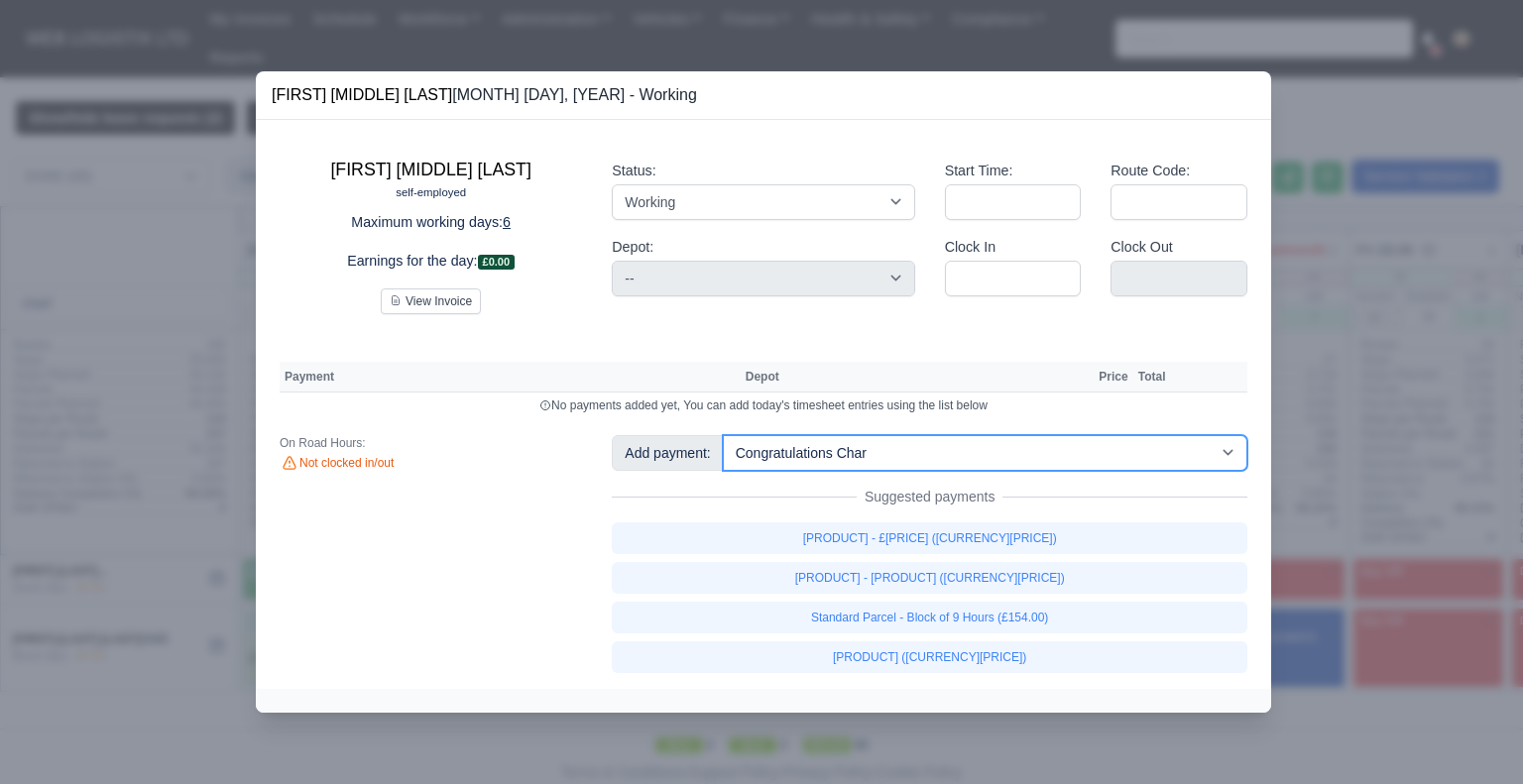 click on "--
Fantastic Plus Scorecard Bonus - Fantastic Plus (£0.08)
Standard Parcel - Block of 4 Hours (£64.40)
Standard Parcel - Block of 6 Hours (£96.60)
Transportation Service - Standard Van - Block of 4 Hours (£76.00)
Transportation Service - Standard Van - Block of 6 Hours (£118.00)
Additional(Support) (£1.00)
Advance Pay (£218.10)
Congratulations Char (£250.00)
Day Rate per route (£124.00)
DCE1 Peak Incentive (£15.00)
DCE1 Peak Incentive STD6 (£10.00)
DXM2 Peak Incentive 9hr (£15.75)
DXM2 Peak Incentive STD 4hr (£7.00)
DXM2 Peak Incentive STD 5hr (£8.75)
DXM2 Peak Incentive STD 6hr (£10.50)
Fantastic Plus Scorecard Bonus - Fantastic (£0.06)" at bounding box center [985, 453] 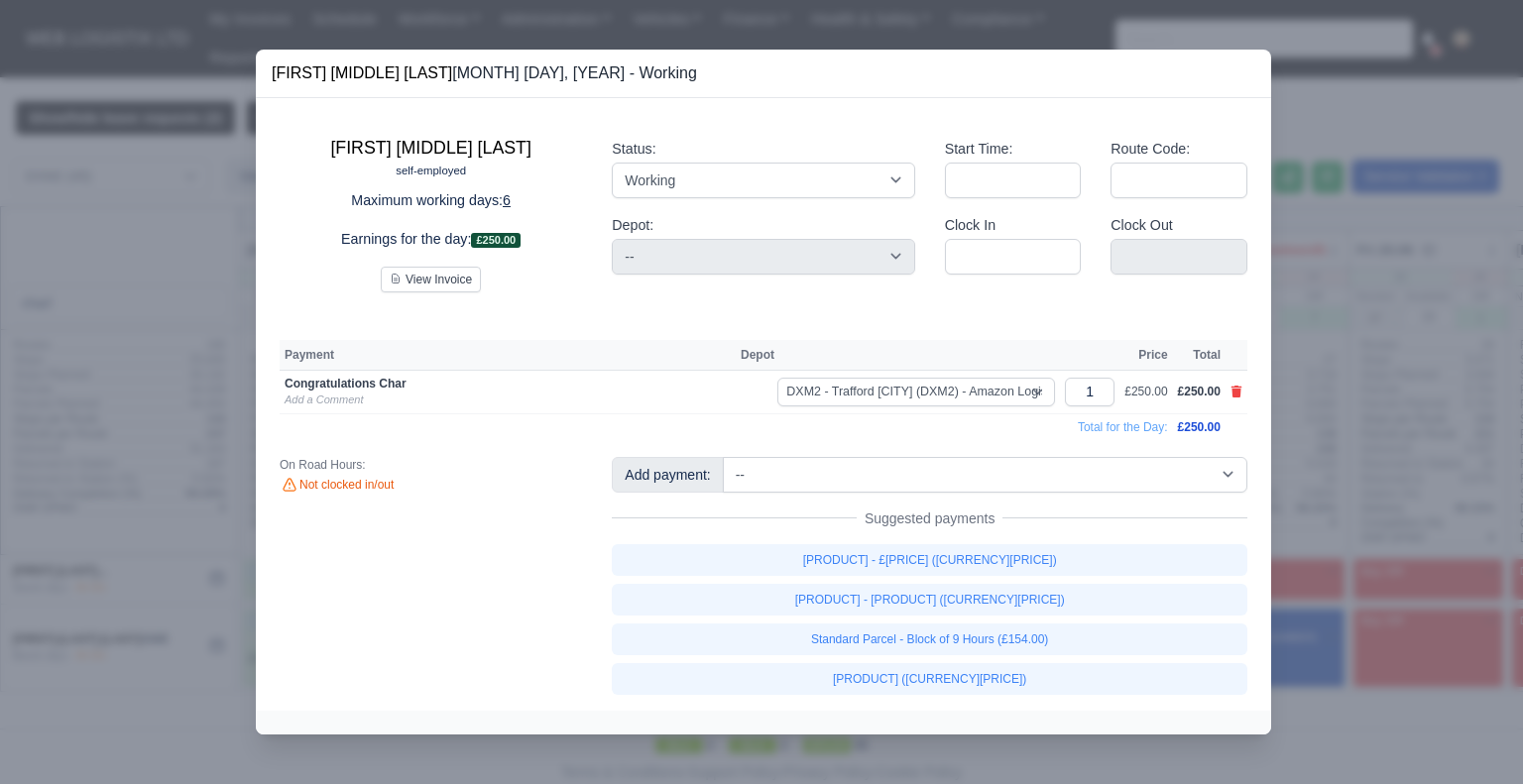 click at bounding box center (762, 392) 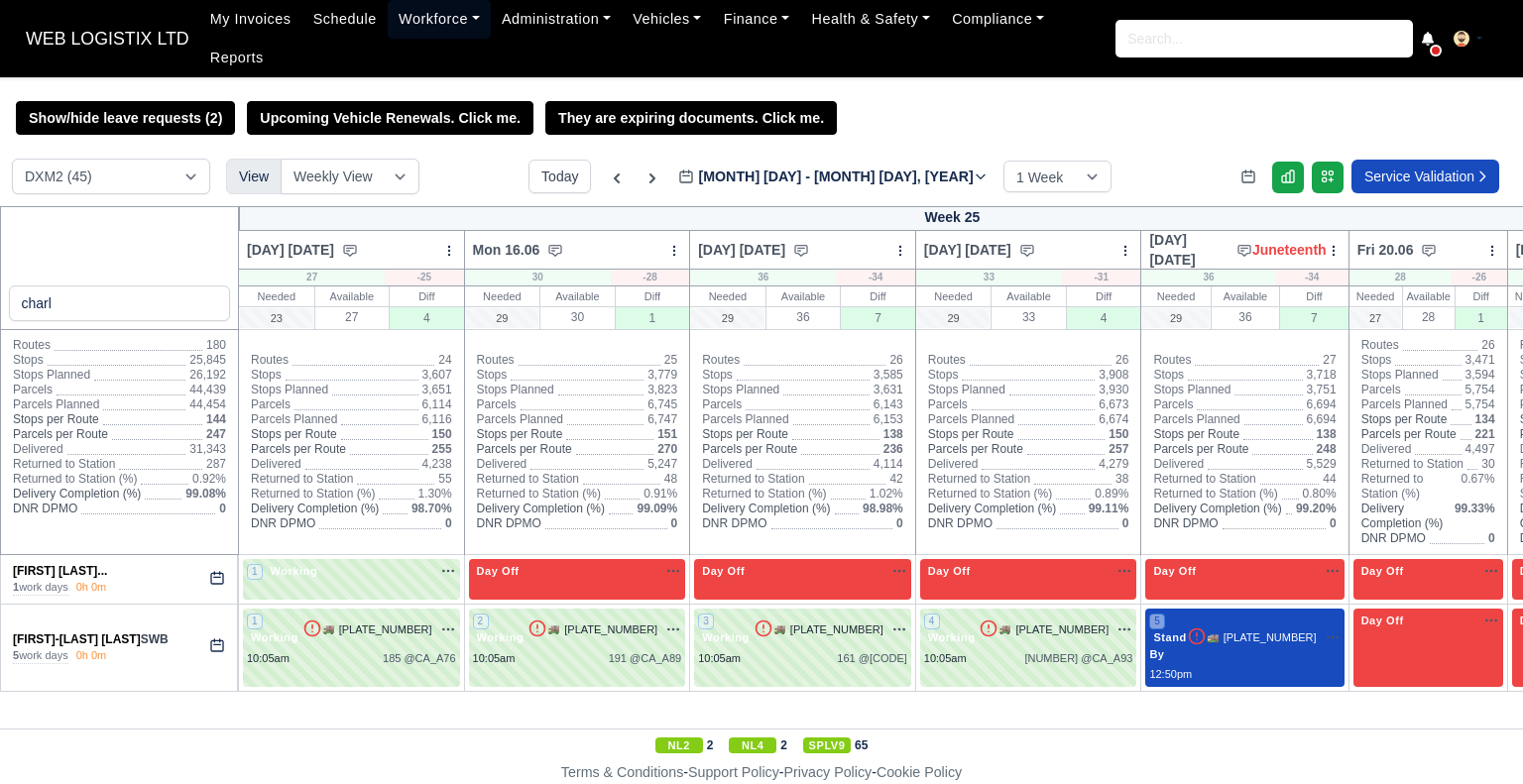 click on "Workforce" at bounding box center (439, 19) 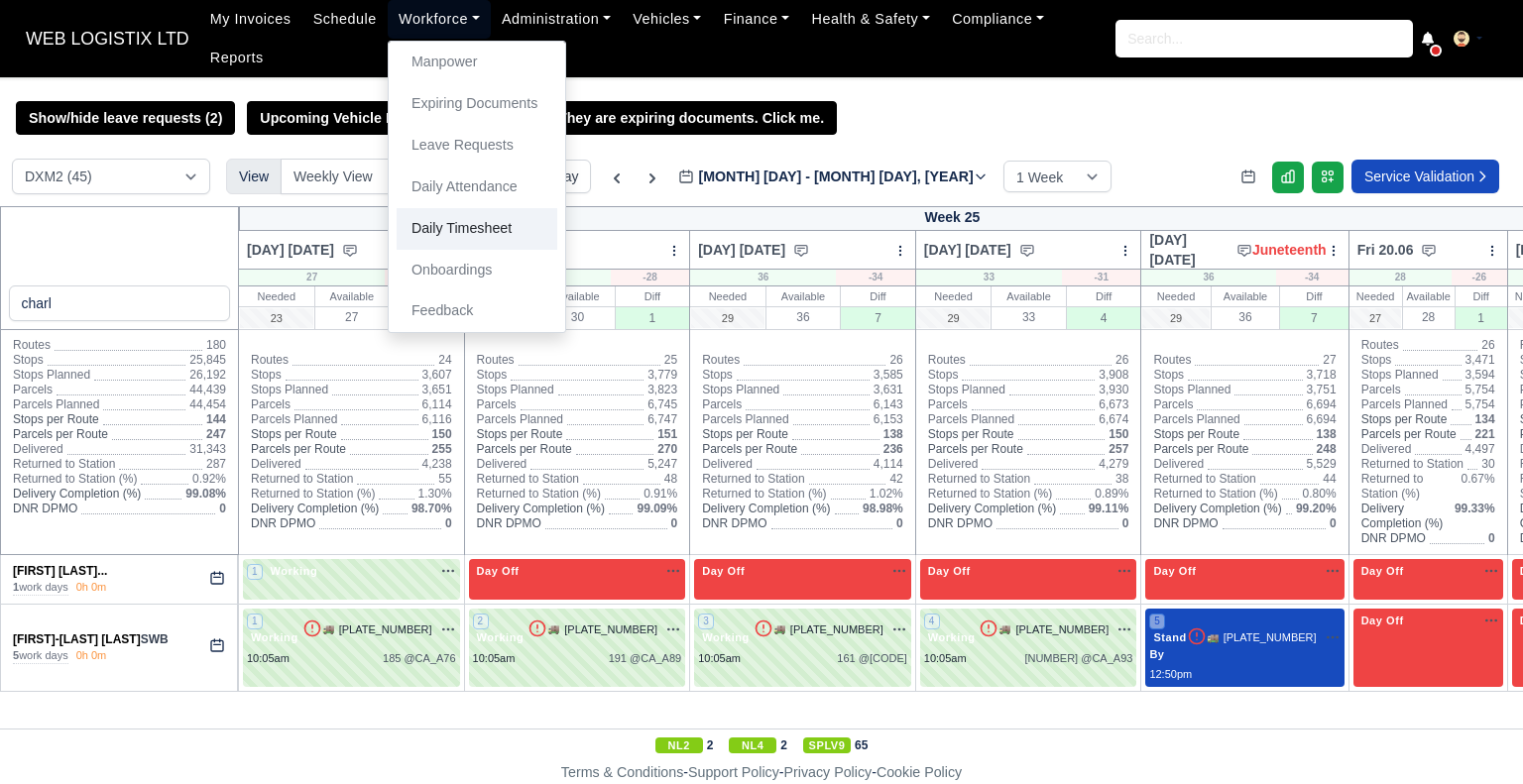 click on "Daily Timesheet" at bounding box center (477, 229) 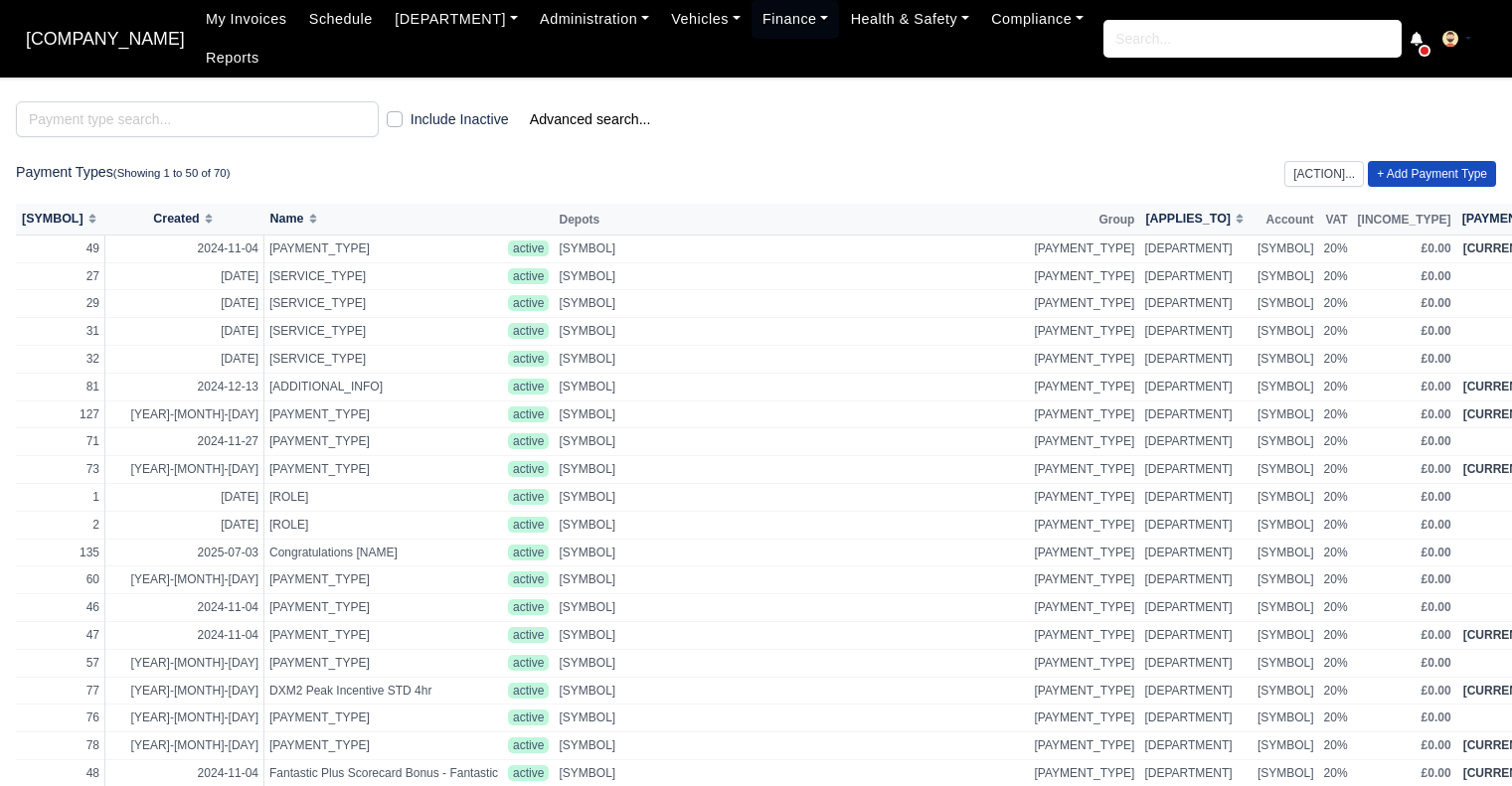 scroll, scrollTop: 0, scrollLeft: 0, axis: both 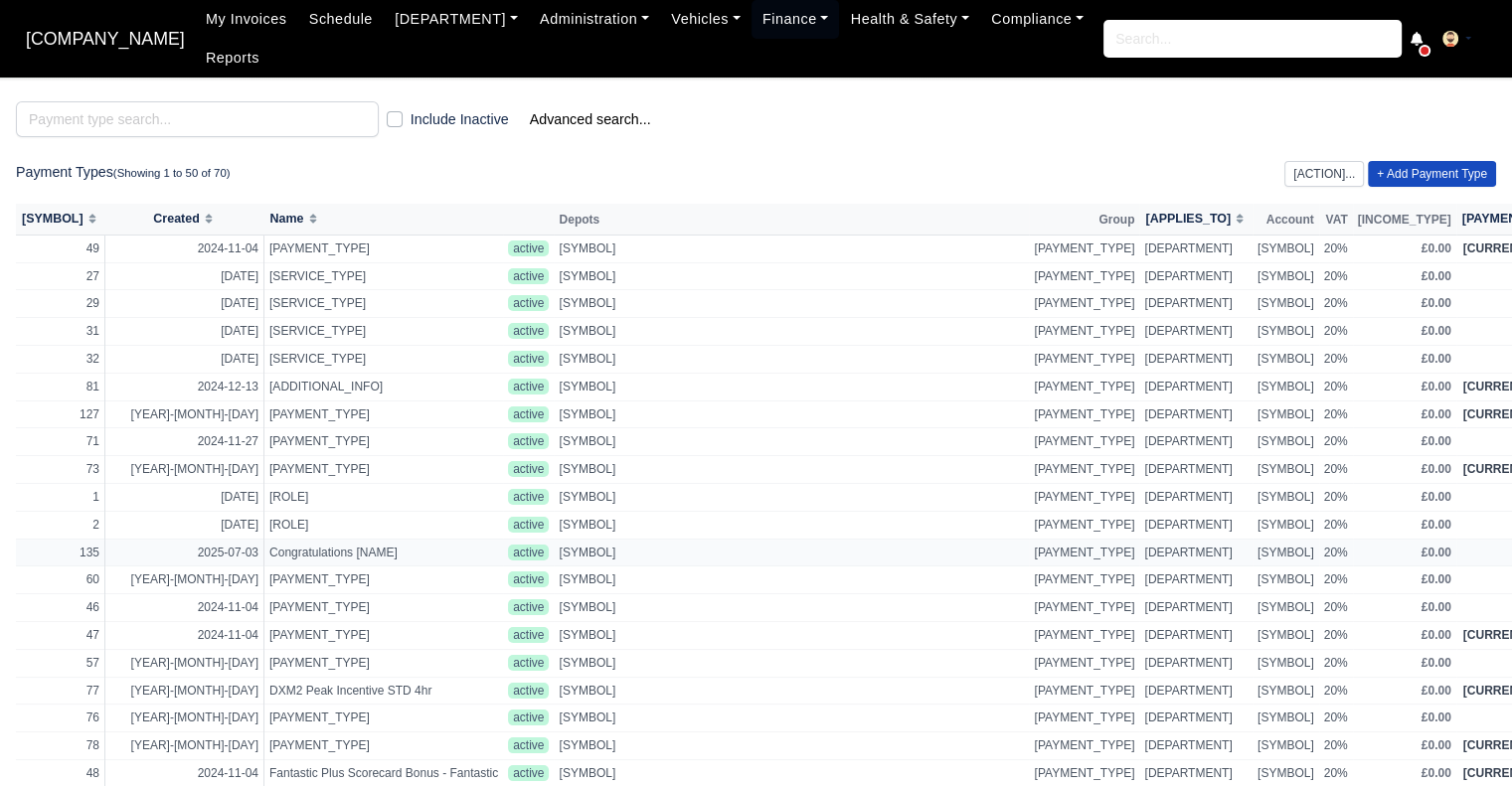 click on "Congratulations [NAME]" at bounding box center (384, 248) 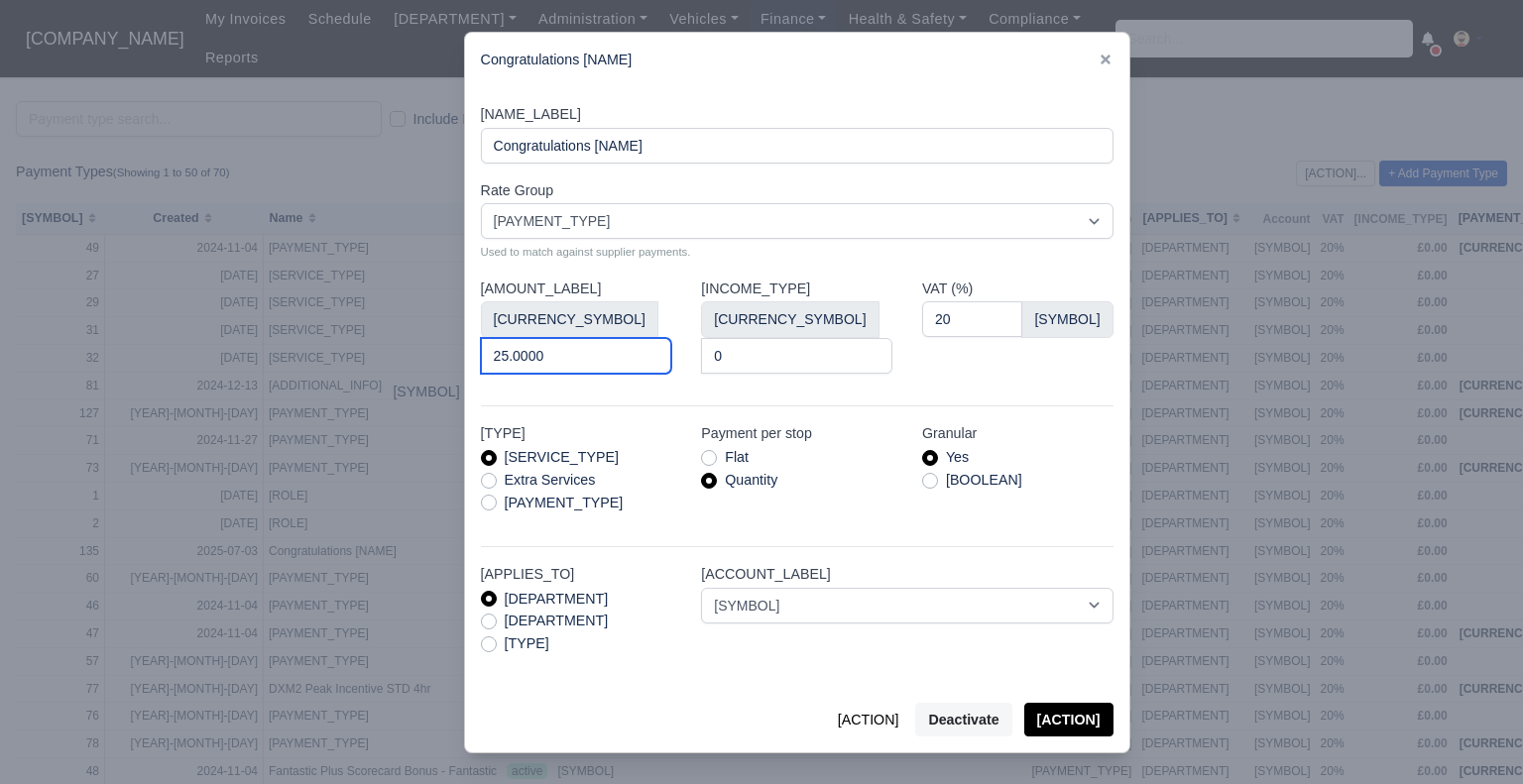 click on "25.0000" at bounding box center (576, 356) 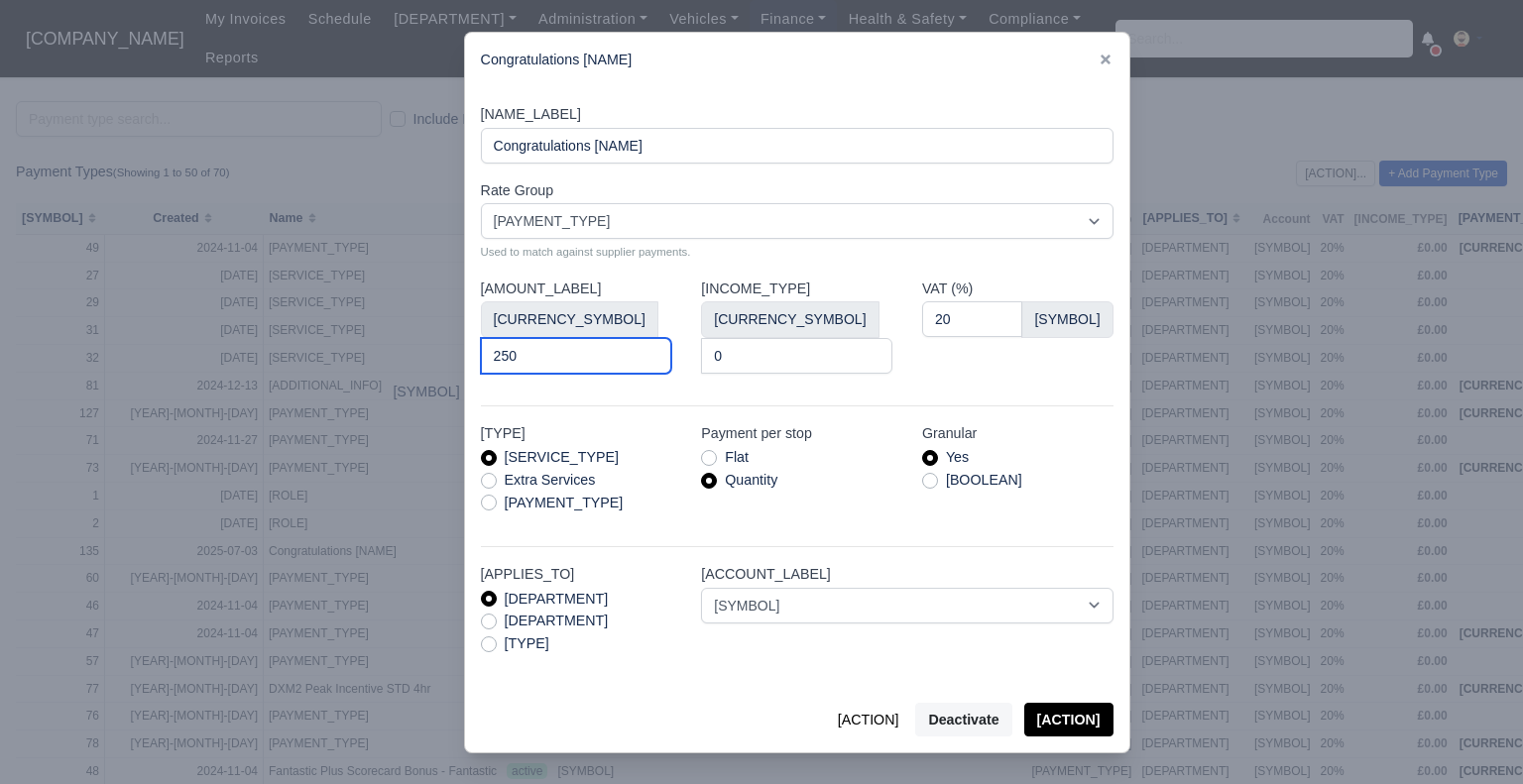 type on "250" 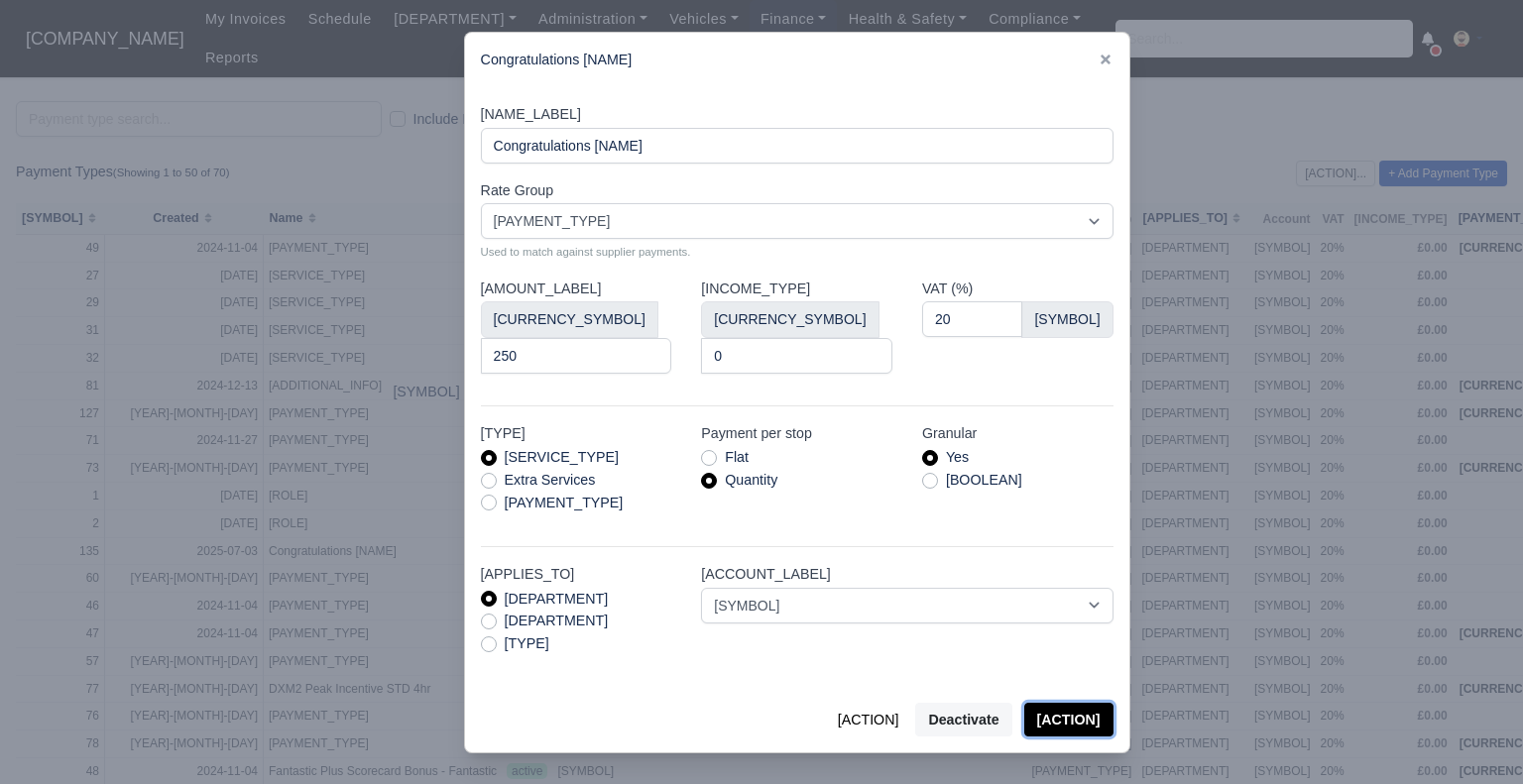 click on "Save" at bounding box center [1069, 720] 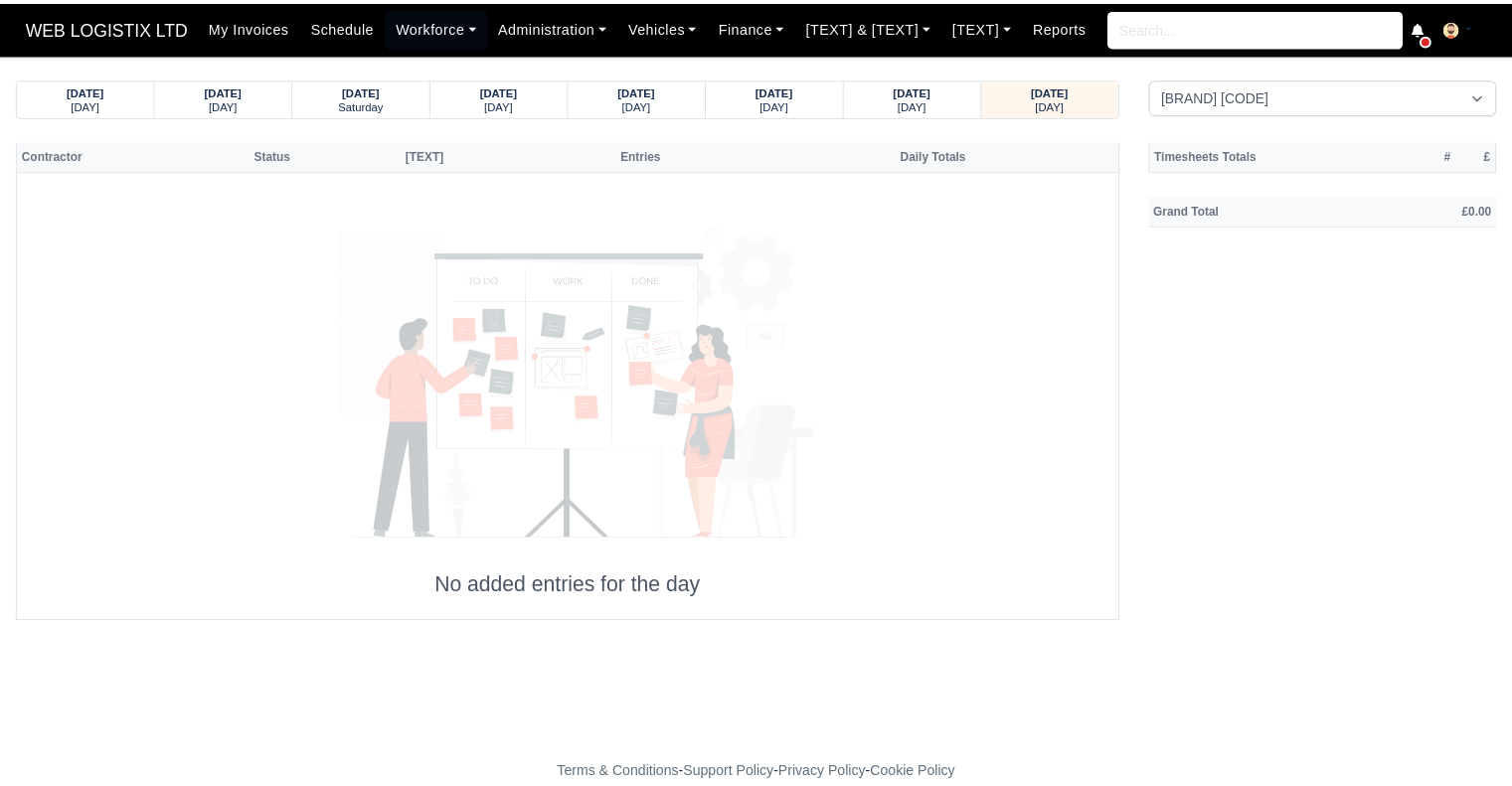 scroll, scrollTop: 0, scrollLeft: 0, axis: both 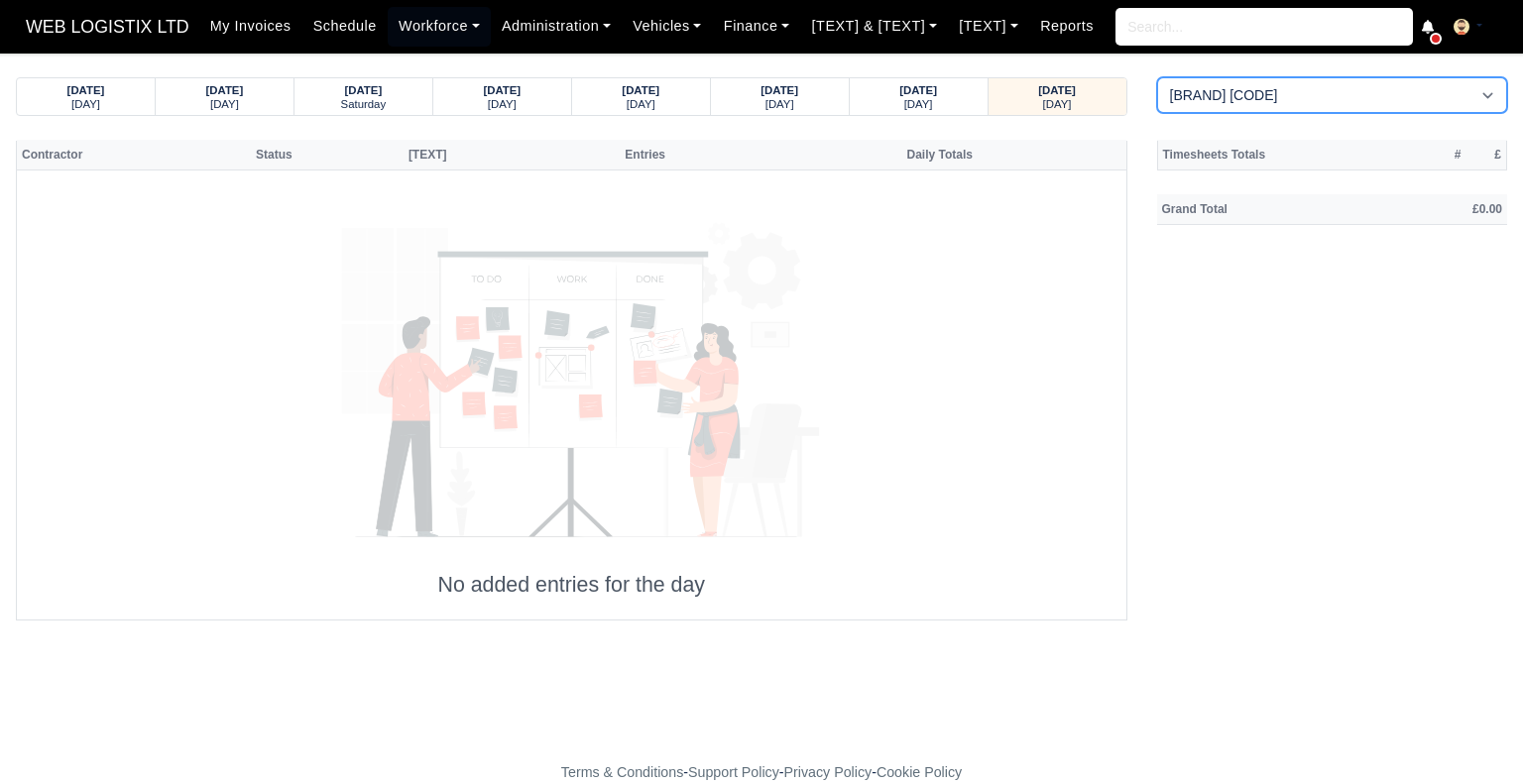 click on "[COMPANY] [CODE]
[CODE] - [CITY] [CODE] - [COMPANY] [CODE]
[CODE] - [CITY] [CODE] - [COMPANY] [CODE]" at bounding box center [1333, 95] 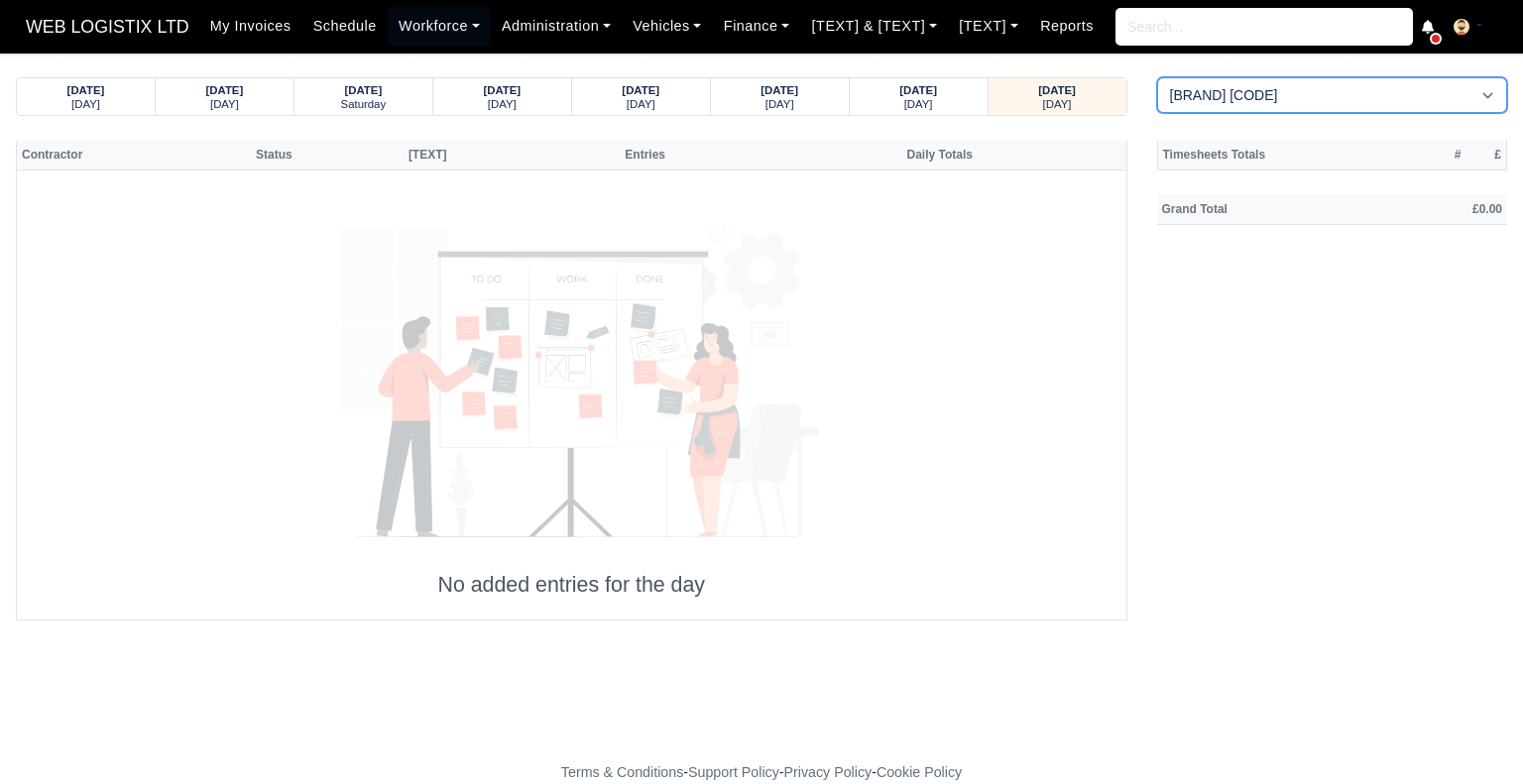 select on "1" 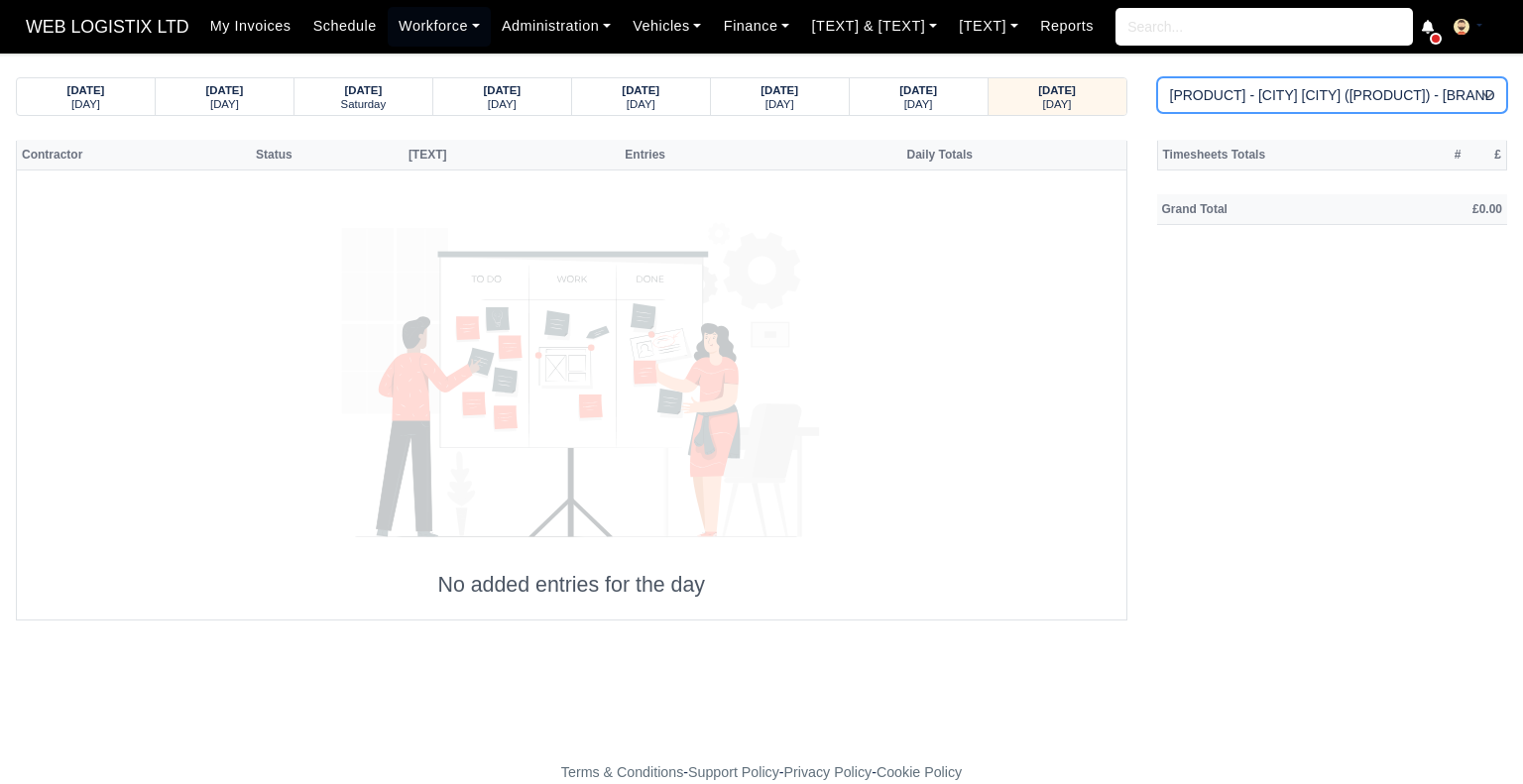 click on "[COMPANY] [CODE]
[CODE] - [CITY] [CODE] - [COMPANY] [CODE]
[CODE] - [CITY] [CODE] - [COMPANY] [CODE]" at bounding box center (1333, 95) 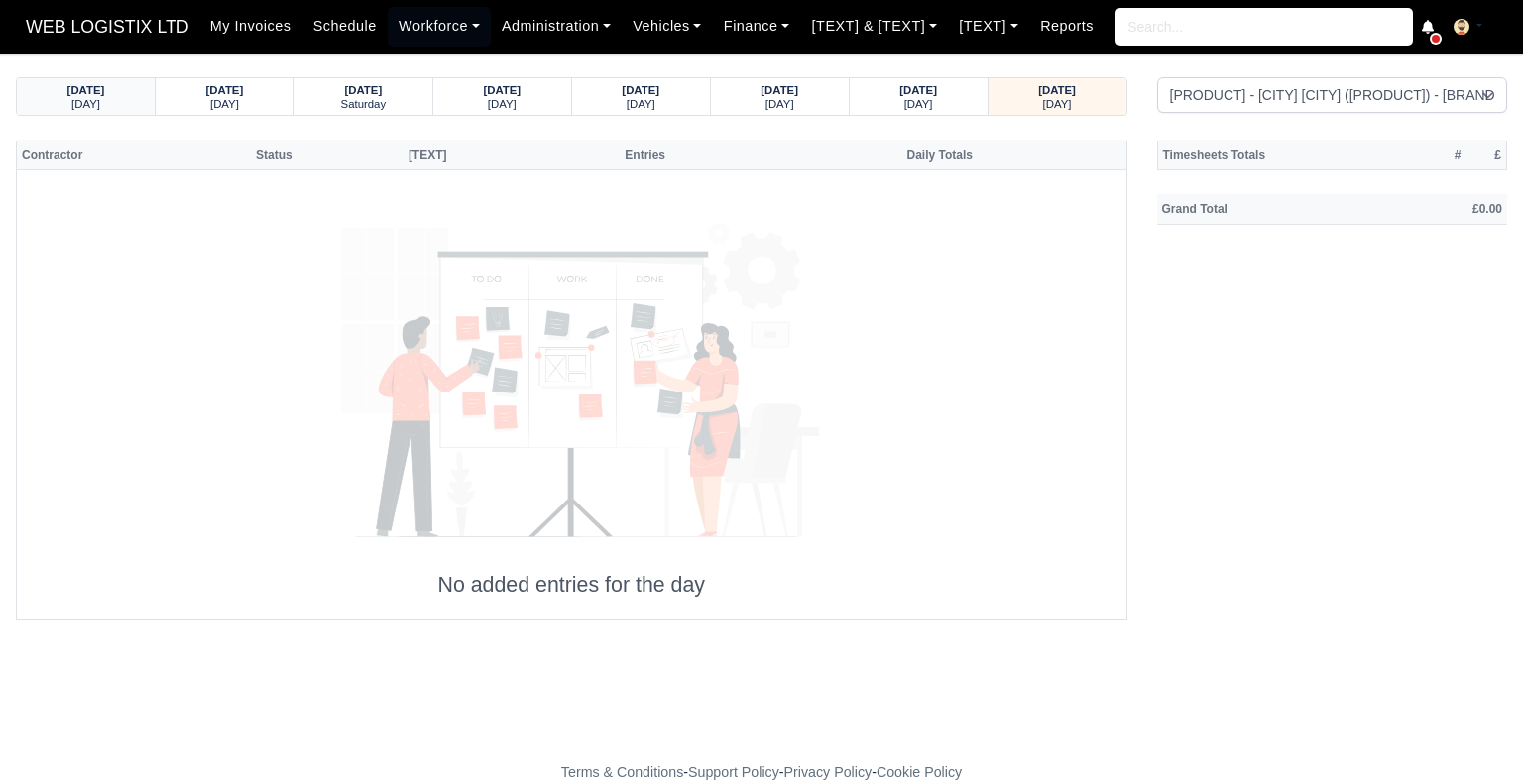 click on "[DAY]" at bounding box center (86, 90) 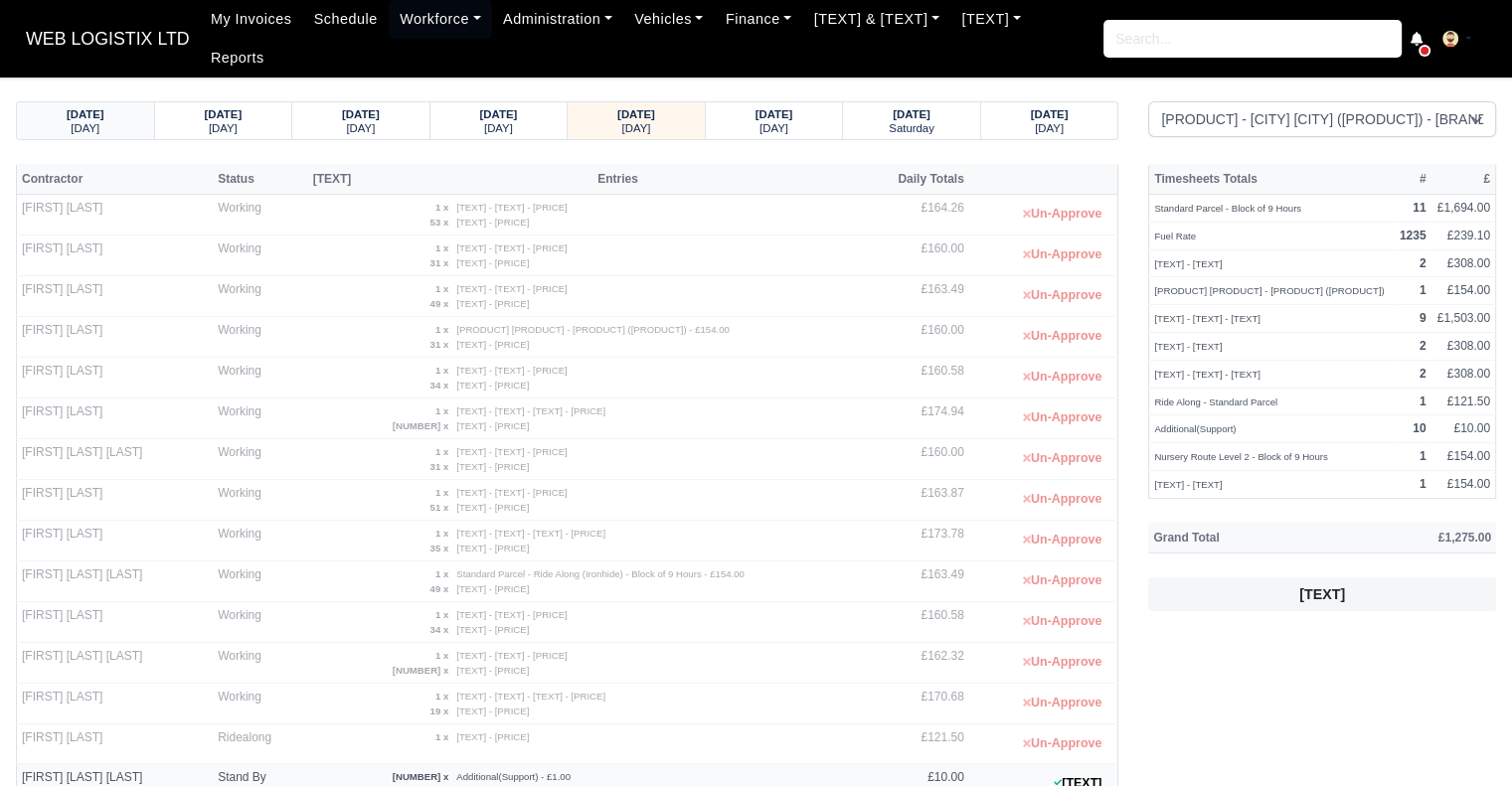 click on "[DATE]
[DAY]
[DATE]
[DAY]
[DATE]
[DAY]
[DATE] [DAY]" at bounding box center (567, 120) 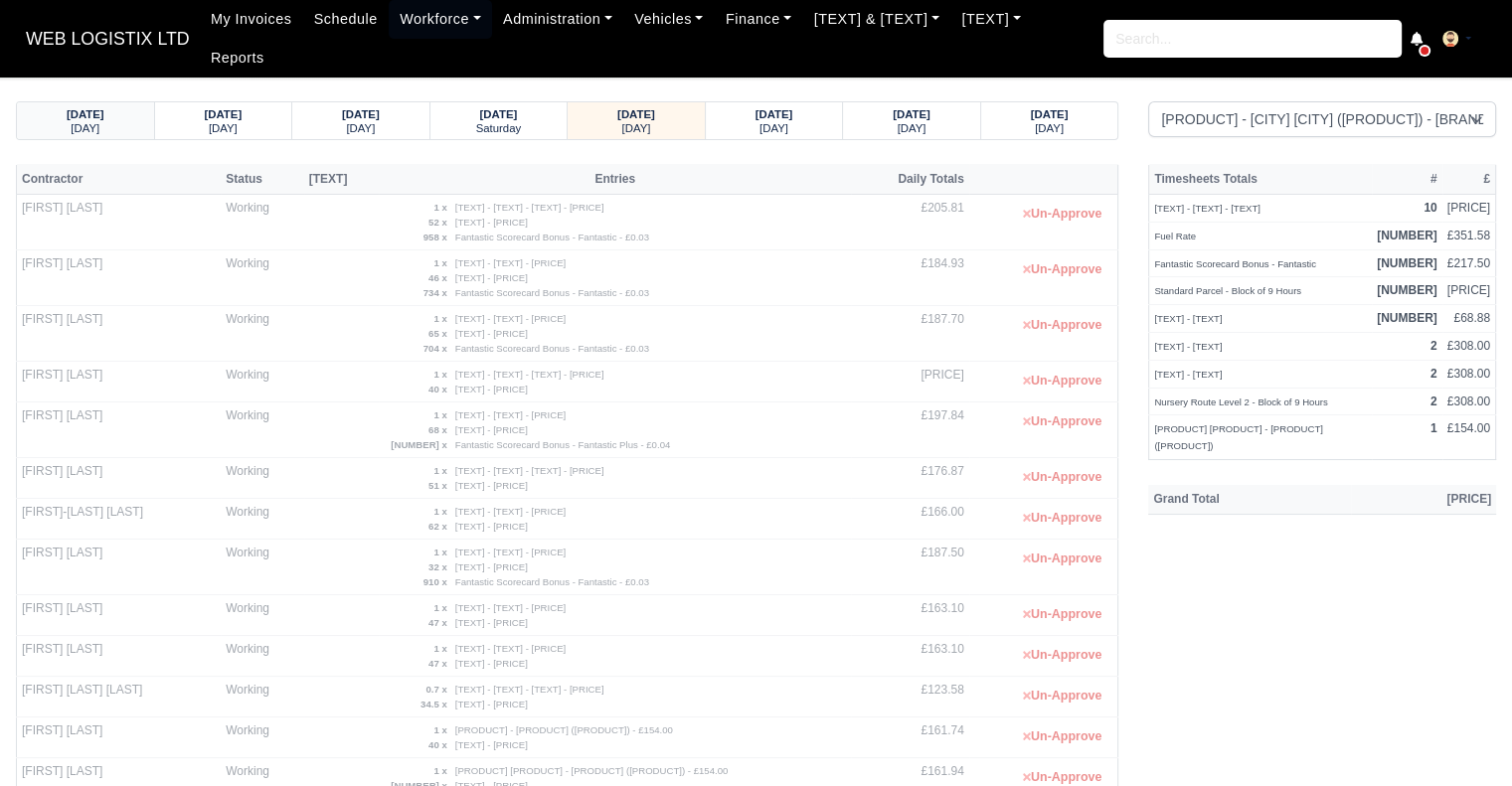 click on "Wednesday" at bounding box center [85, 127] 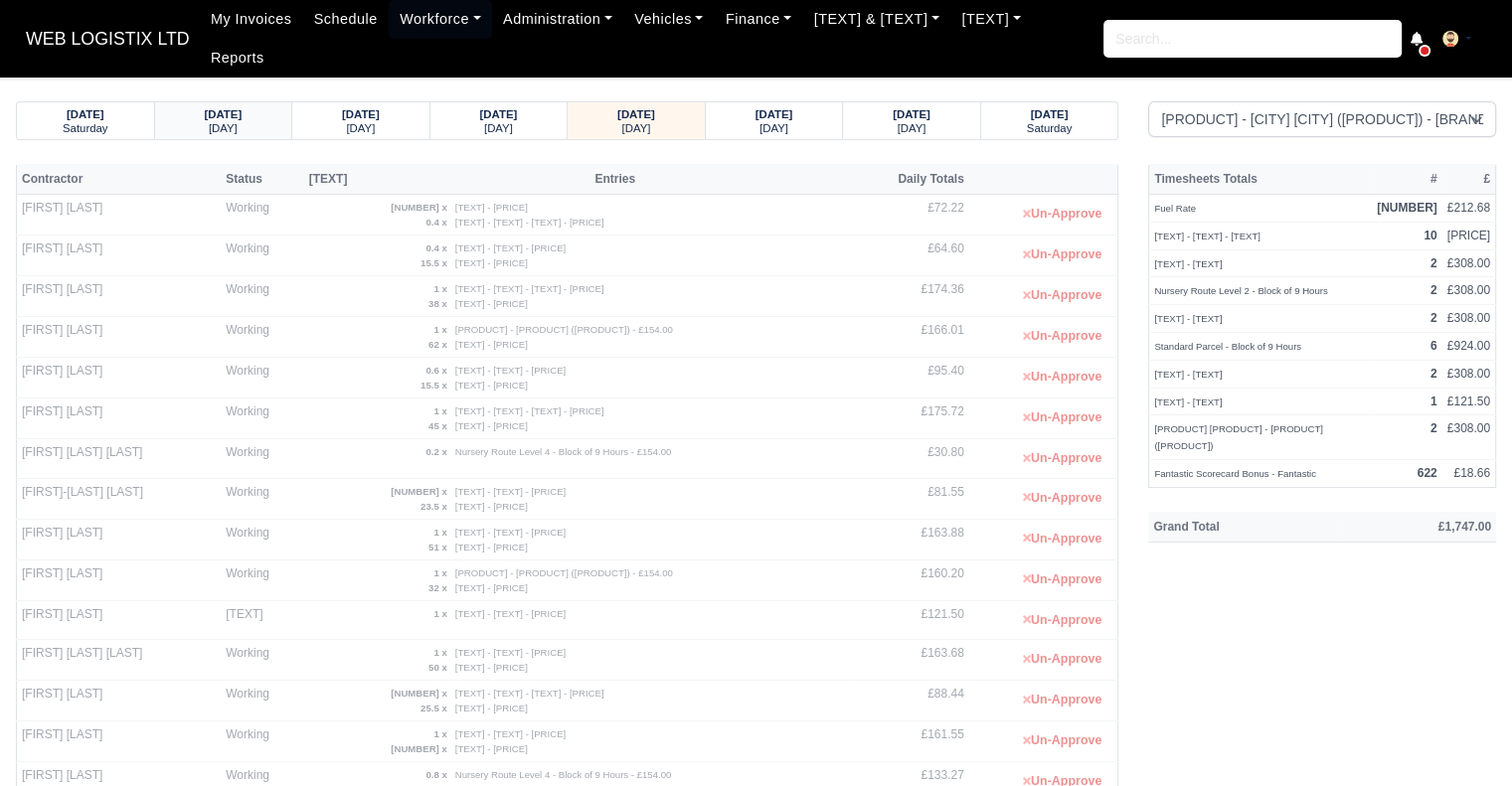 click on "15/06/2025" at bounding box center (85, 113) 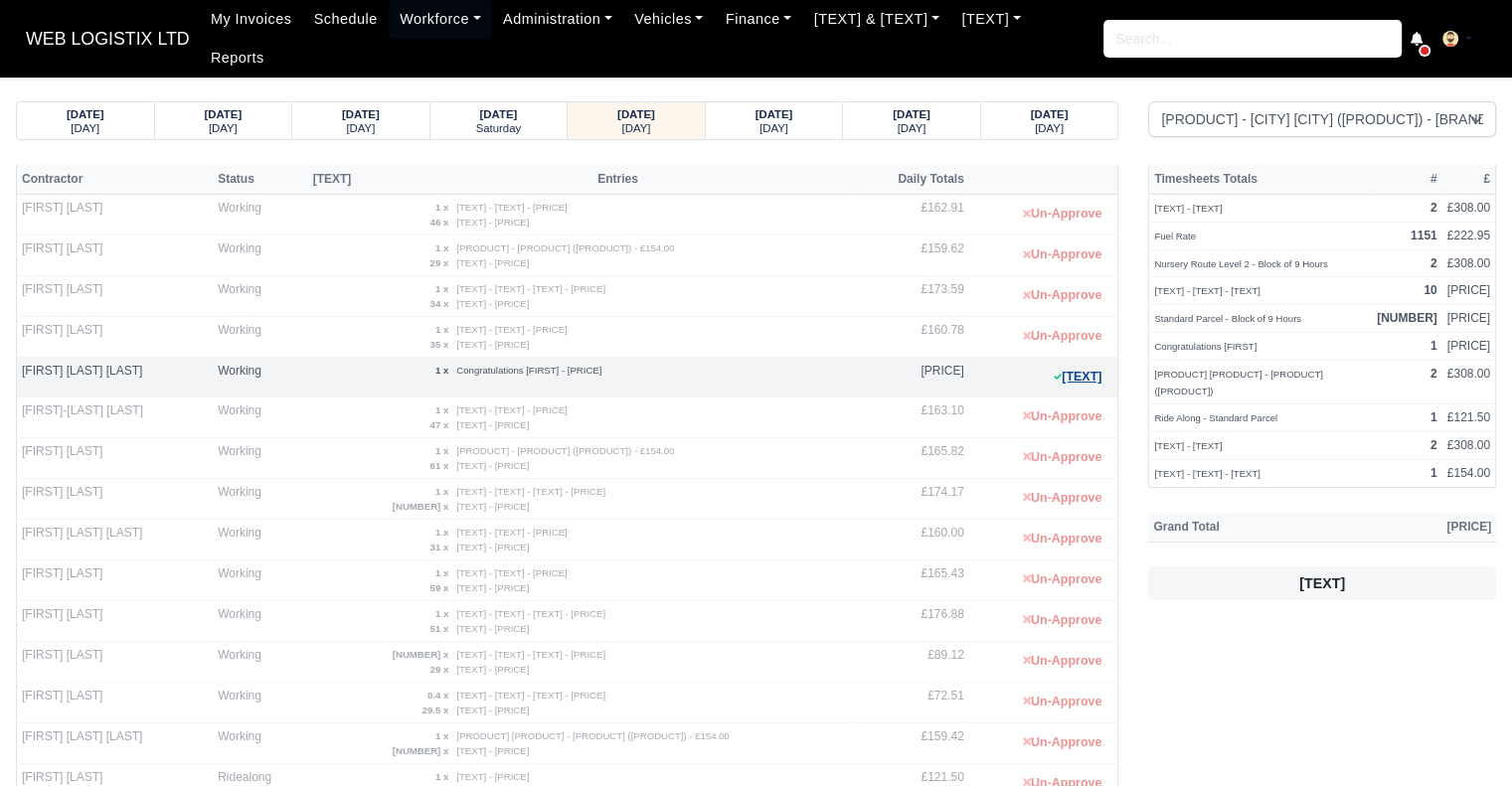 click on "Approve" at bounding box center (1078, 377) 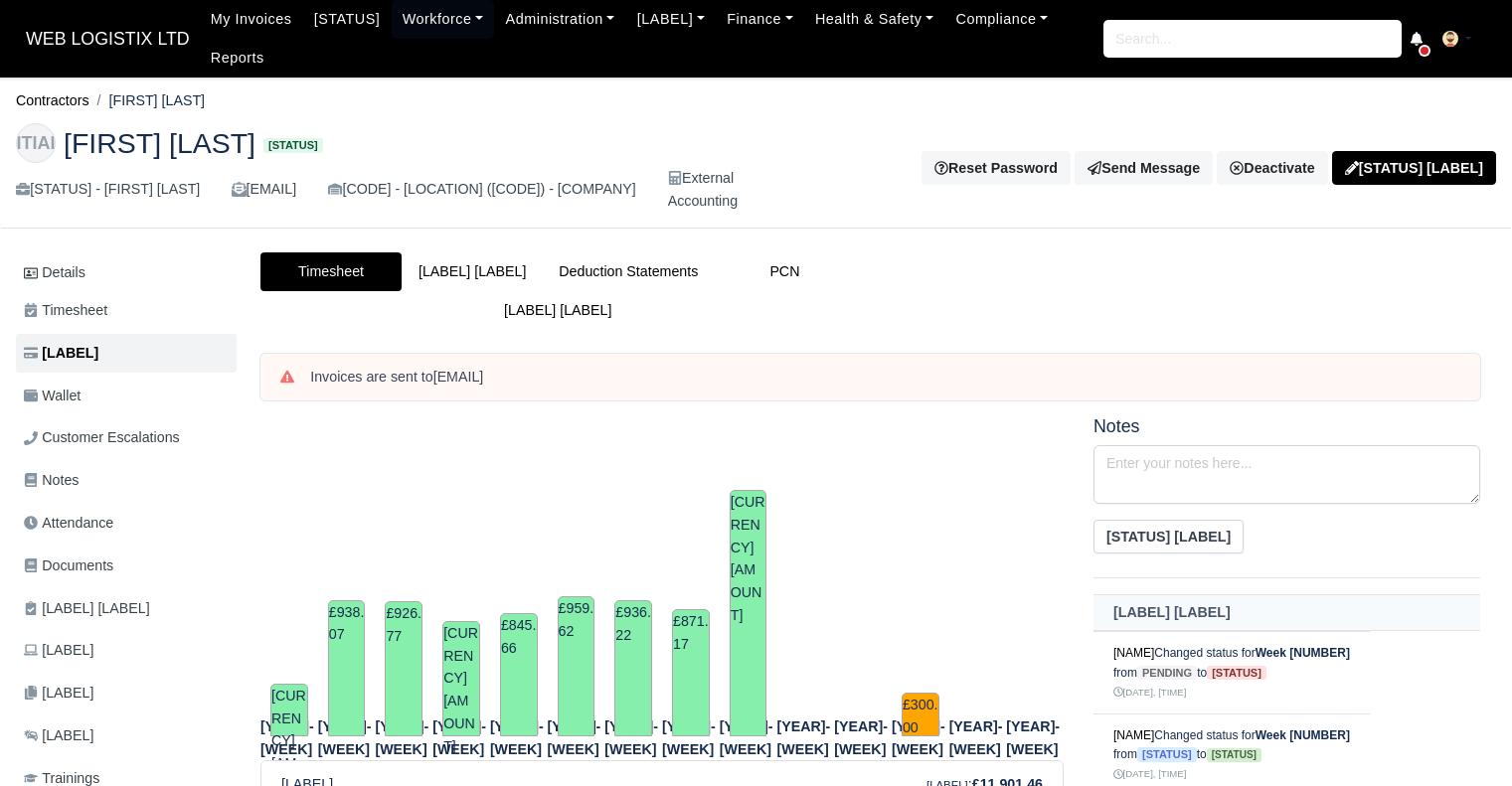 scroll, scrollTop: 0, scrollLeft: 0, axis: both 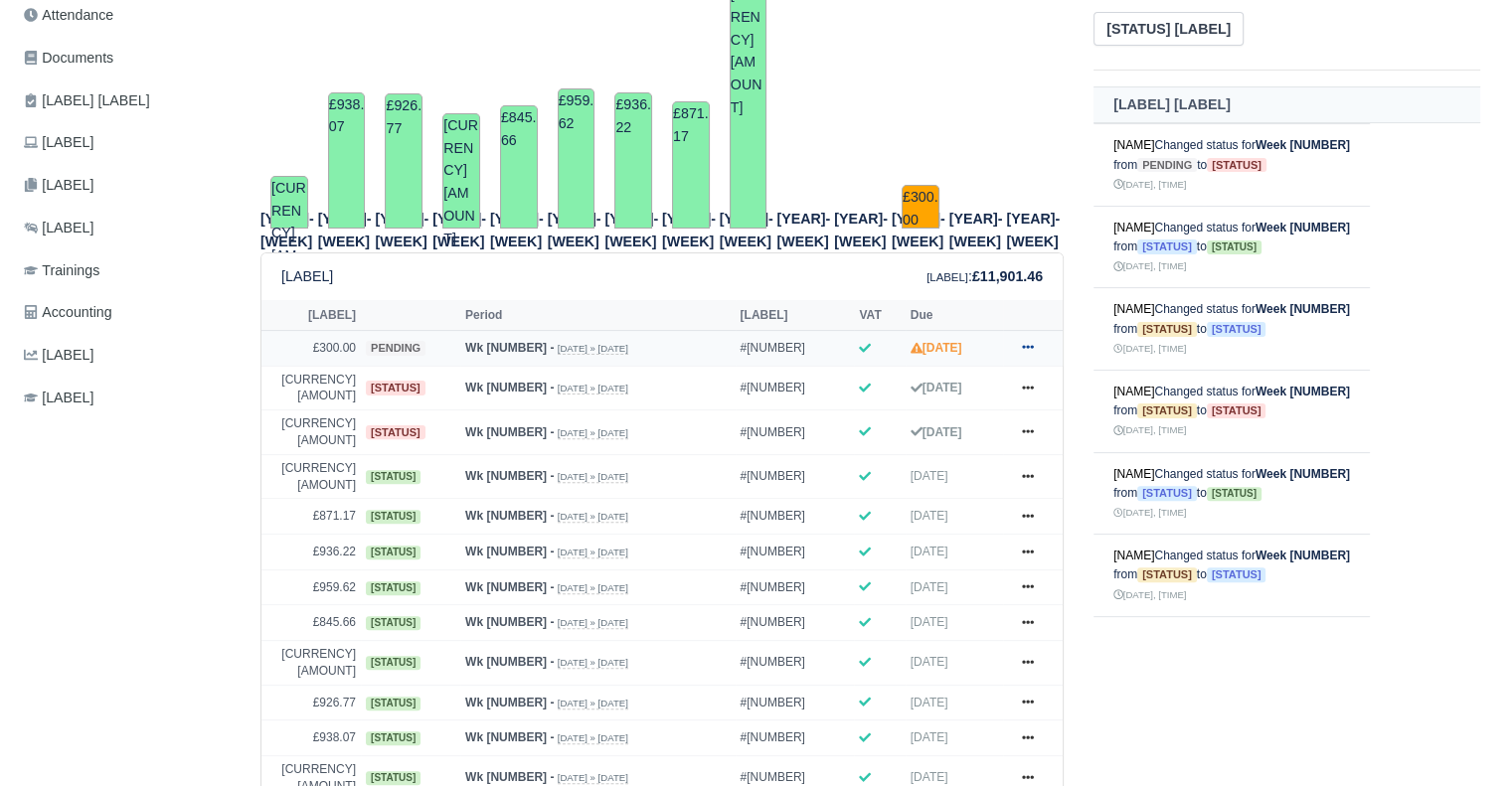 click at bounding box center [1028, 348] 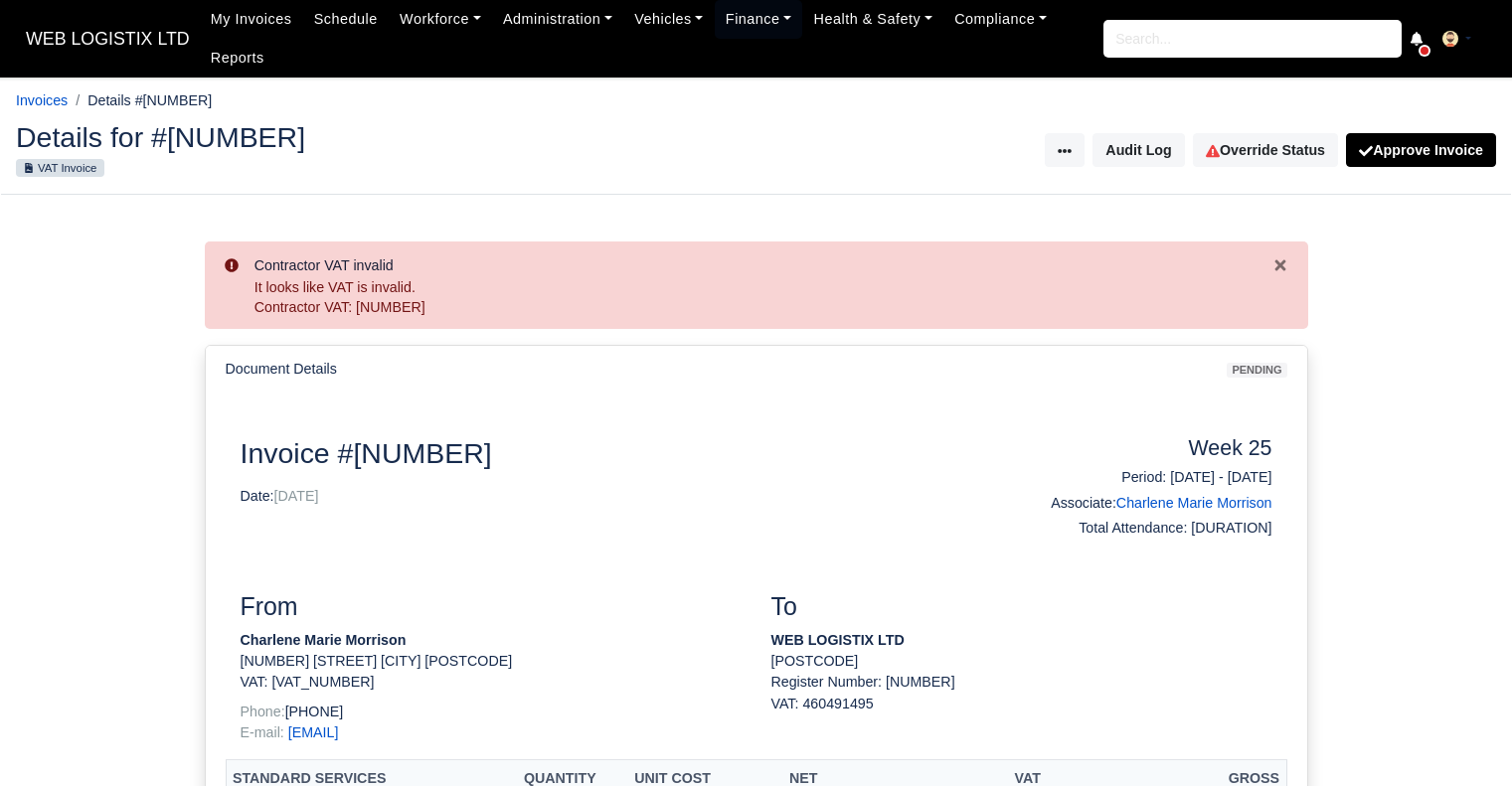 scroll, scrollTop: 0, scrollLeft: 0, axis: both 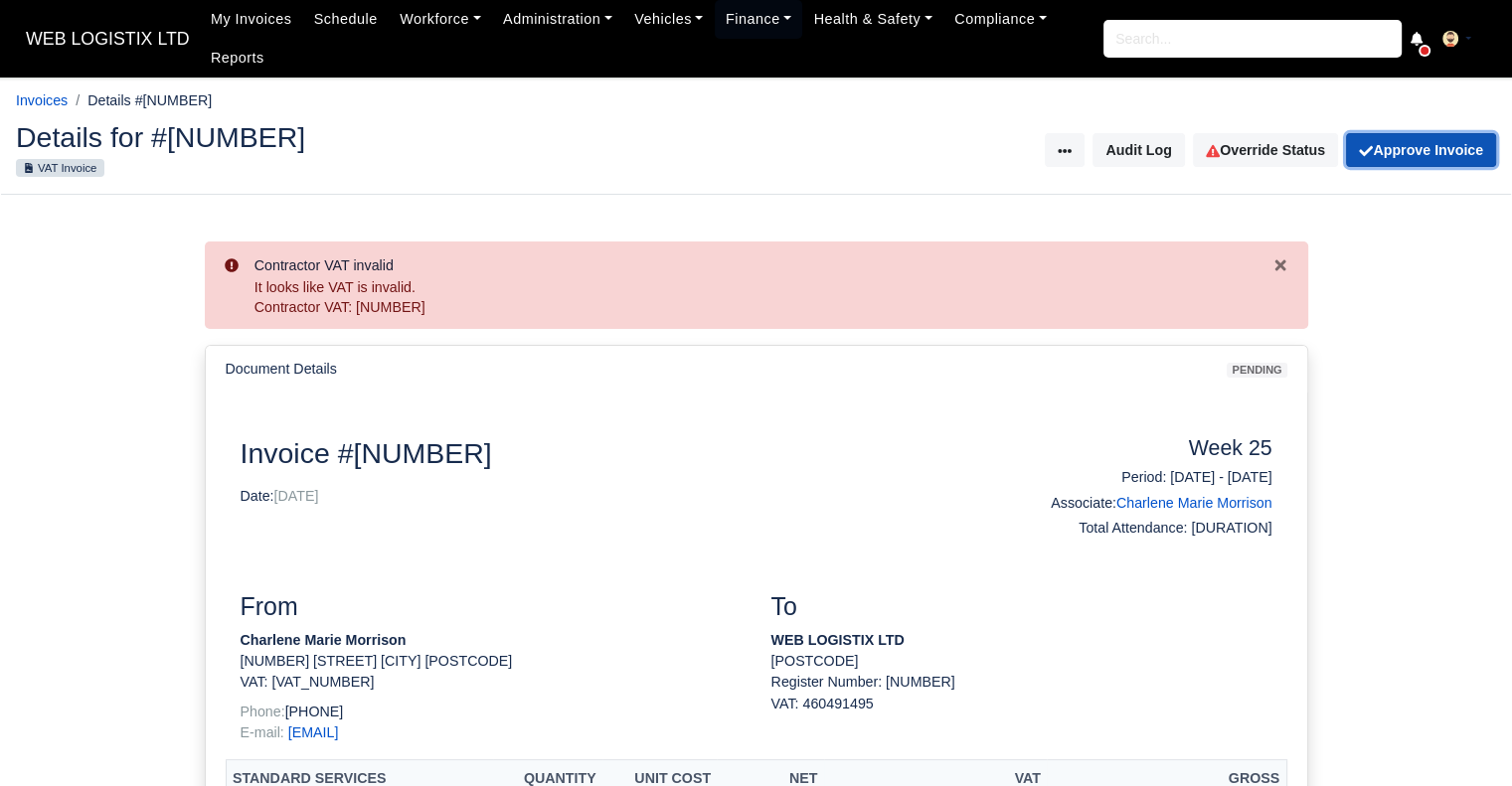 click on "Approve Invoice" at bounding box center [0, 0] 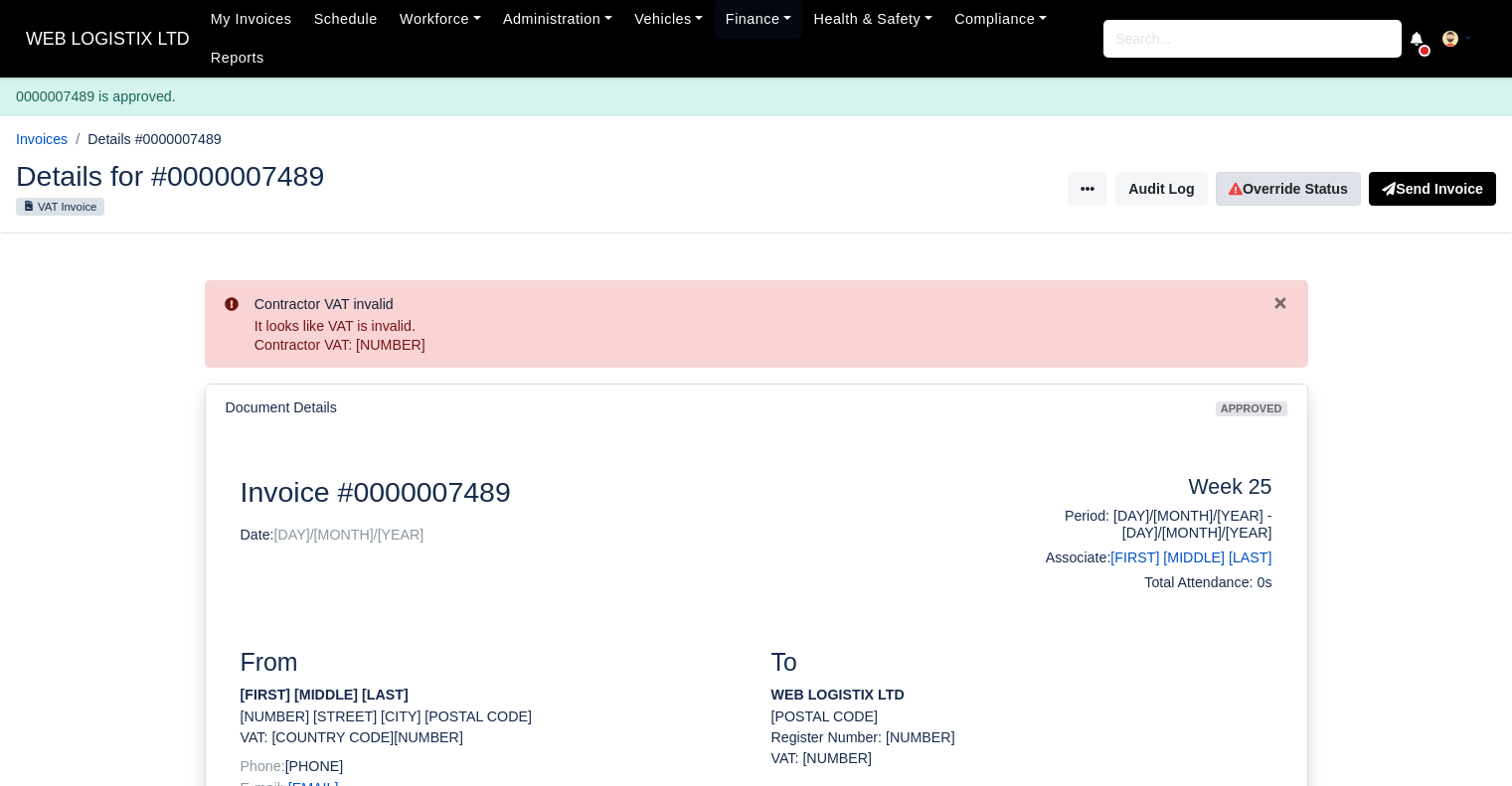 scroll, scrollTop: 0, scrollLeft: 0, axis: both 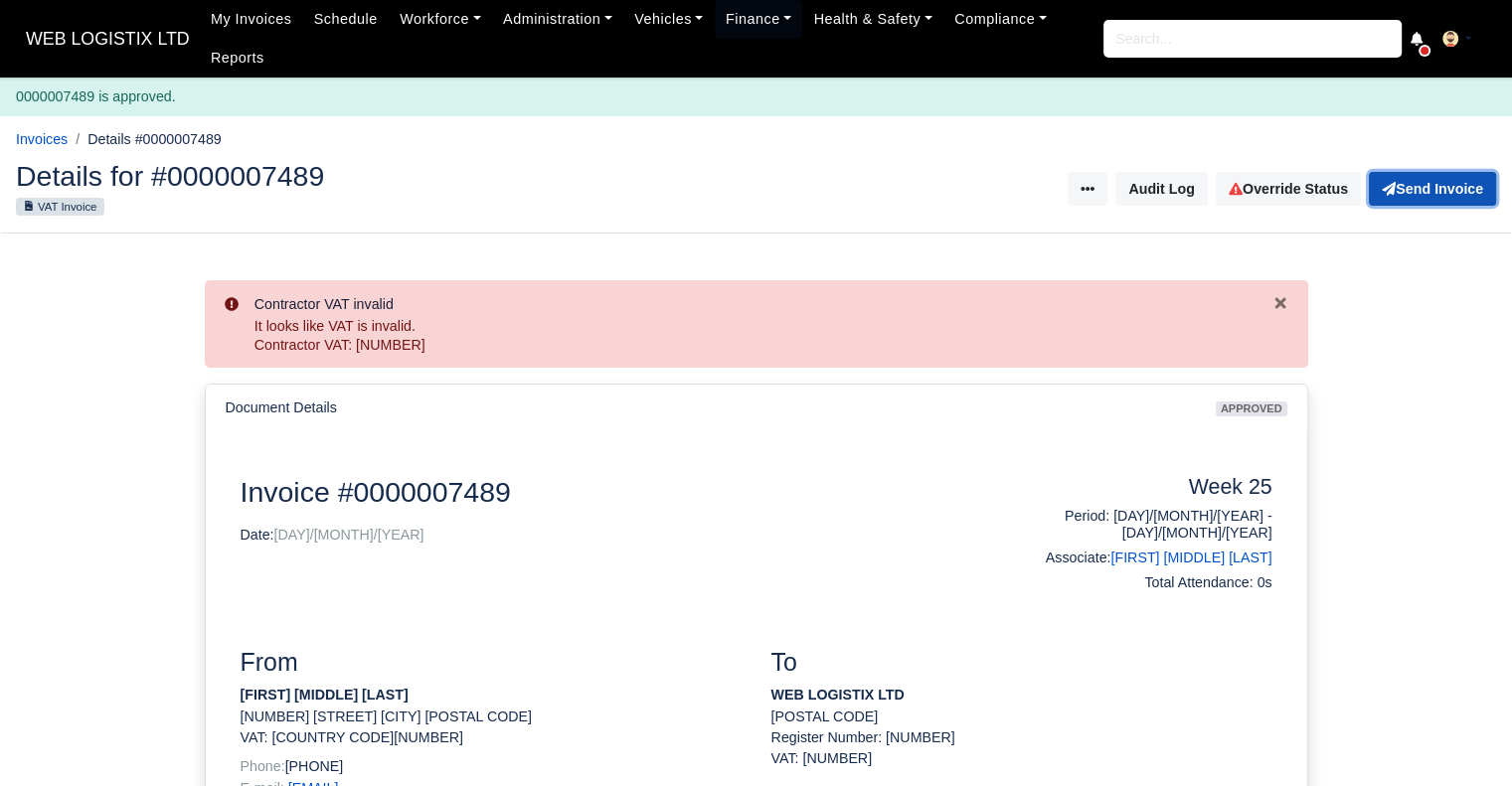 click on "Send Invoice" at bounding box center (0, 0) 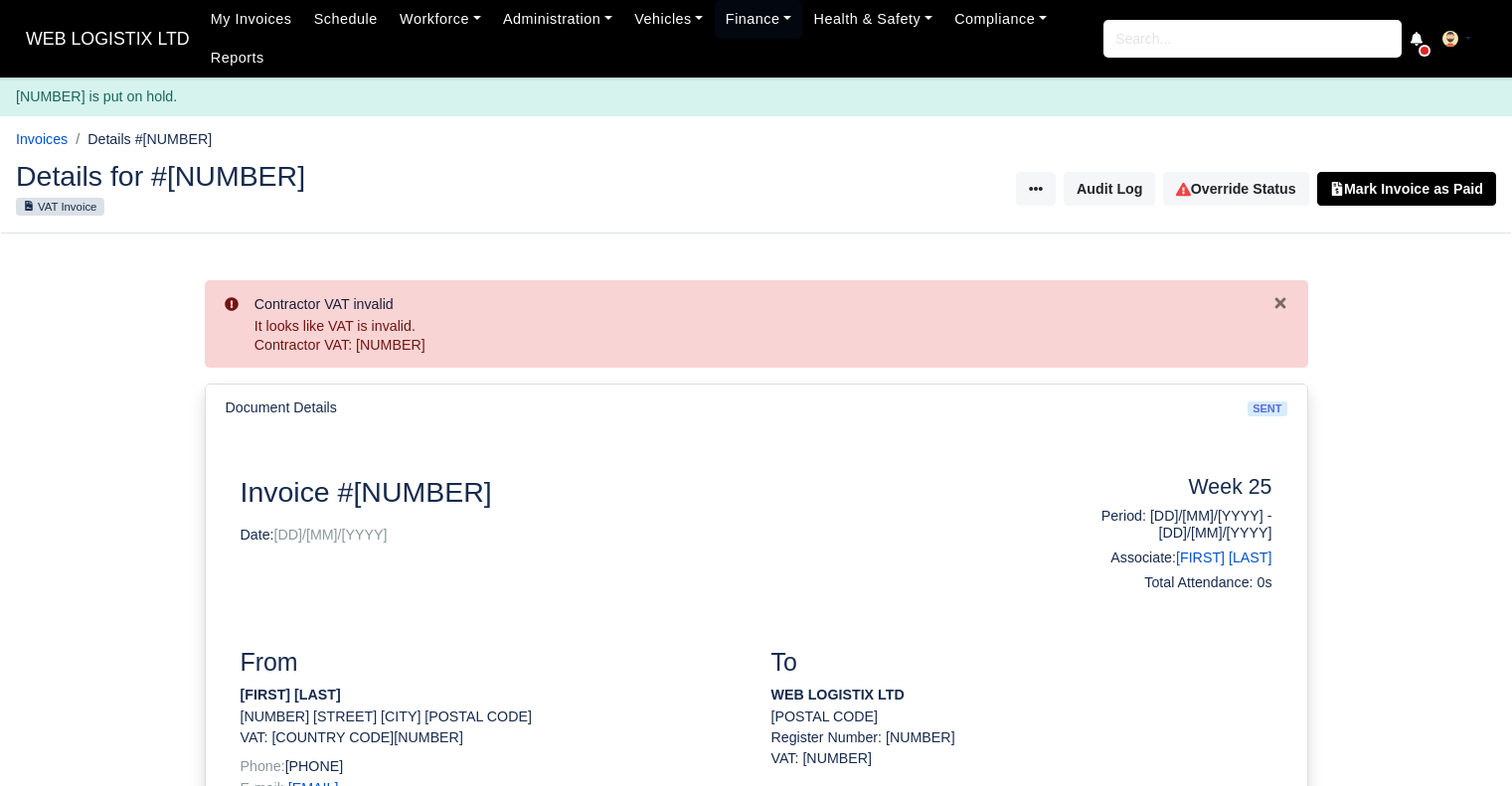 scroll, scrollTop: 0, scrollLeft: 0, axis: both 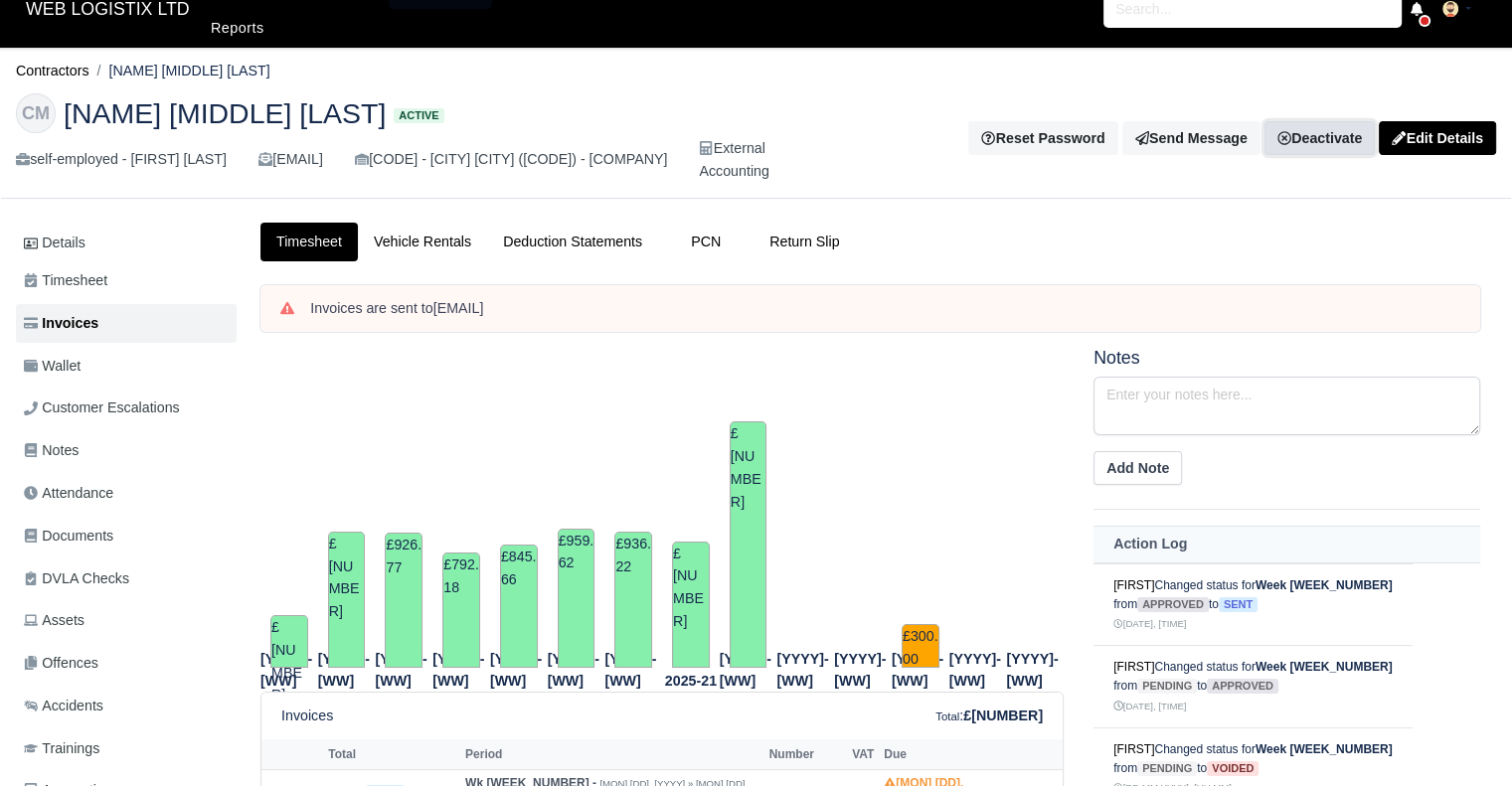 click on "Deactivate" at bounding box center (1319, 138) 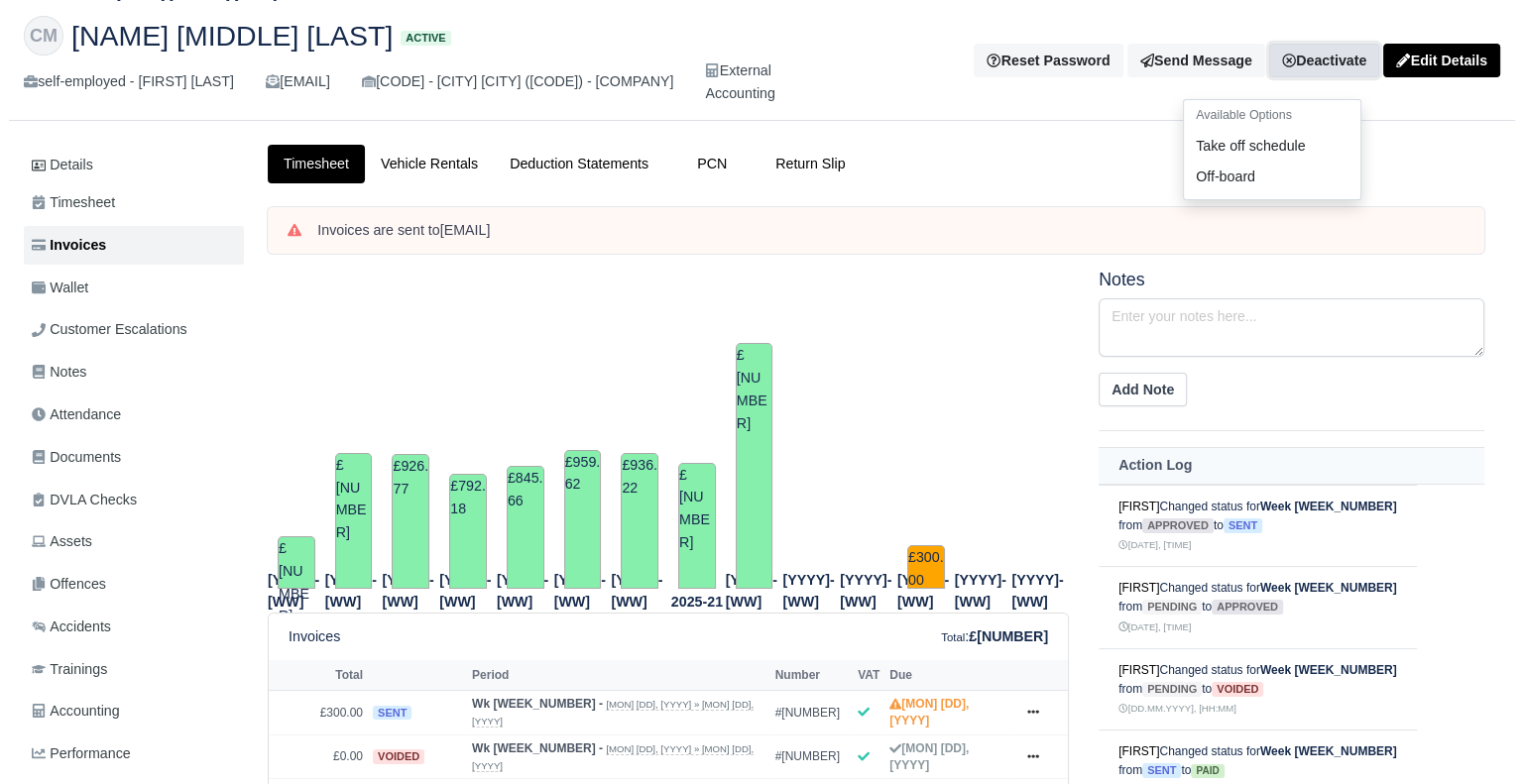 scroll, scrollTop: 0, scrollLeft: 0, axis: both 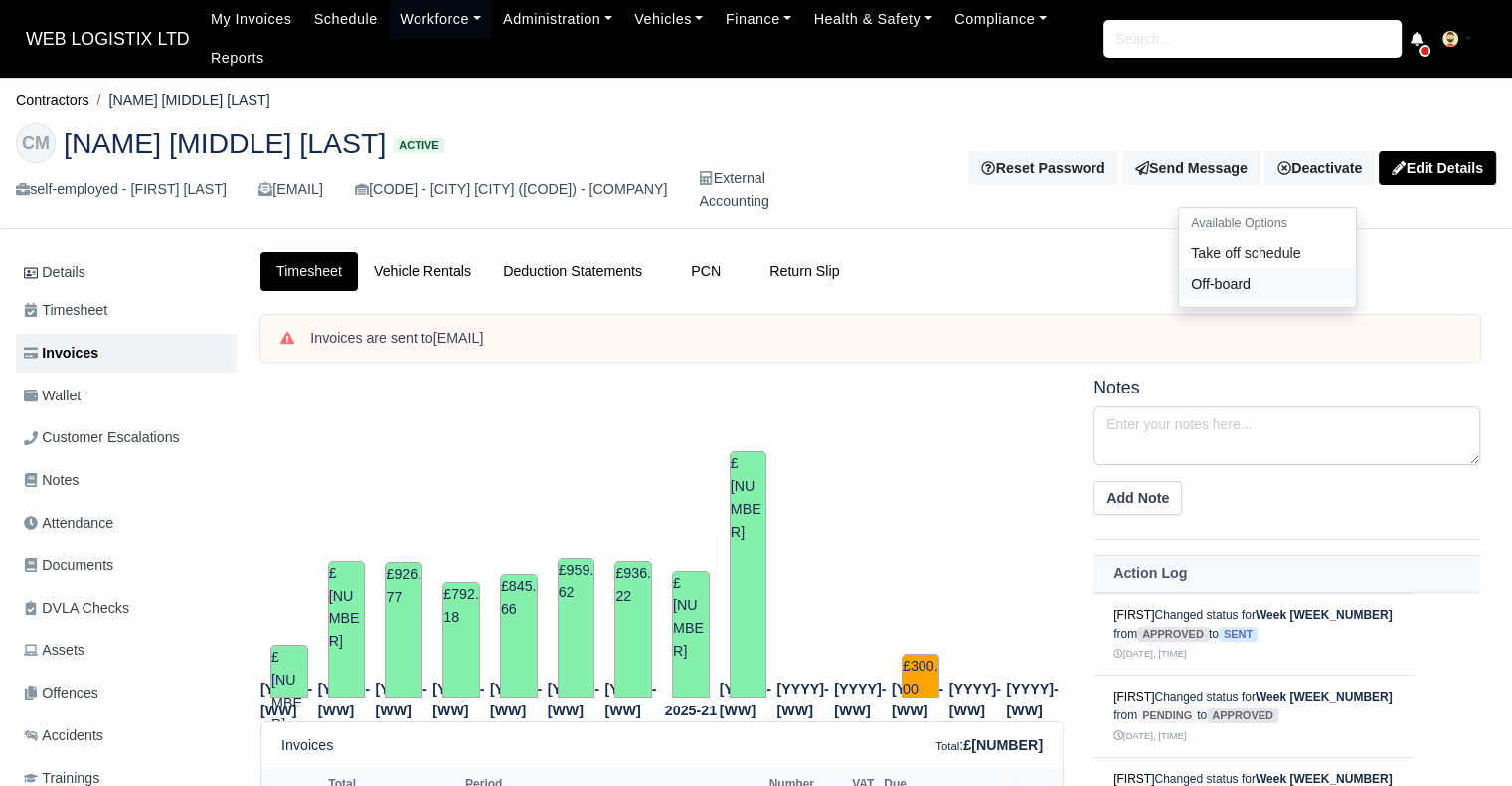 click on "Off-board" at bounding box center [1267, 283] 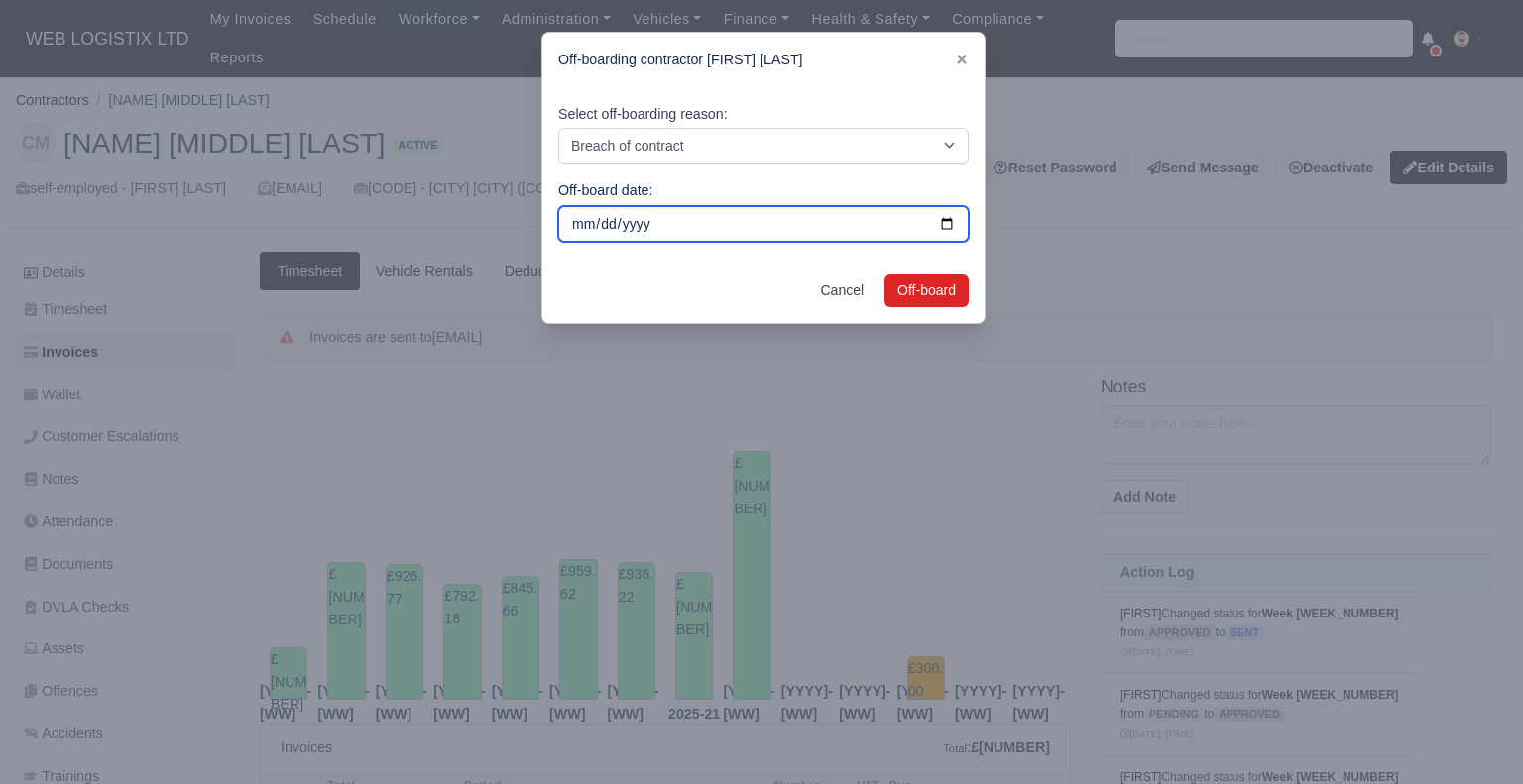 click on "[YYYY]-[MM]-[DD]" at bounding box center (763, 224) 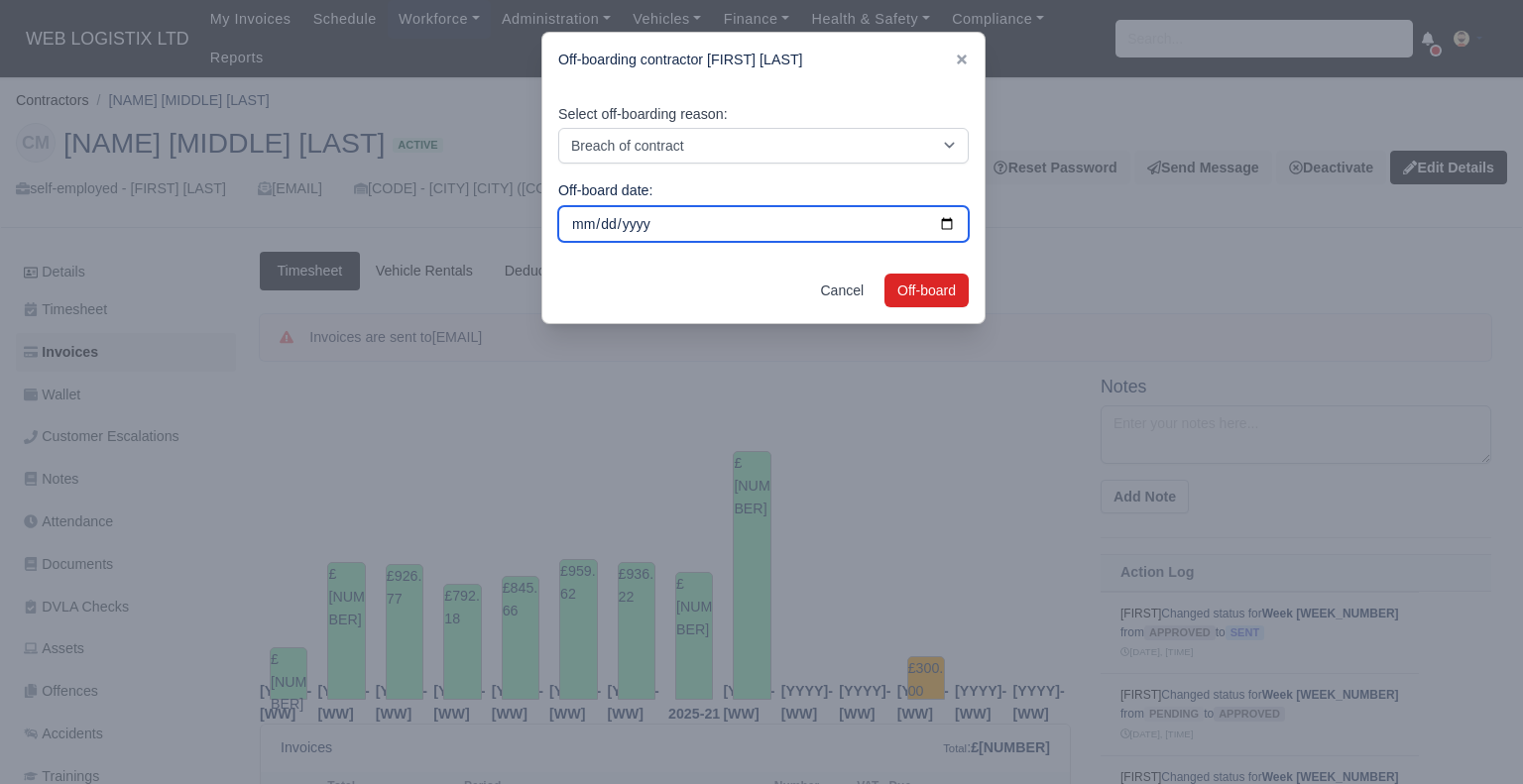 type on "[DATE]" 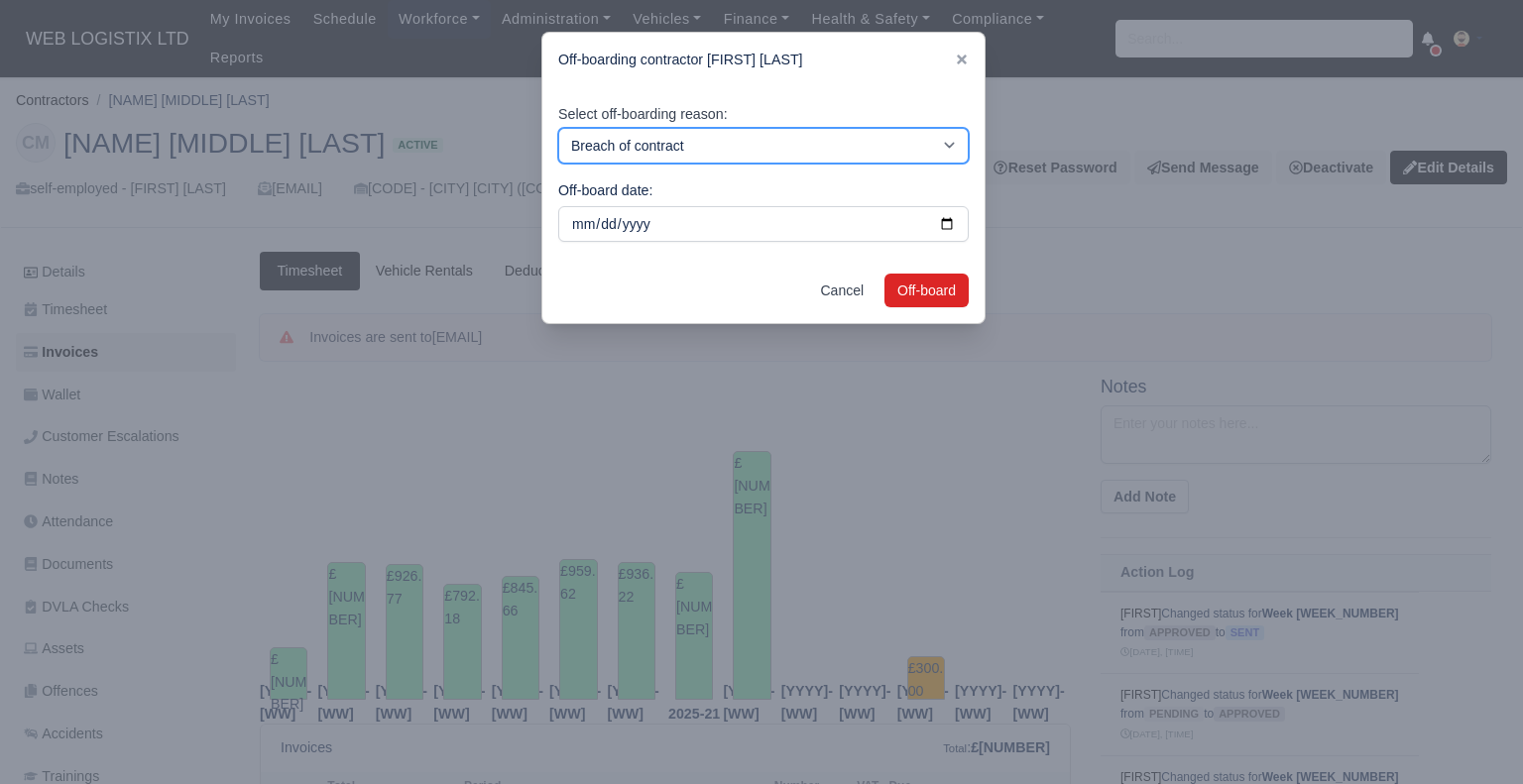 click on "Breach of contract
Personal decision
Too many parcels
Heavy routes
Another company
Negative experience with DSP
Negative experience when providing services within AMZ facilities
Personal relocation
Found alternative employment for better pay
Excessive physical activity
Number of working days too many
Number of working days not enough
Workload pressures
Struggled with work-life balance
Attendance violation
Behavior concerns
Performance concerns
Volume reduced, not enough routes available
Eligibility to work
Duplicate account
Administrative error in account setup" at bounding box center (763, 146) 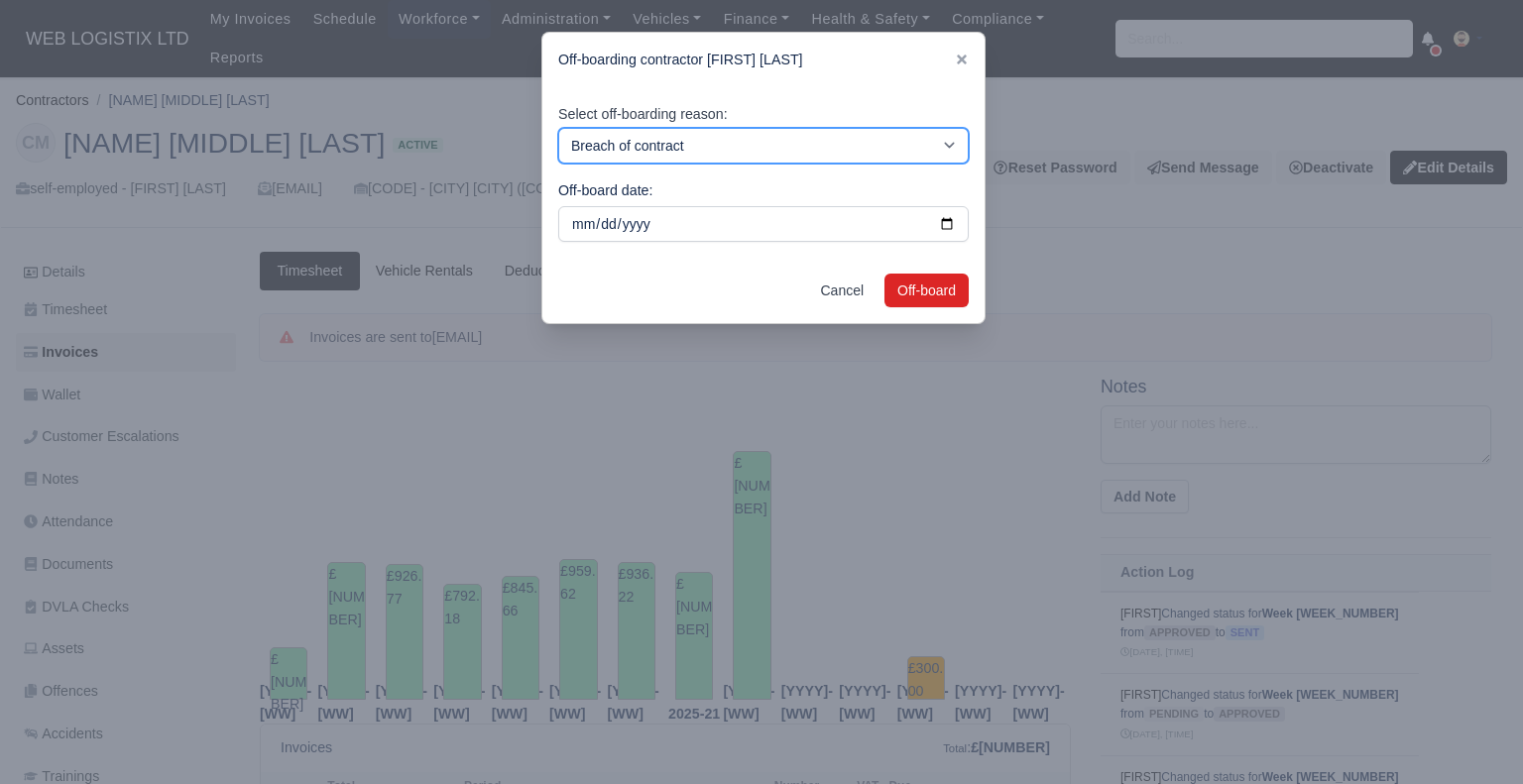 select on "personal-decision" 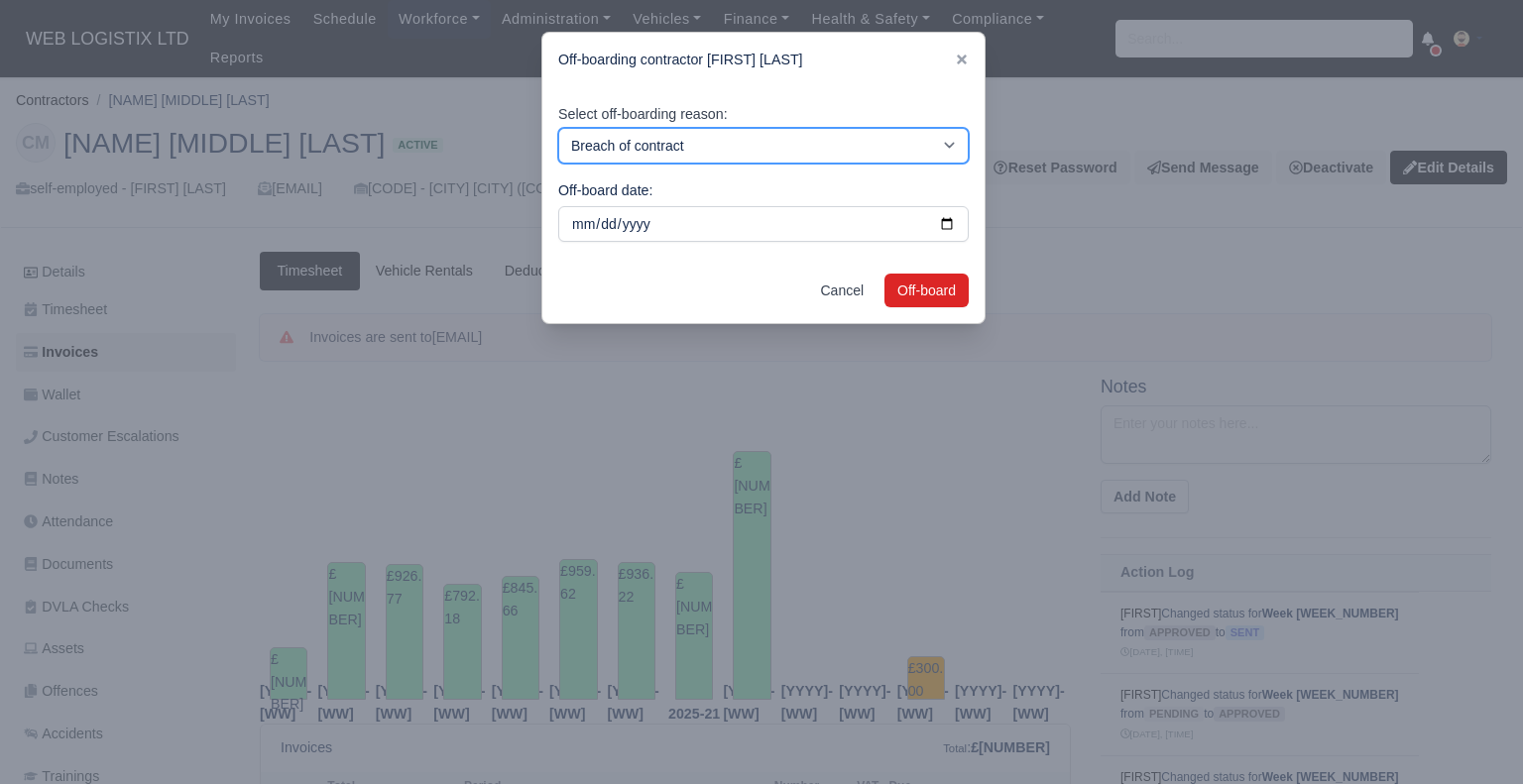 click on "Breach of contract
Personal decision
Too many parcels
Heavy routes
Another company
Negative experience with DSP
Negative experience when providing services within AMZ facilities
Personal relocation
Found alternative employment for better pay
Excessive physical activity
Number of working days too many
Number of working days not enough
Workload pressures
Struggled with work-life balance
Attendance violation
Behavior concerns
Performance concerns
Volume reduced, not enough routes available
Eligibility to work
Duplicate account
Administrative error in account setup" at bounding box center [763, 146] 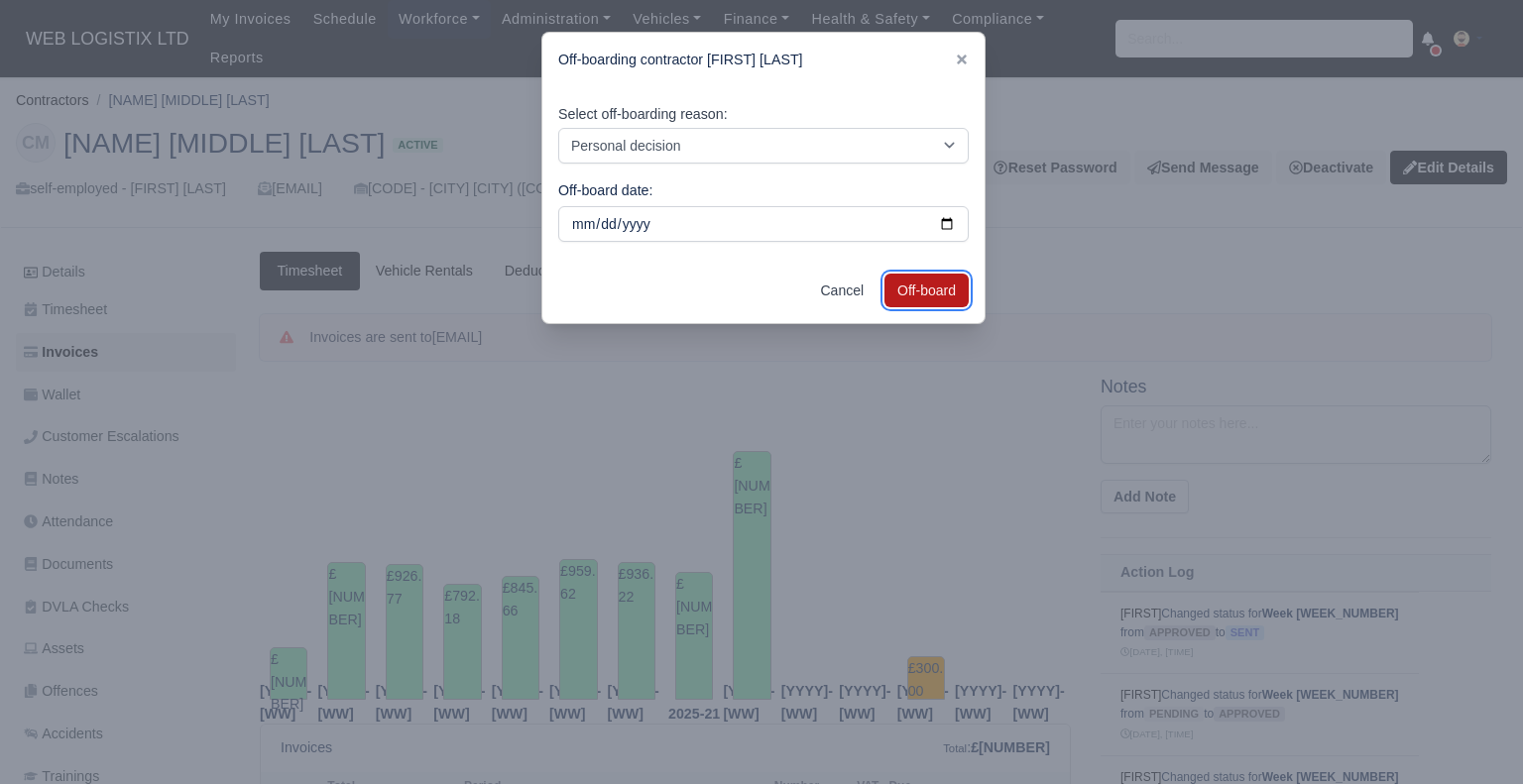 click on "Off-board" at bounding box center [926, 290] 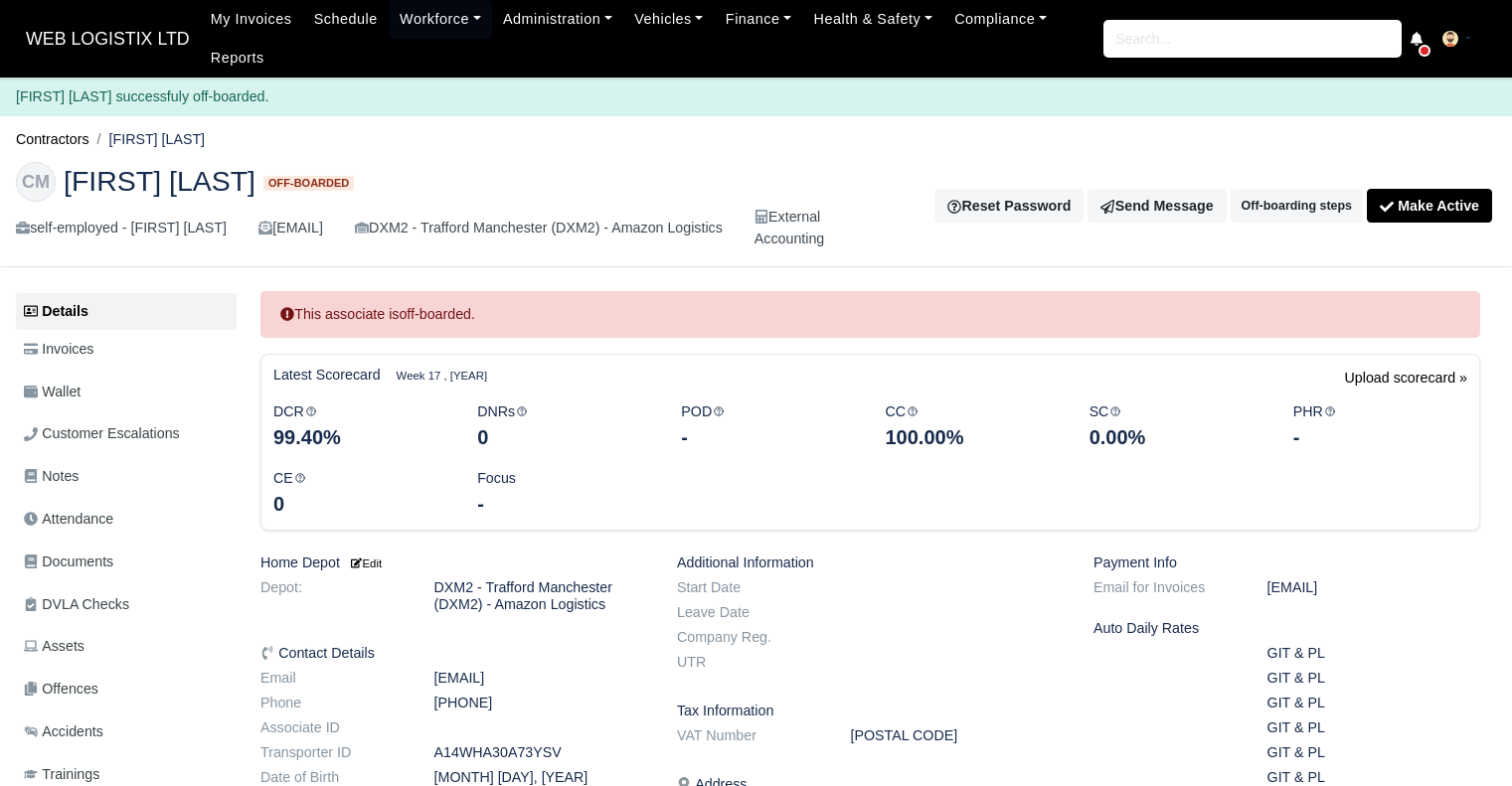 scroll, scrollTop: 0, scrollLeft: 0, axis: both 